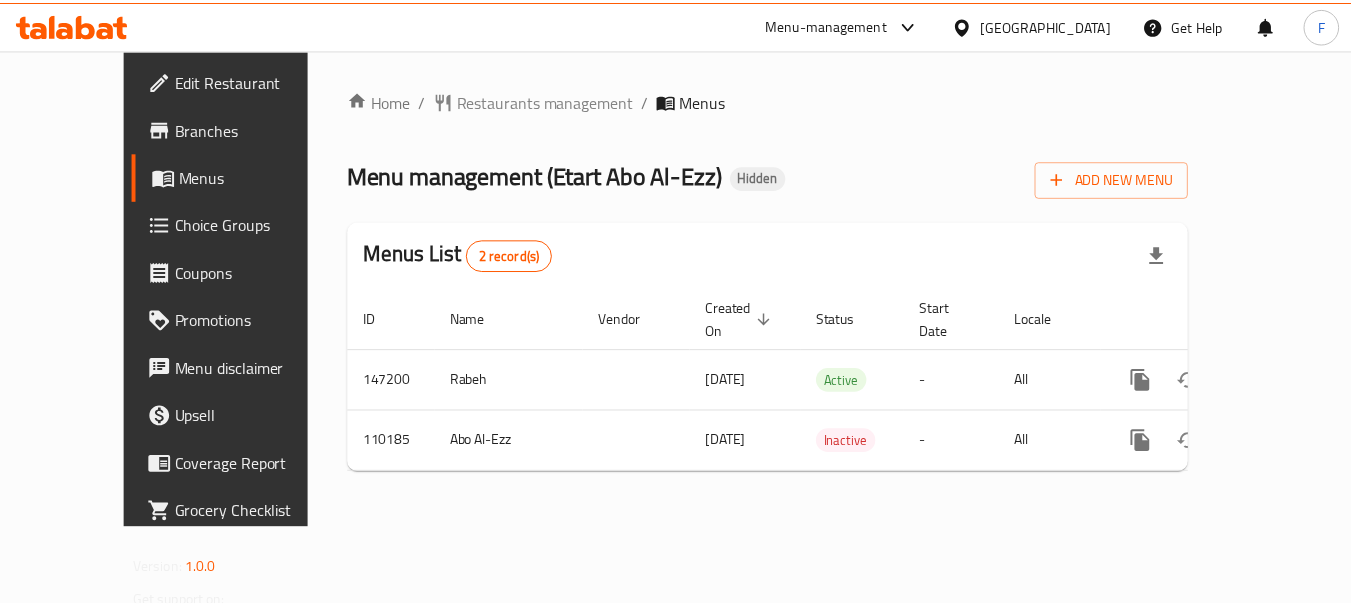 scroll, scrollTop: 0, scrollLeft: 0, axis: both 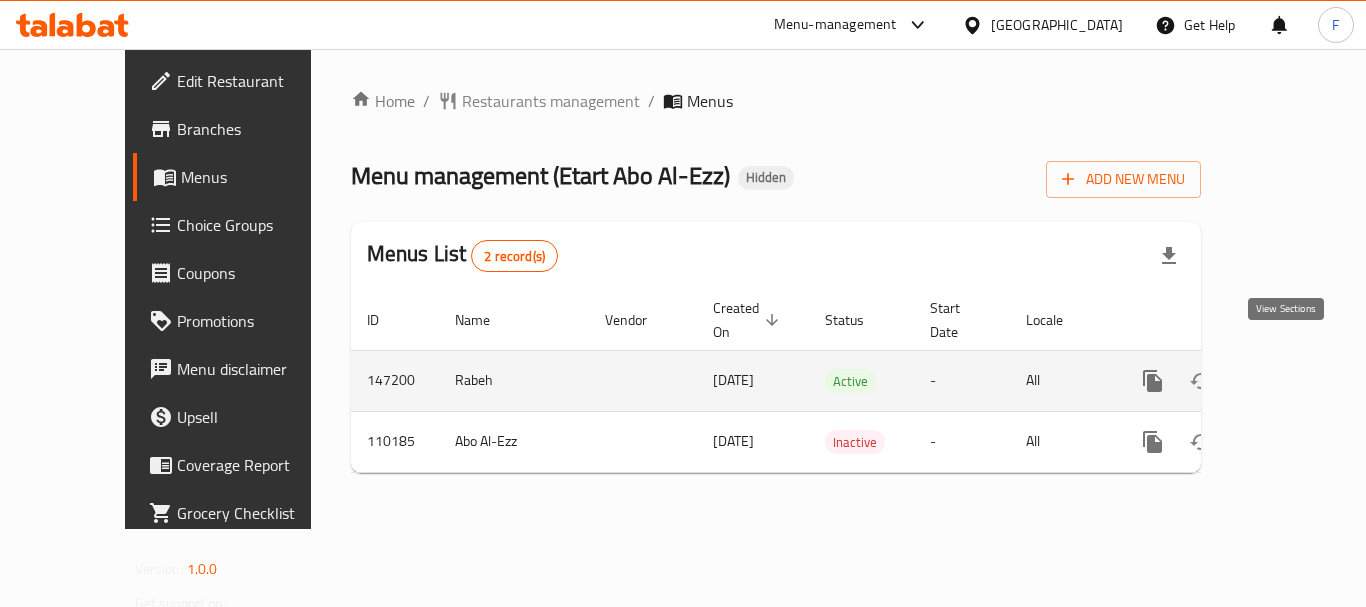 click at bounding box center (1297, 381) 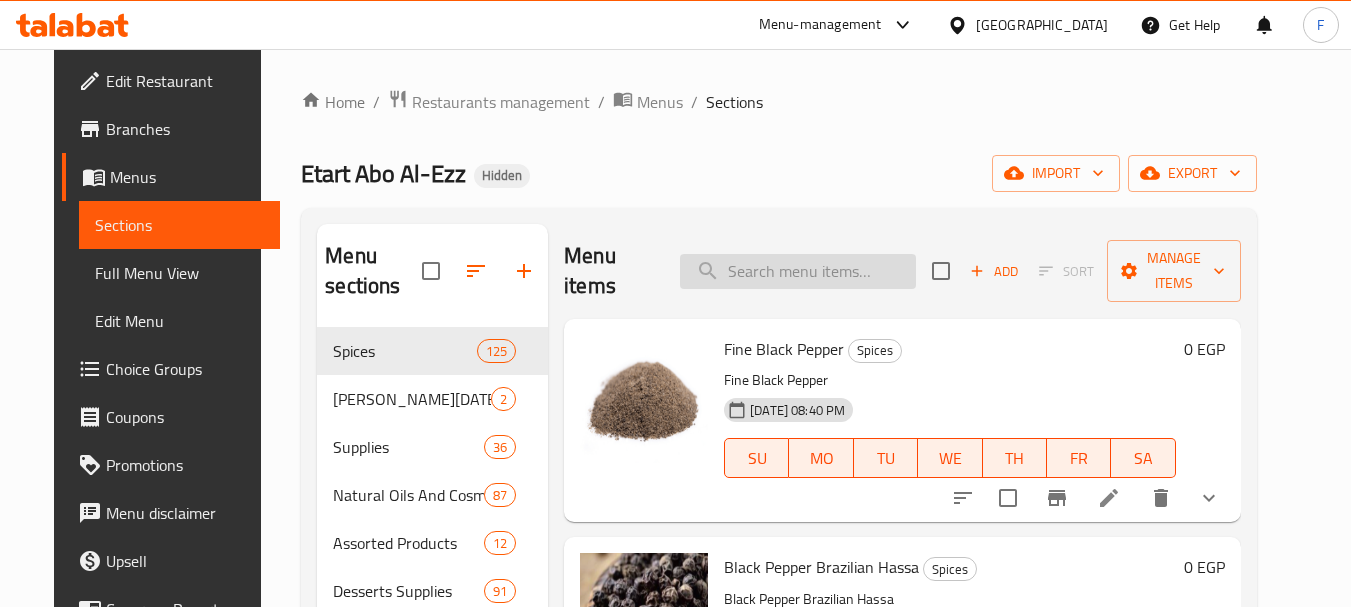 click at bounding box center [798, 271] 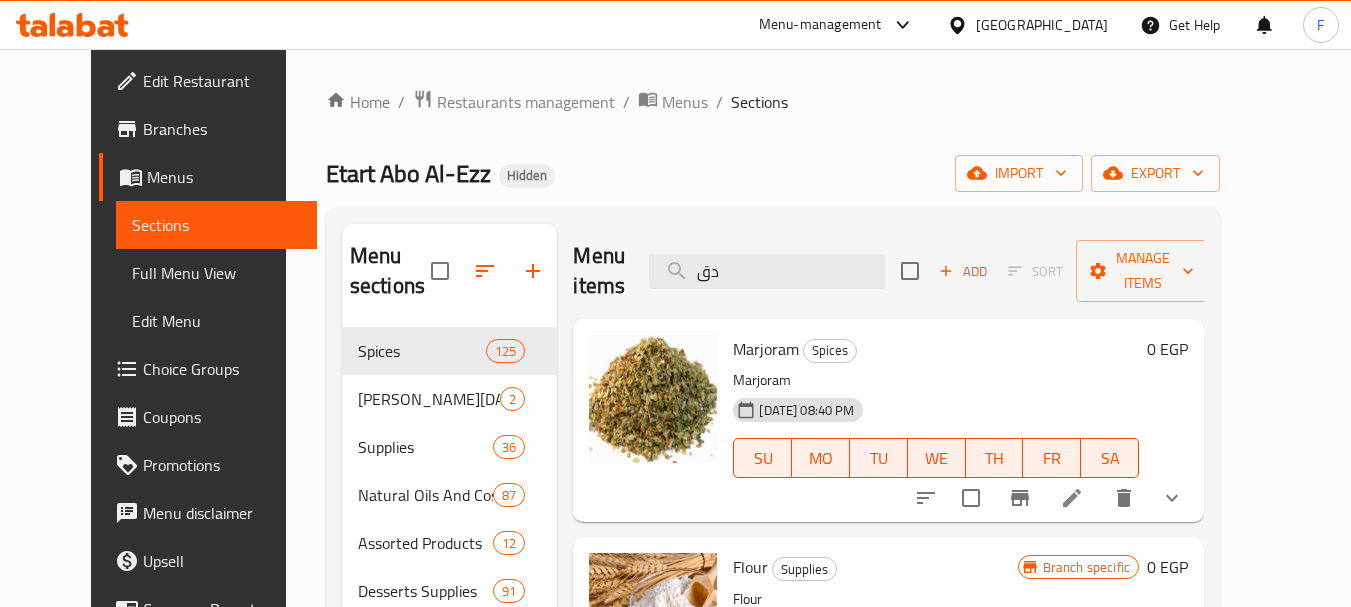 type on "دق" 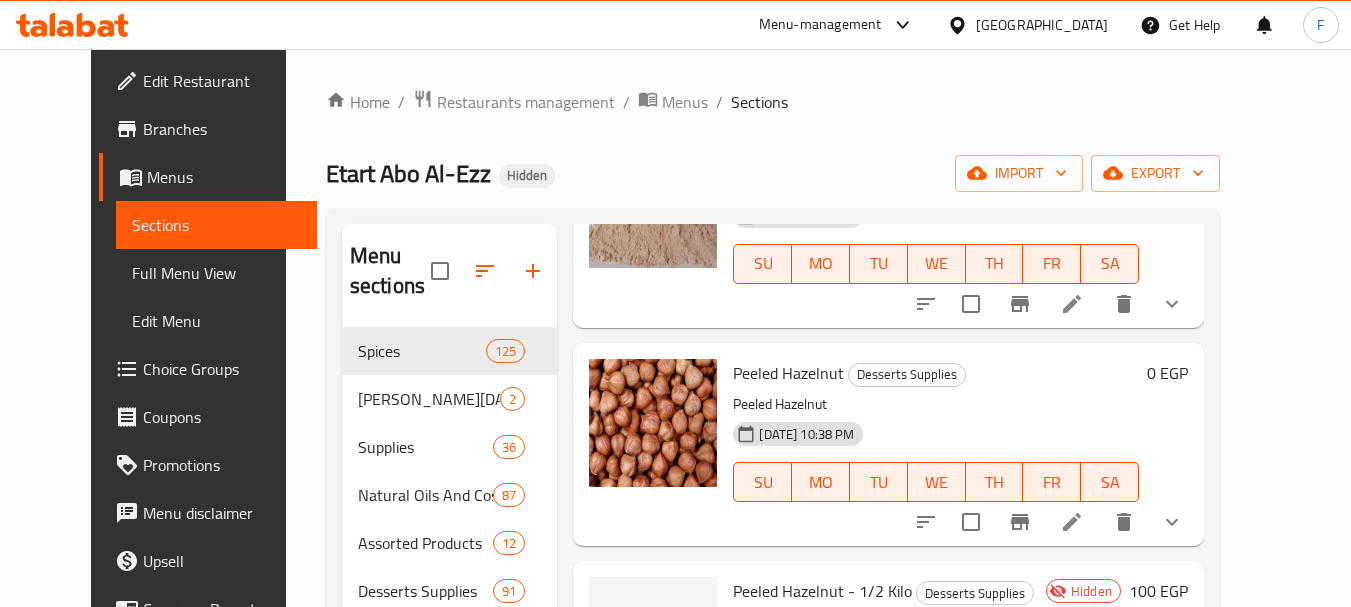 scroll, scrollTop: 1598, scrollLeft: 0, axis: vertical 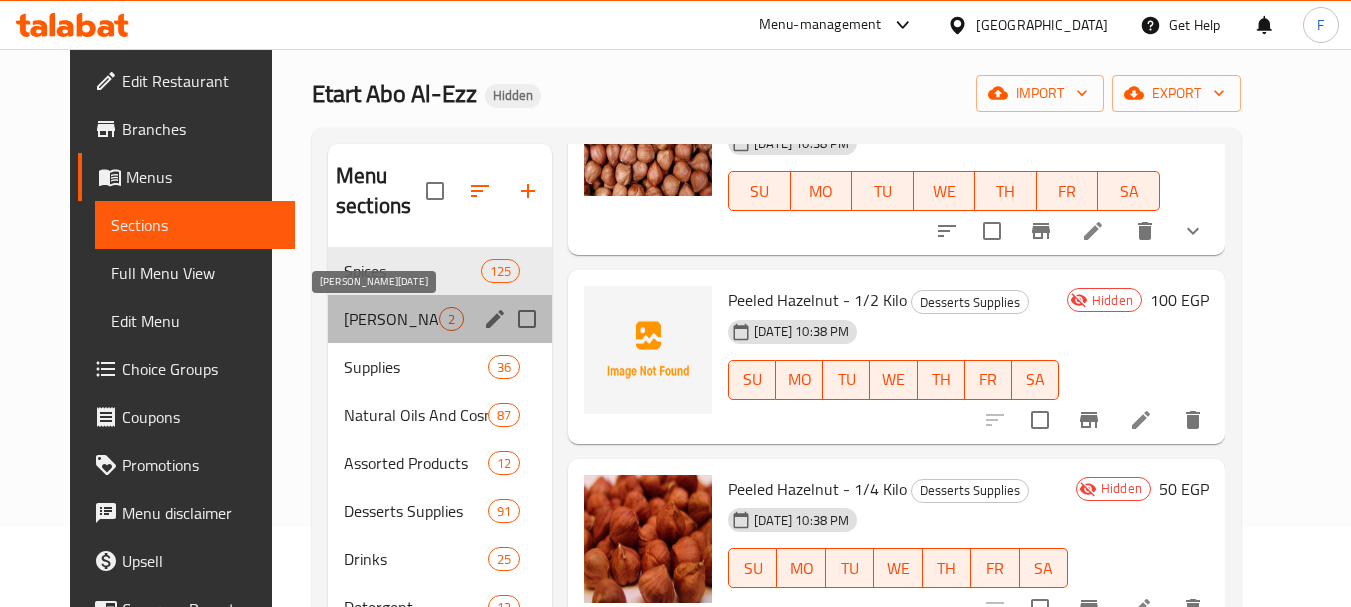 click on "[PERSON_NAME][DATE]" at bounding box center [391, 319] 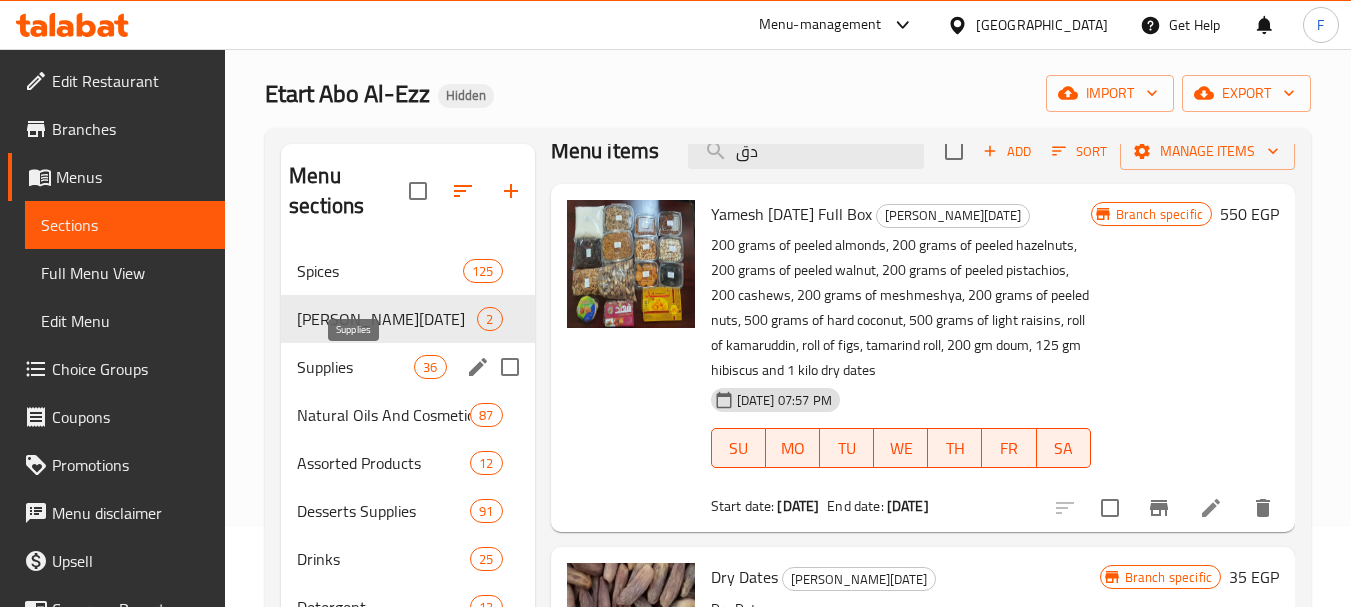 click on "Supplies" at bounding box center [355, 367] 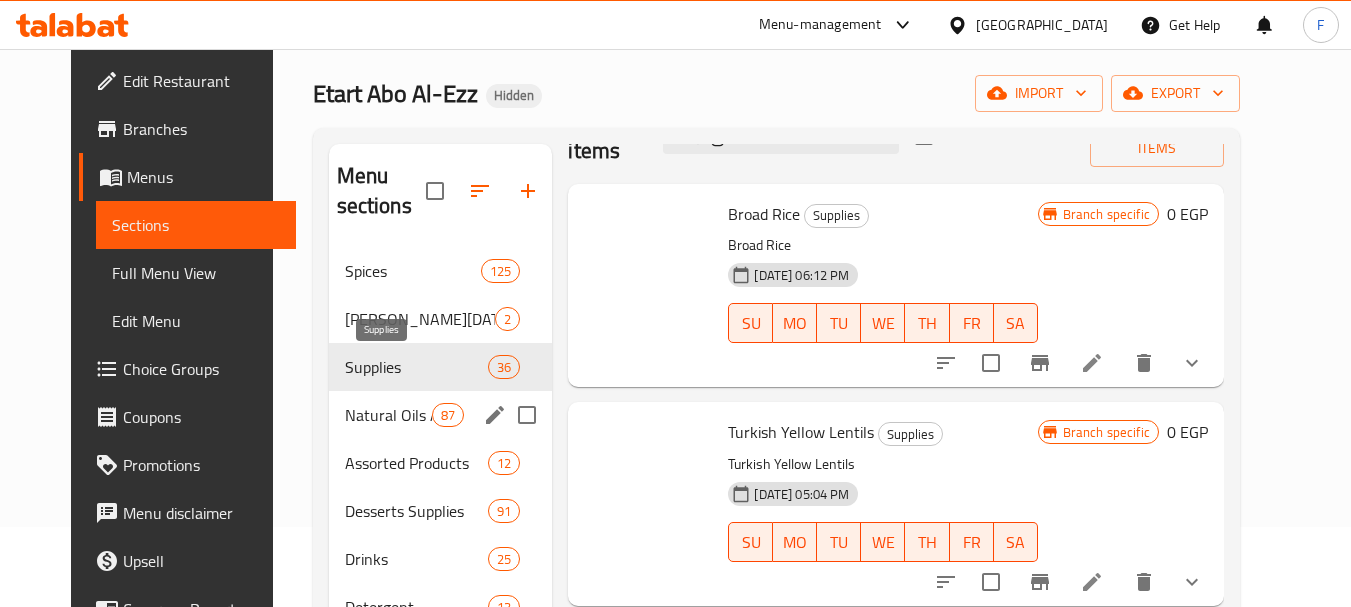 click on "Natural Oils And Cosmetics" at bounding box center (389, 415) 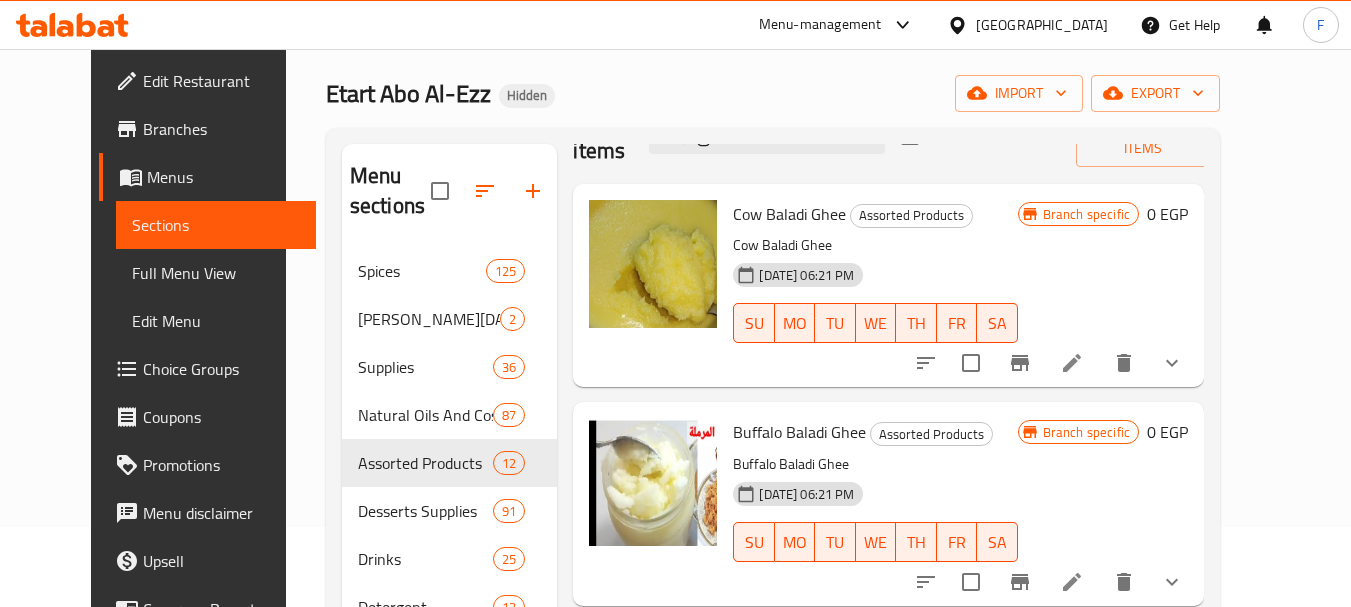 scroll, scrollTop: 0, scrollLeft: 0, axis: both 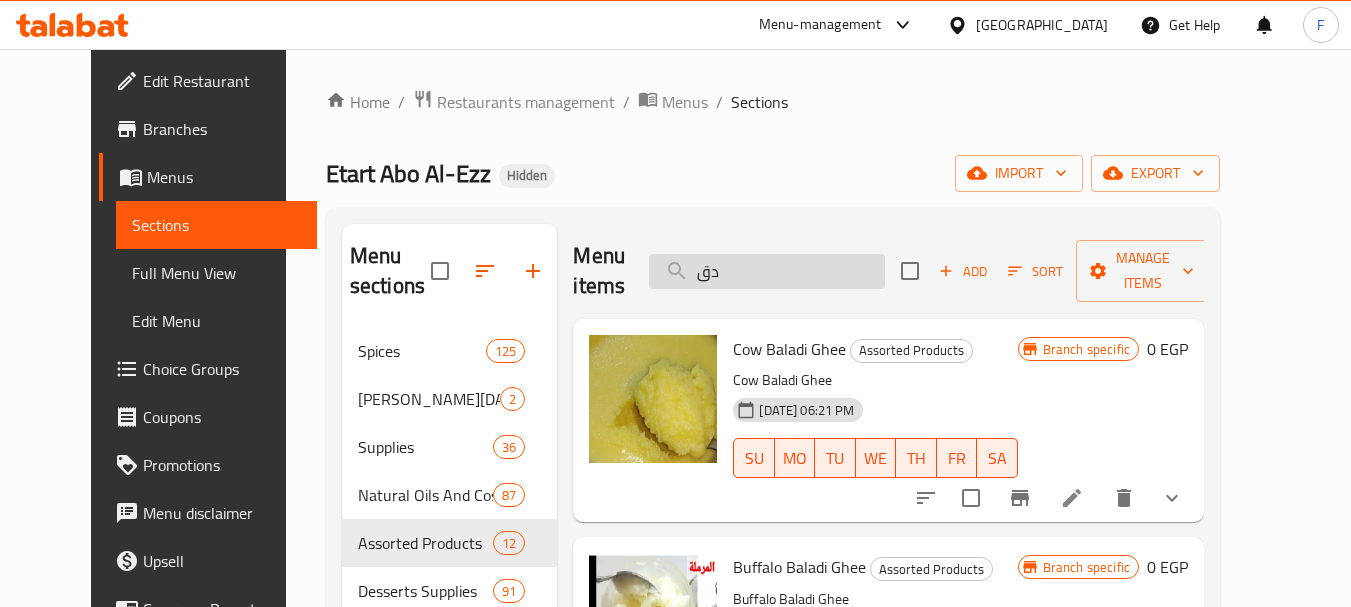 click on "دق" at bounding box center [767, 271] 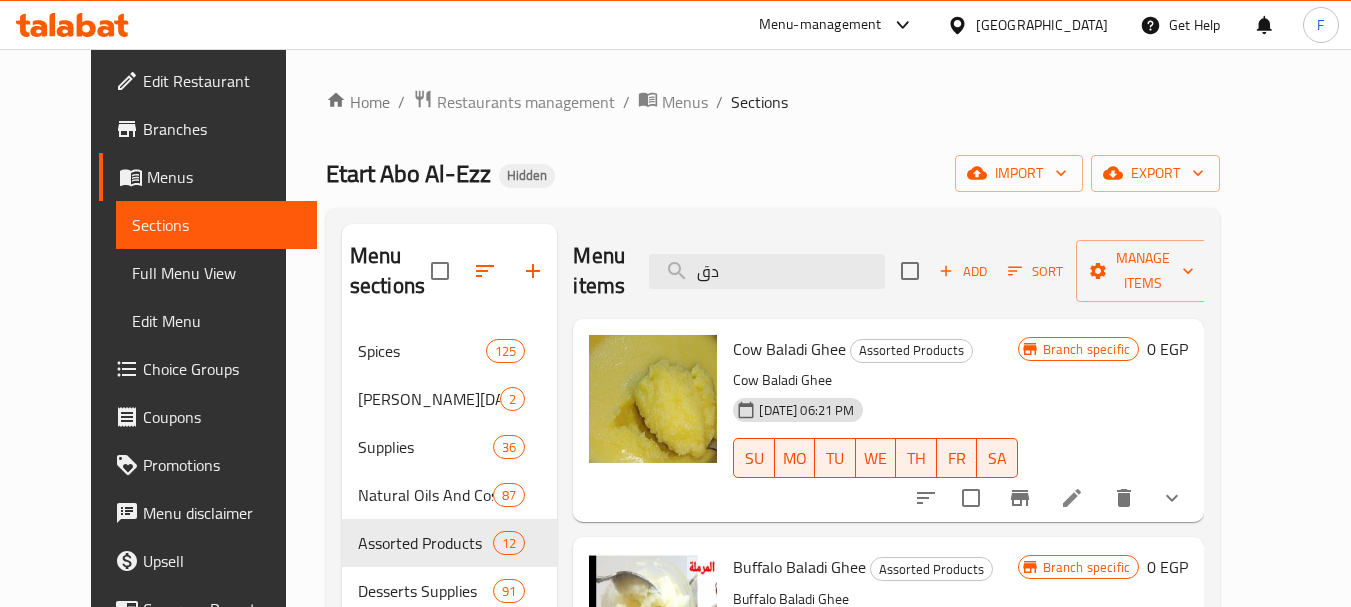 click on "Cow Baladi Ghee" at bounding box center [789, 349] 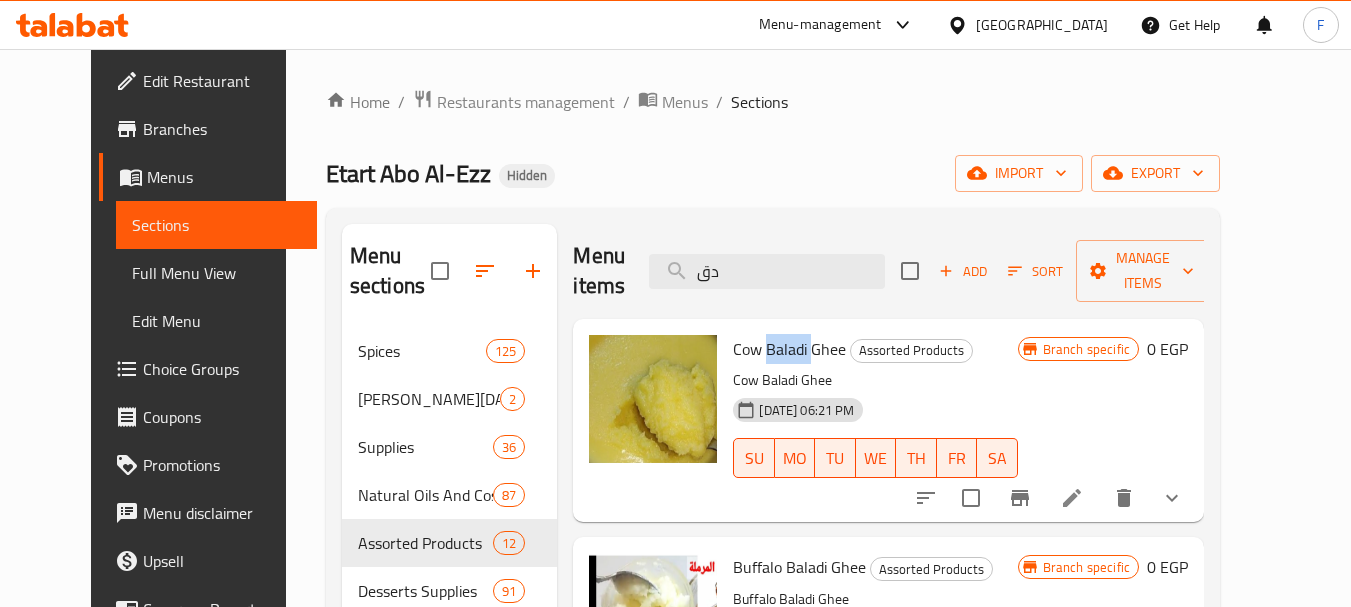 click on "Cow Baladi Ghee" at bounding box center (789, 349) 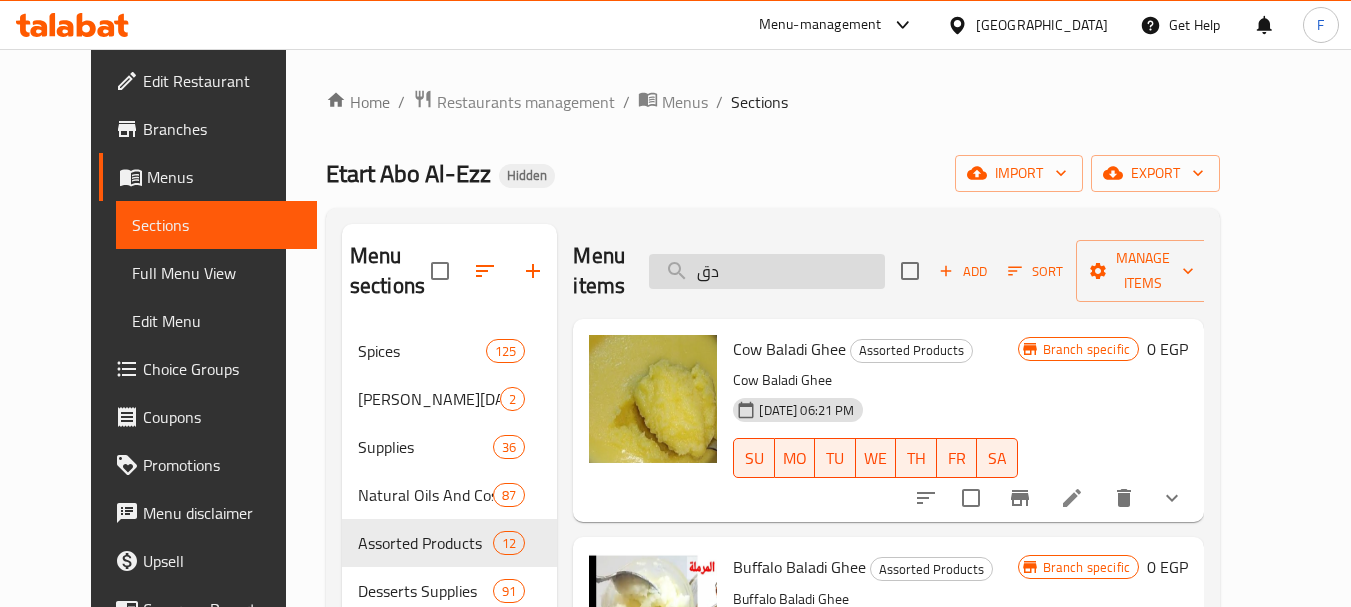 click on "دق" at bounding box center (767, 271) 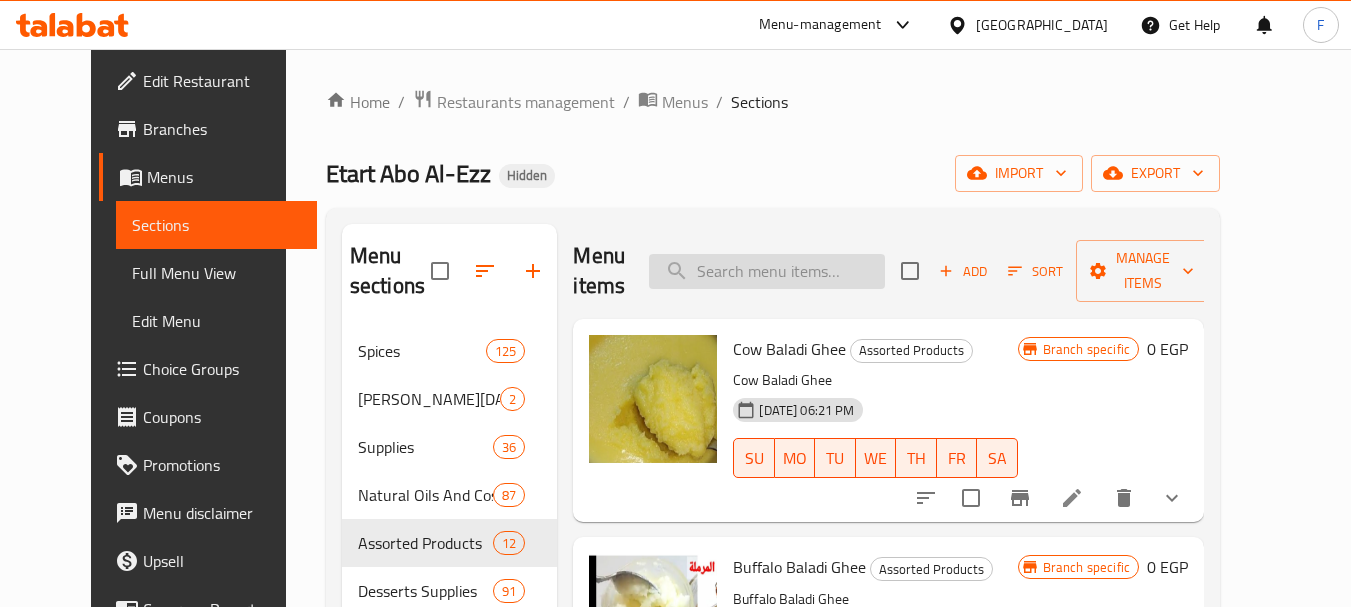 click at bounding box center [767, 271] 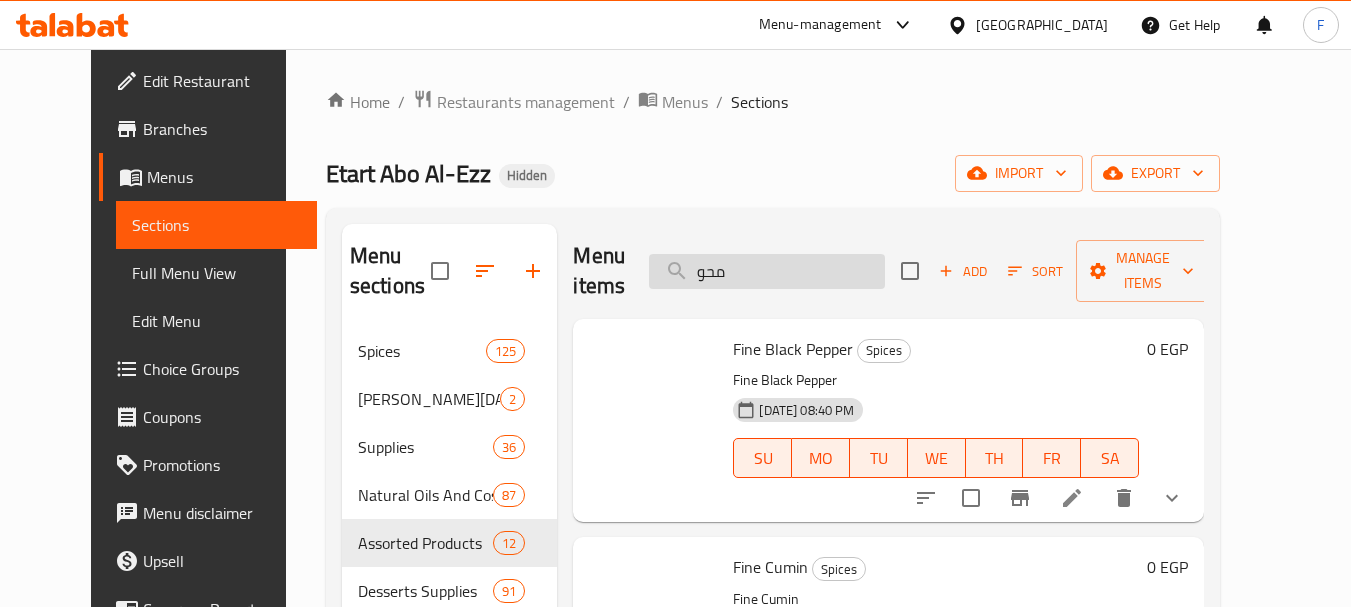 type on "محوج" 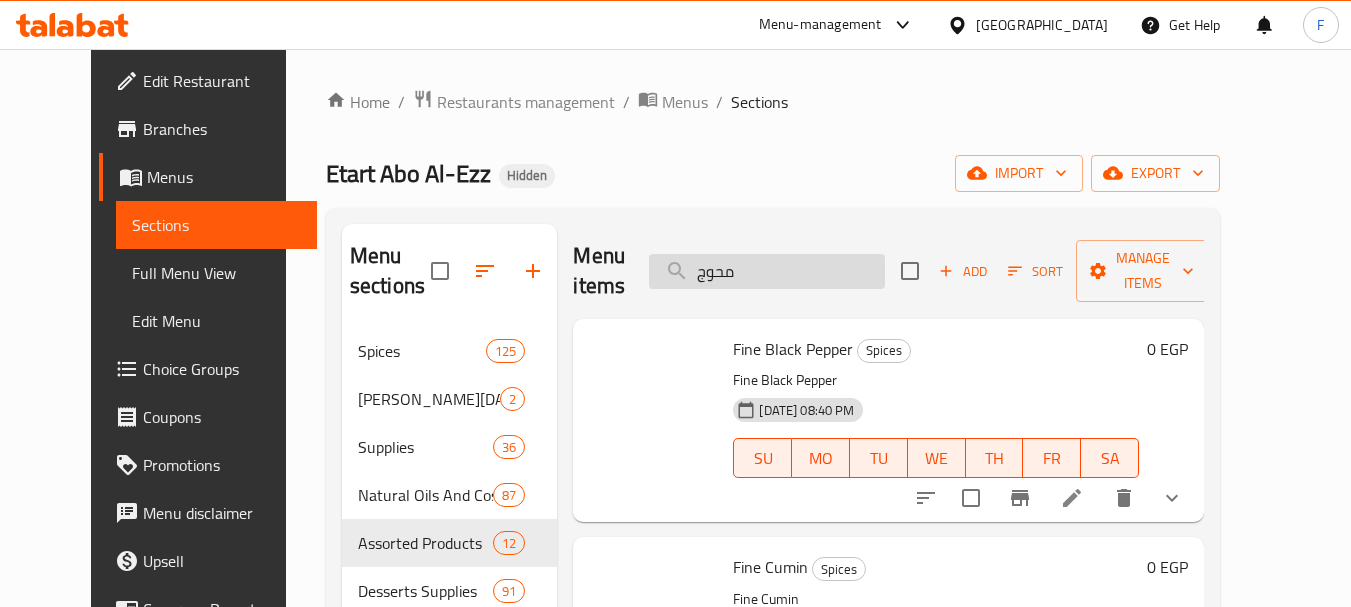 click on "محوج" at bounding box center (767, 271) 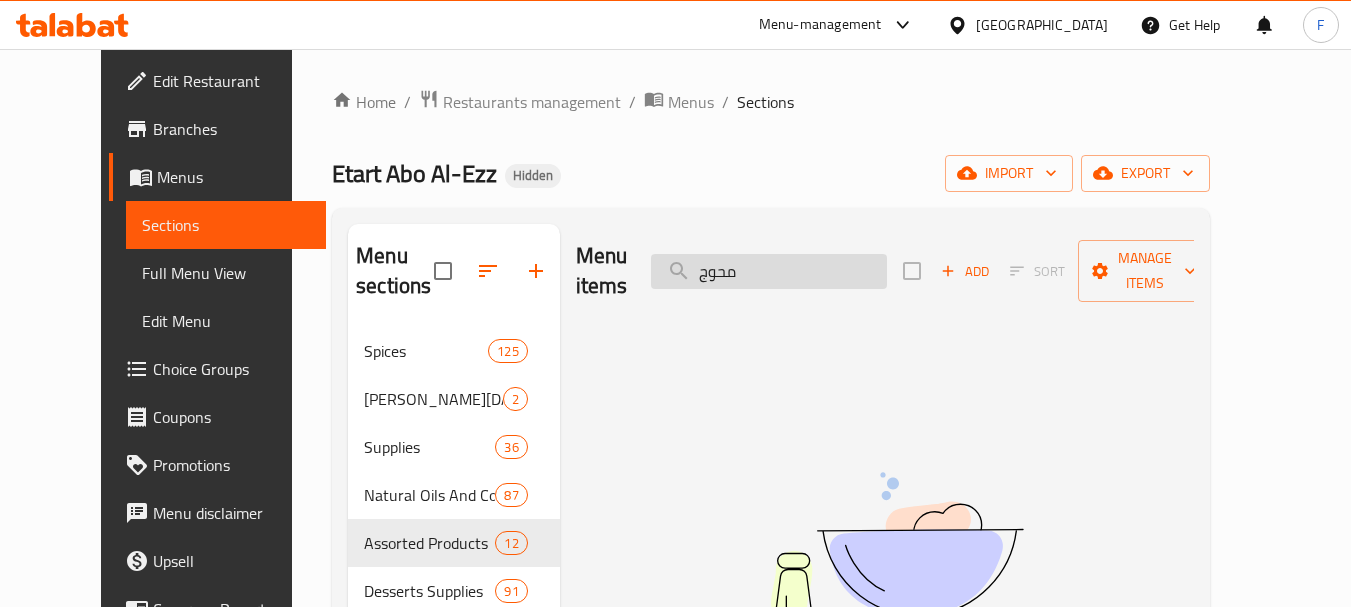 click on "محوج" at bounding box center (769, 271) 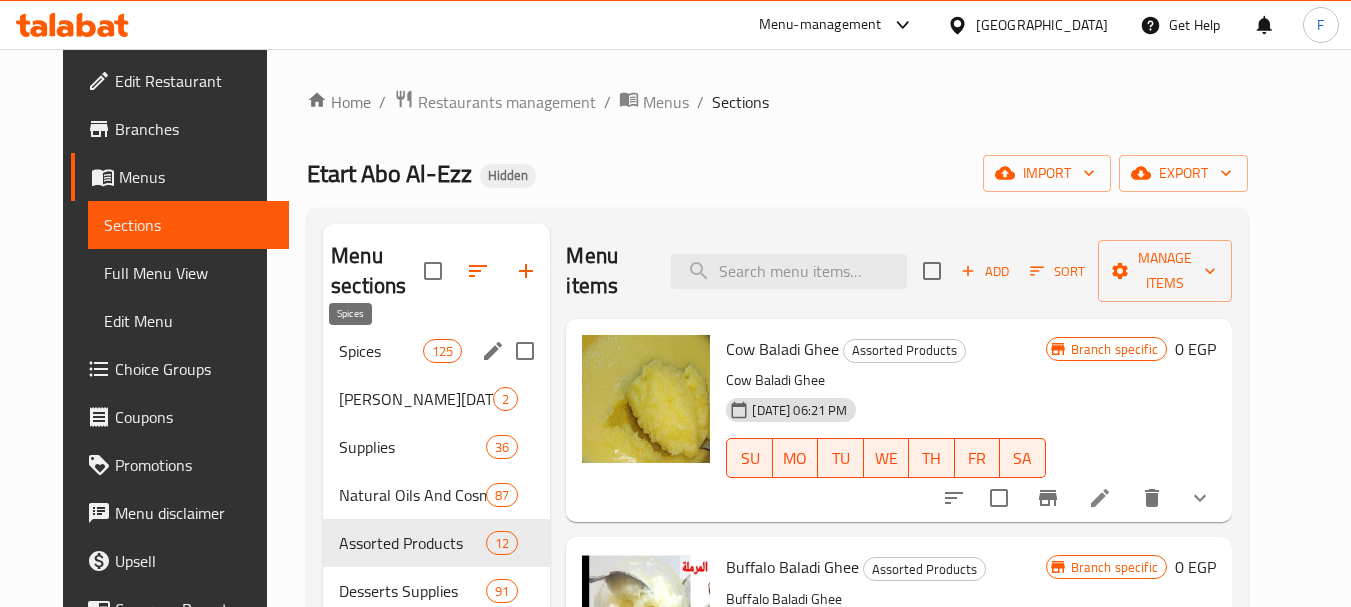 type 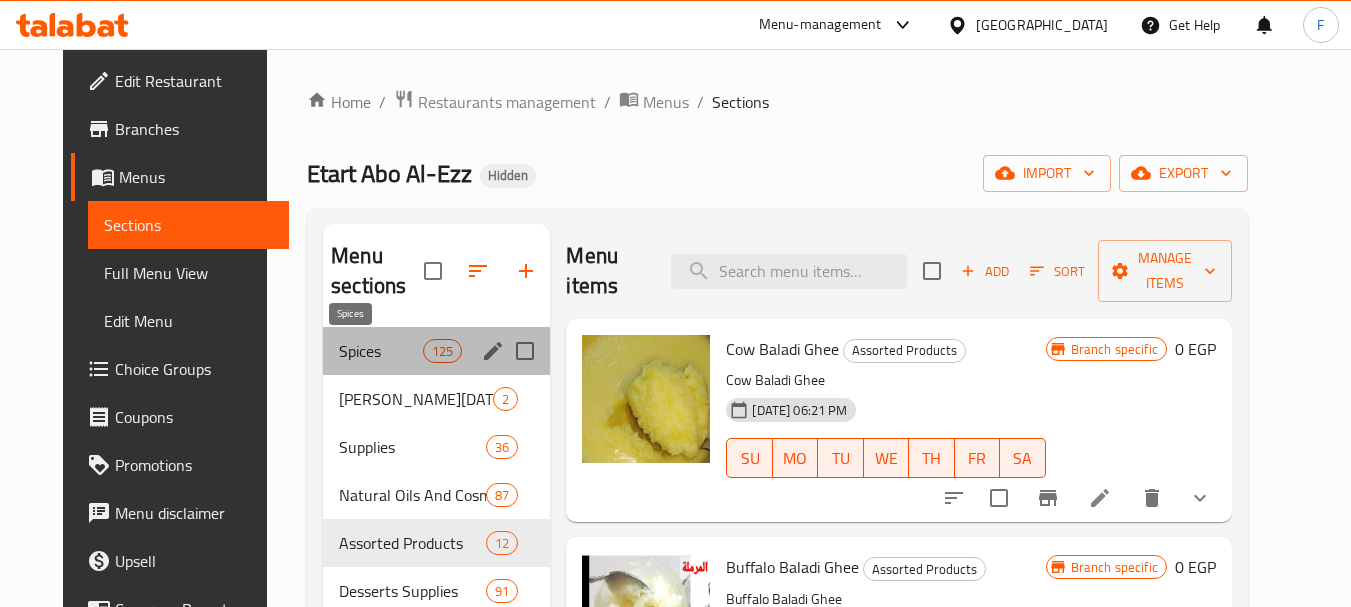 click on "Spices" at bounding box center (381, 351) 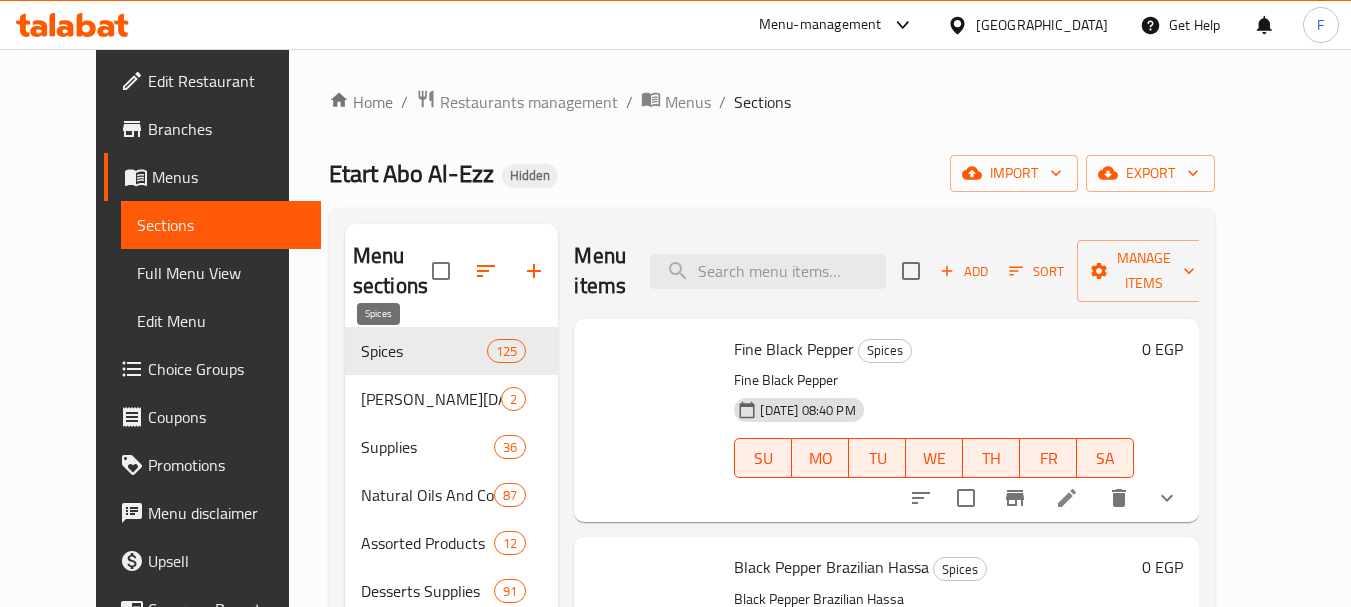 click on "Fine Black Pepper" at bounding box center (794, 349) 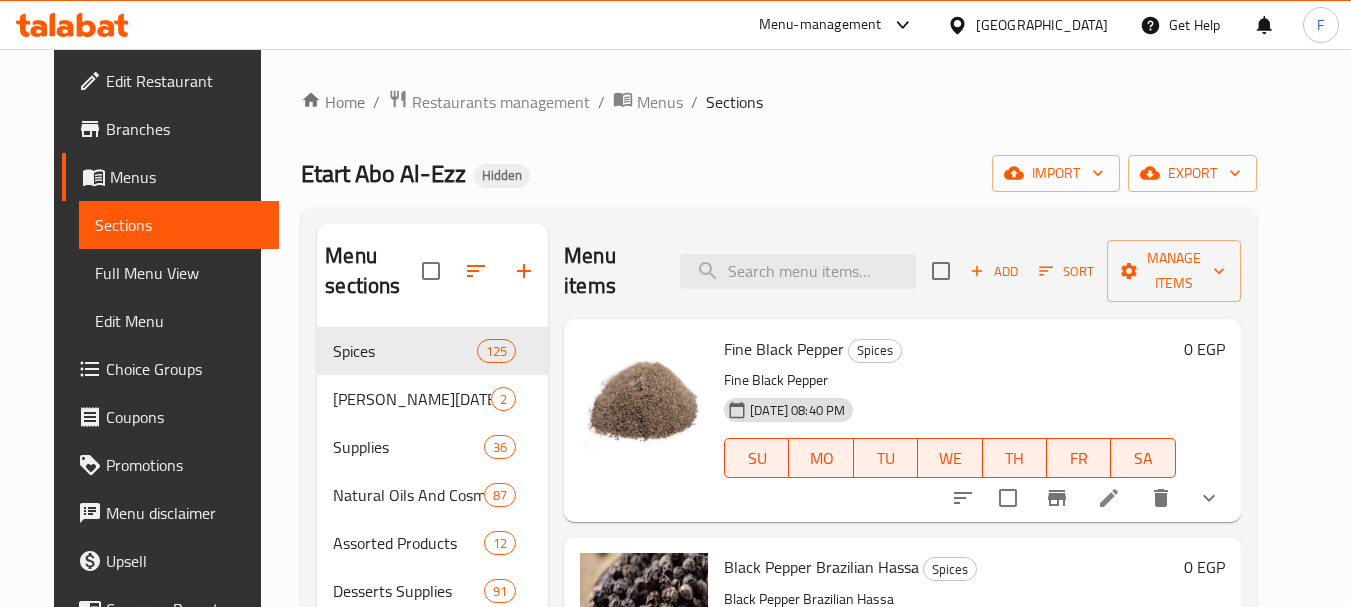 click on "Fine Black Pepper" at bounding box center (784, 349) 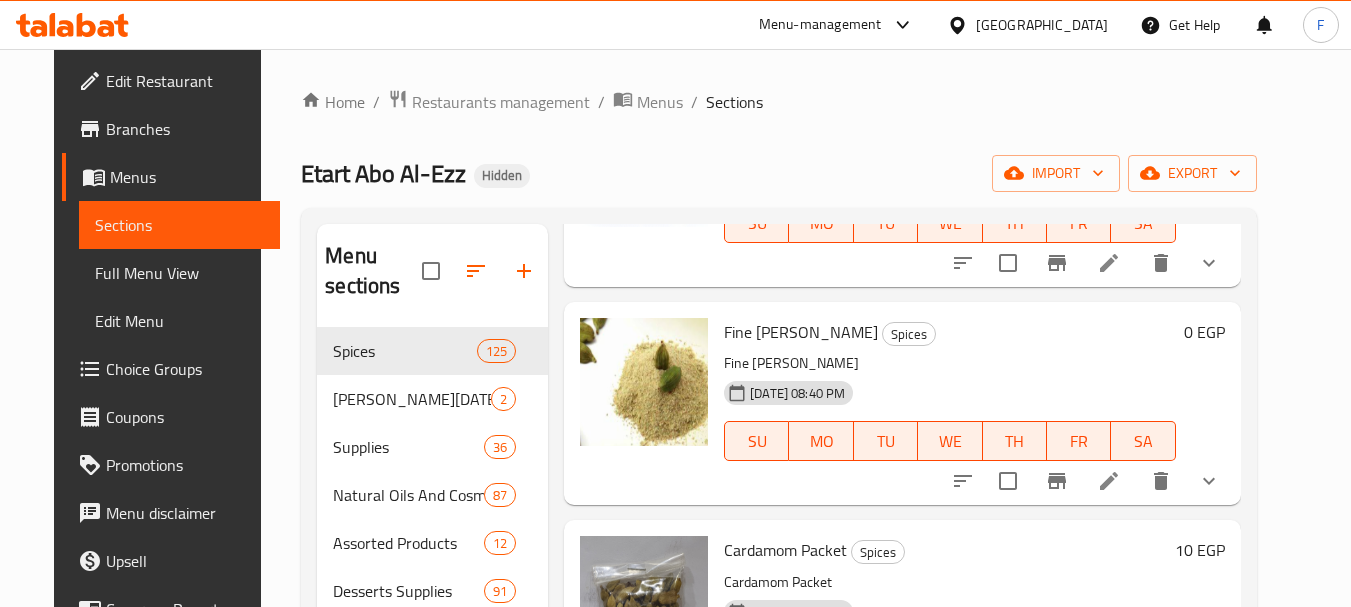 scroll, scrollTop: 3300, scrollLeft: 0, axis: vertical 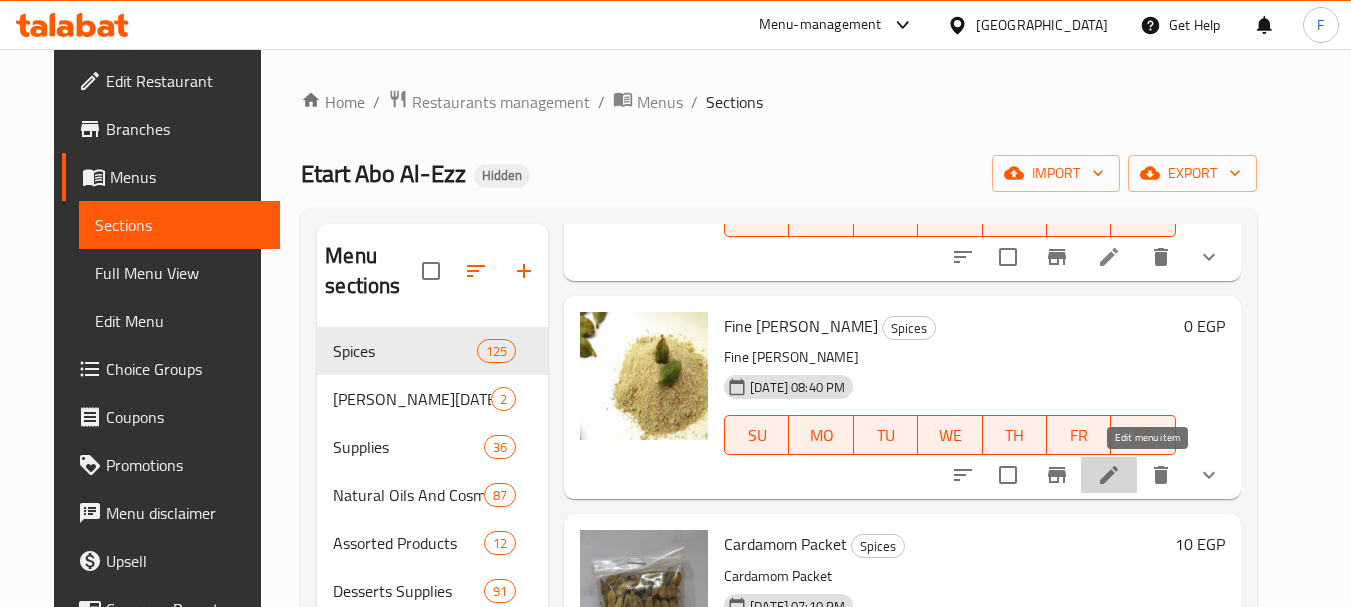 click 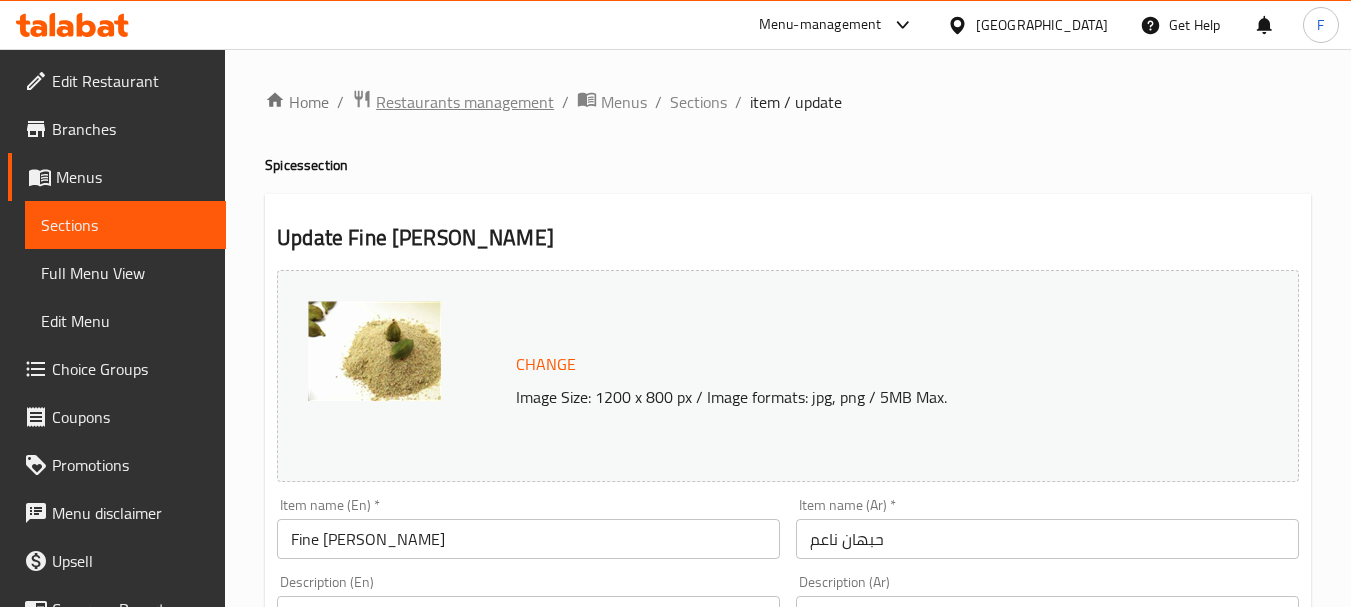 click on "Restaurants management" at bounding box center (465, 102) 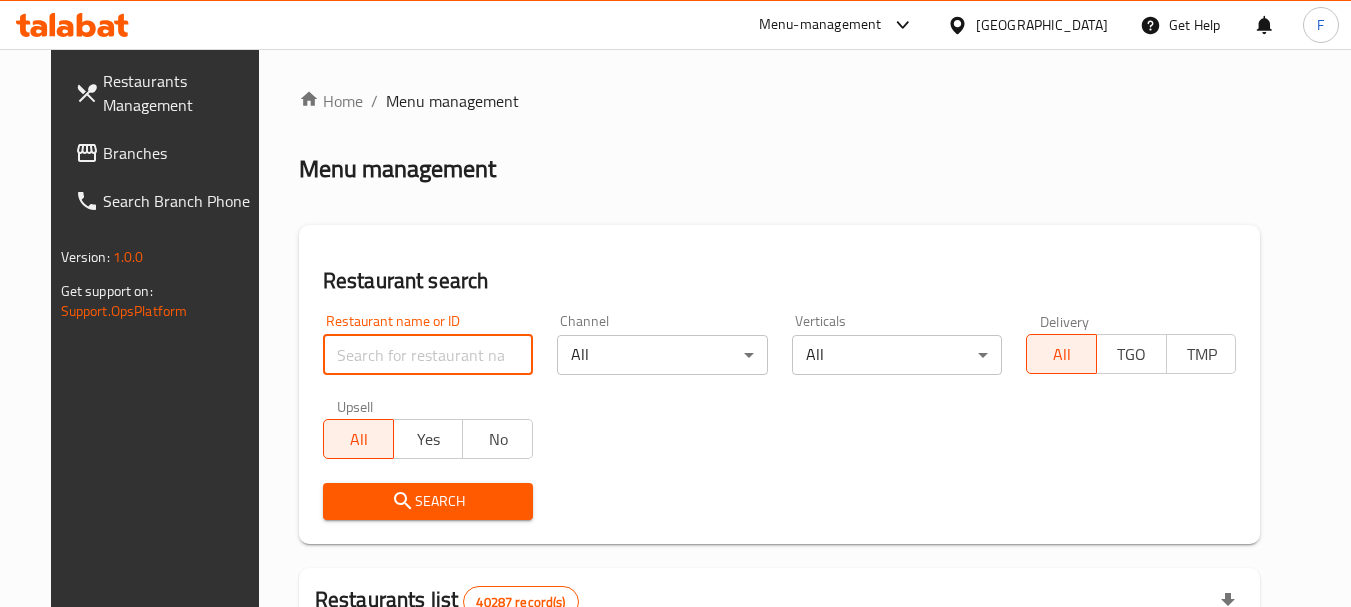click at bounding box center [428, 355] 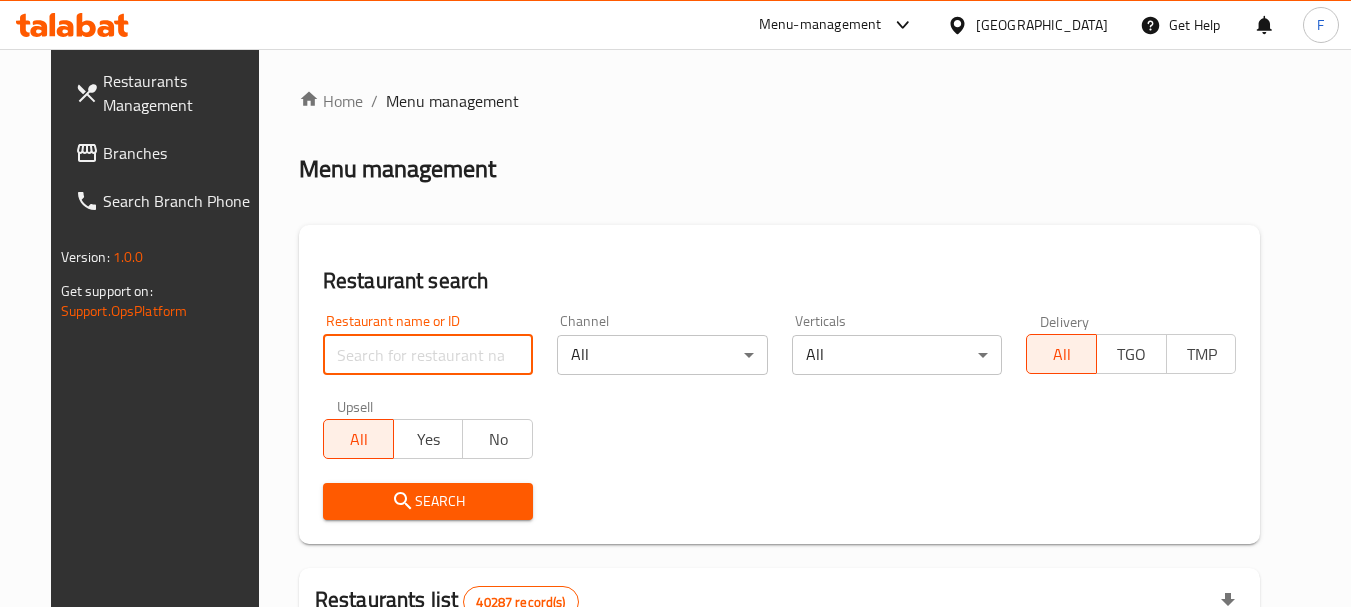 click at bounding box center [428, 355] 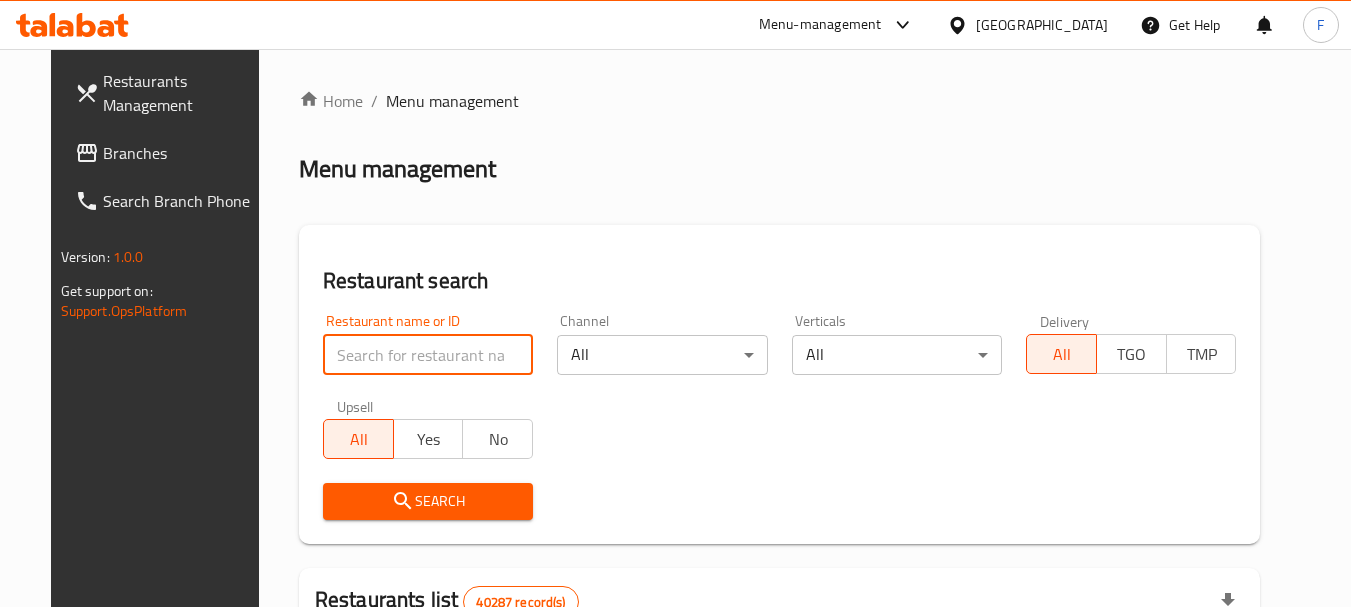 paste on "عطارة" 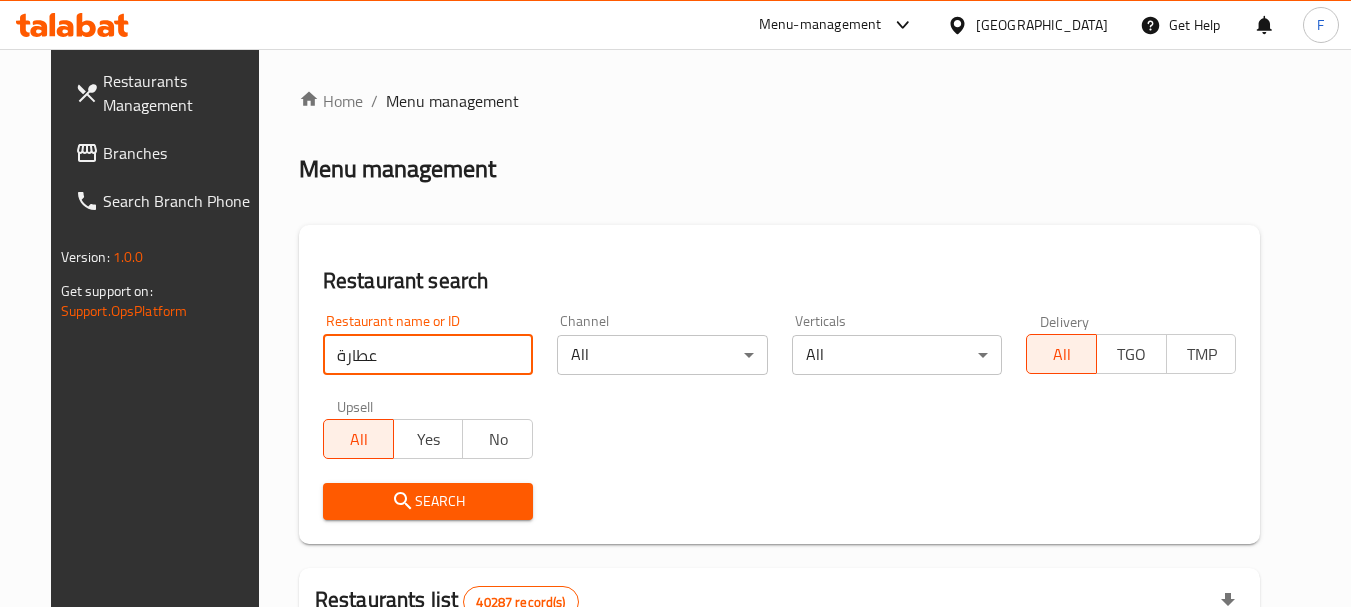 type on "عطارة" 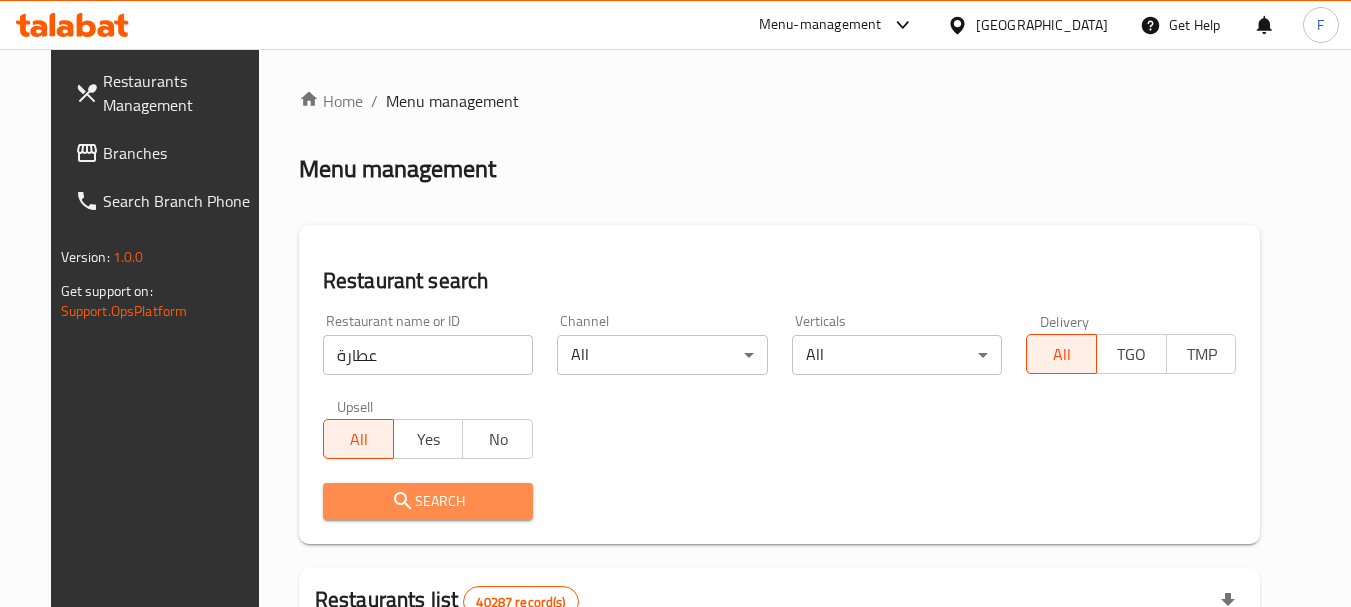 click on "Search" at bounding box center [428, 501] 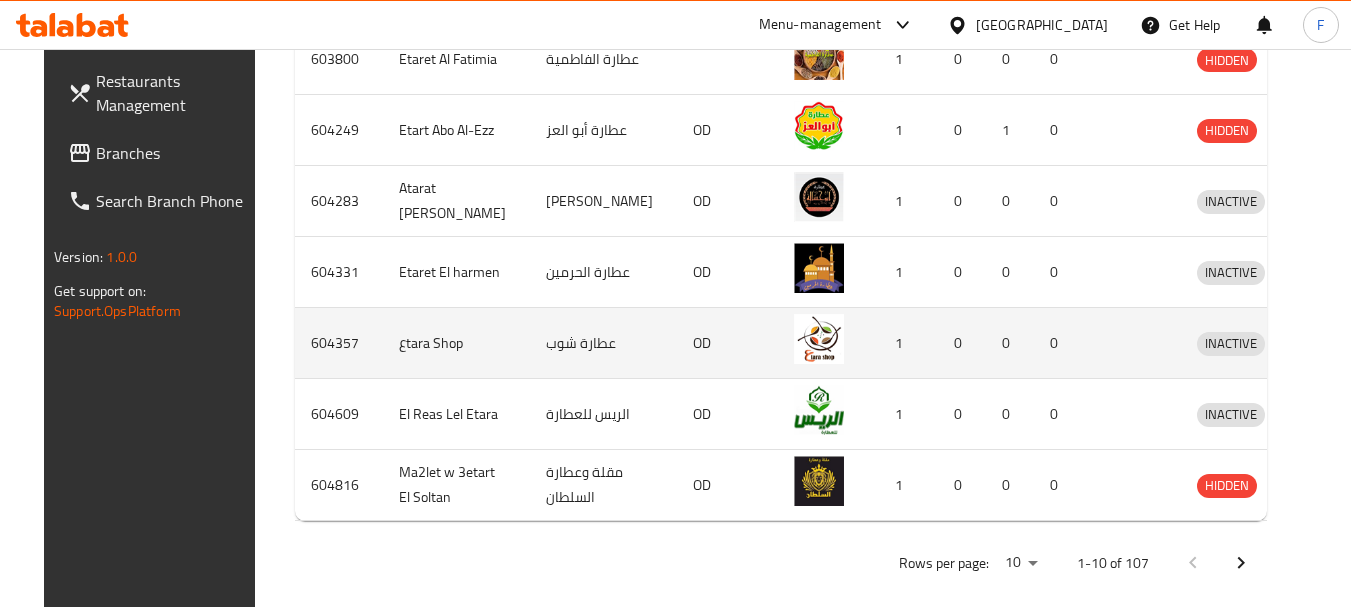 scroll, scrollTop: 907, scrollLeft: 0, axis: vertical 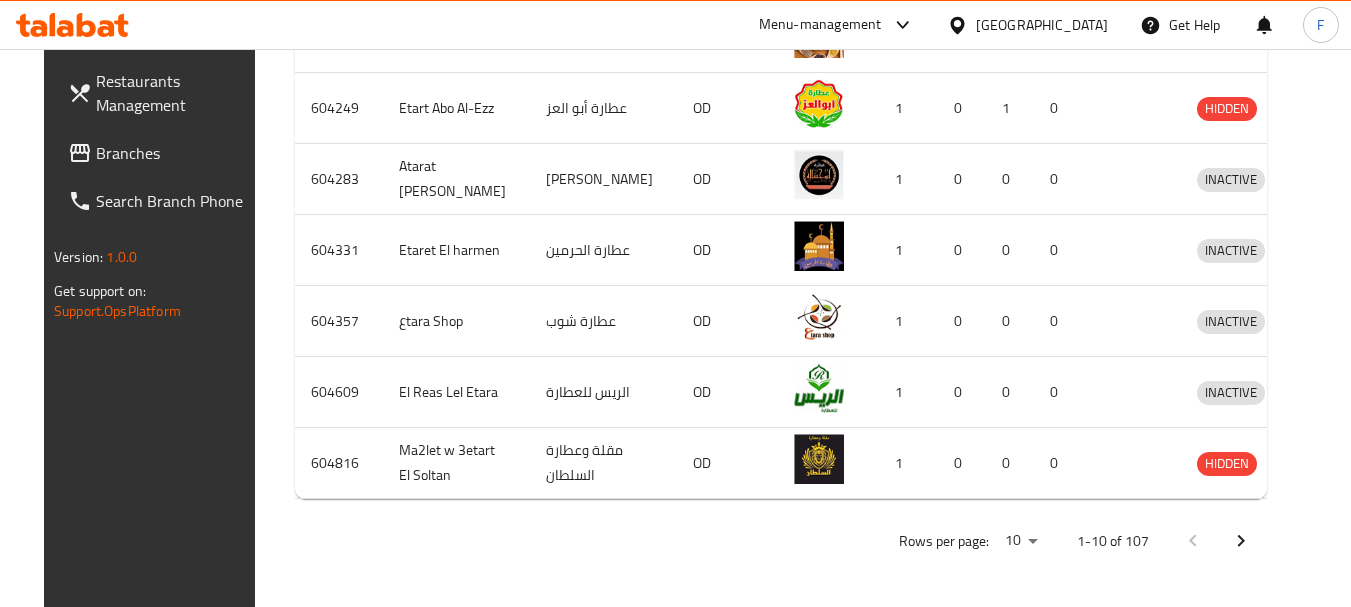 click 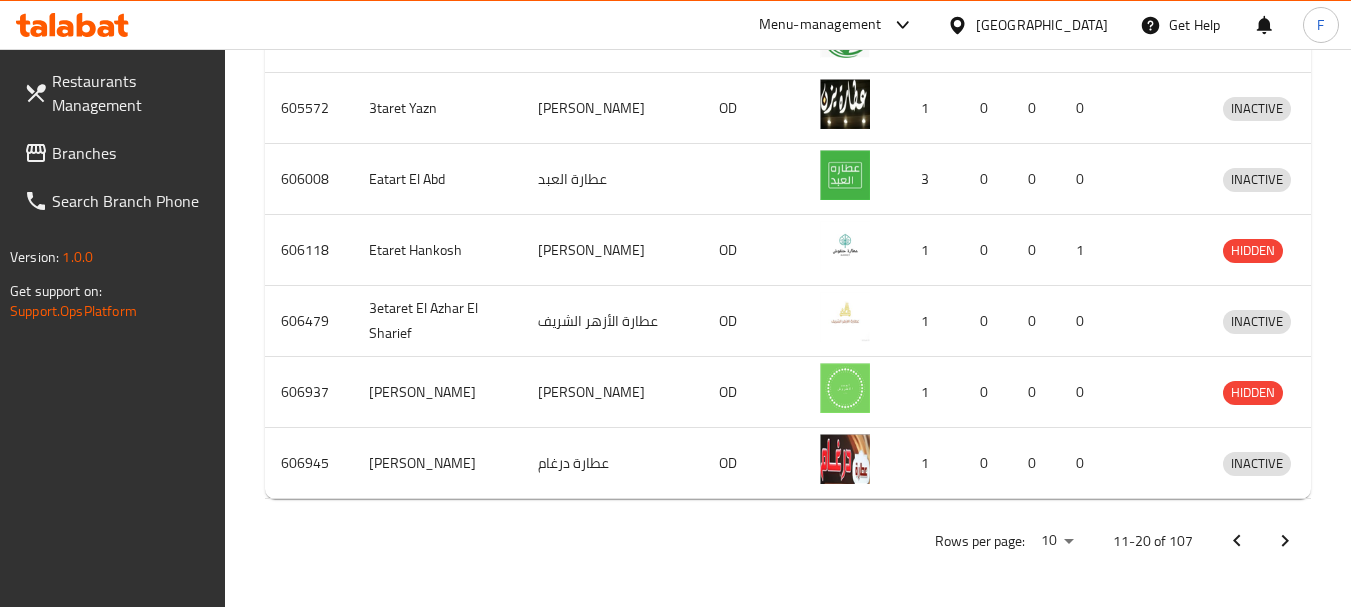 click 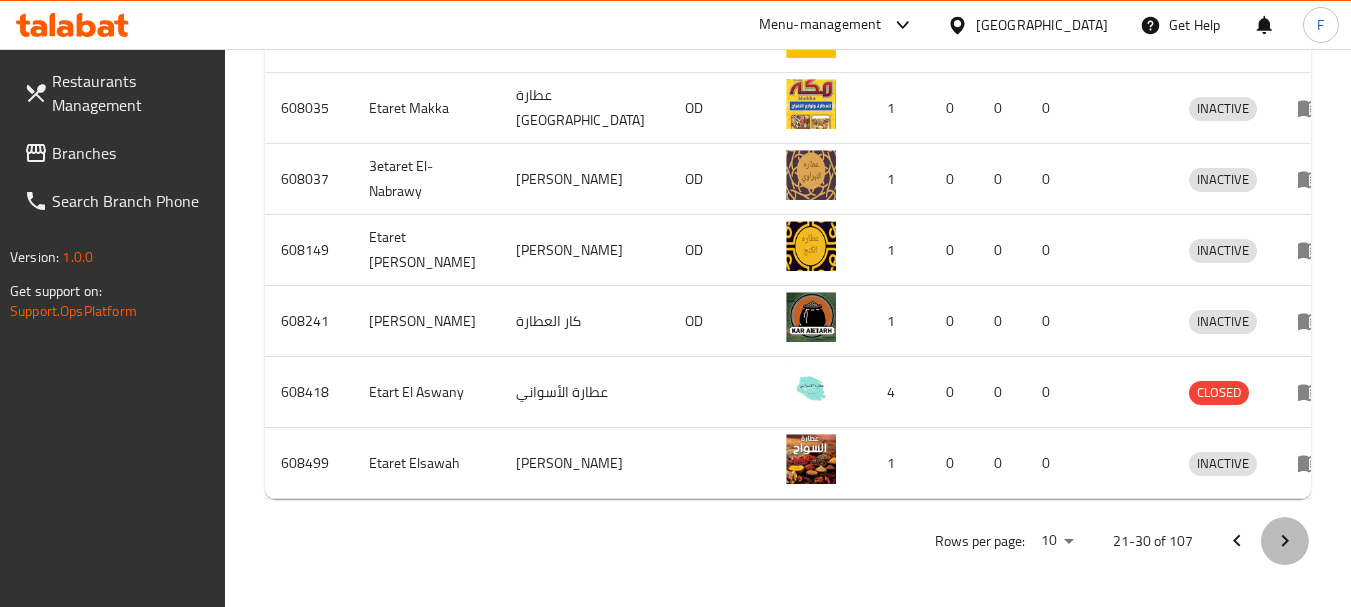 click 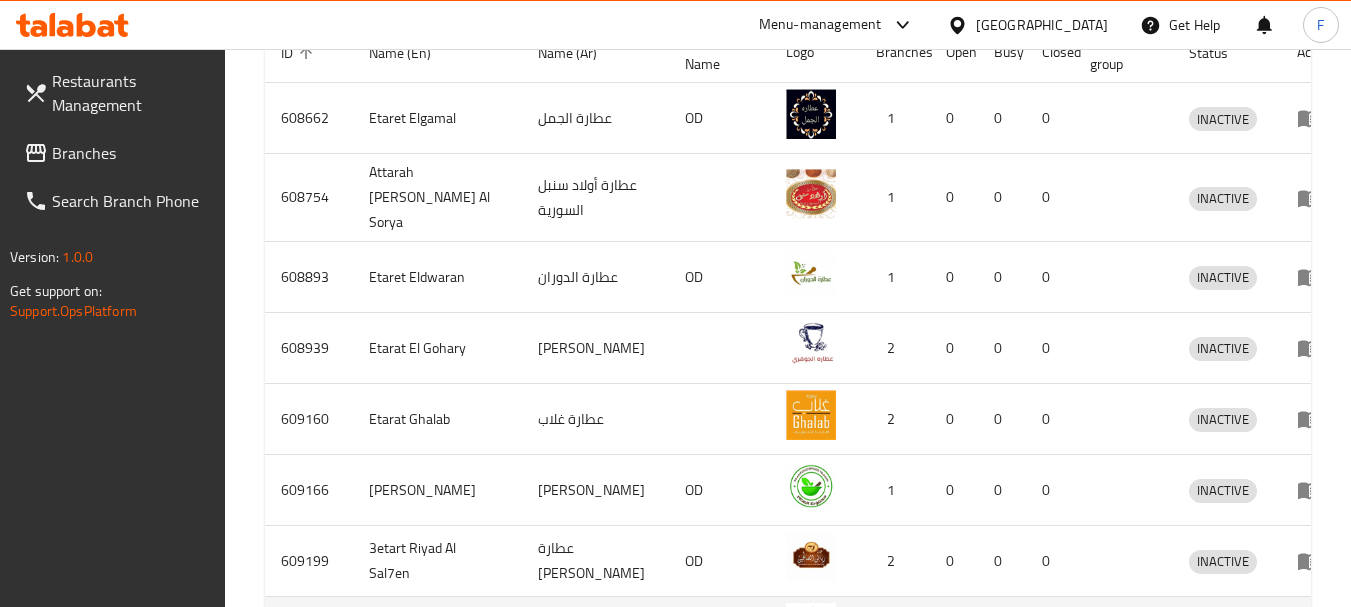 scroll, scrollTop: 607, scrollLeft: 0, axis: vertical 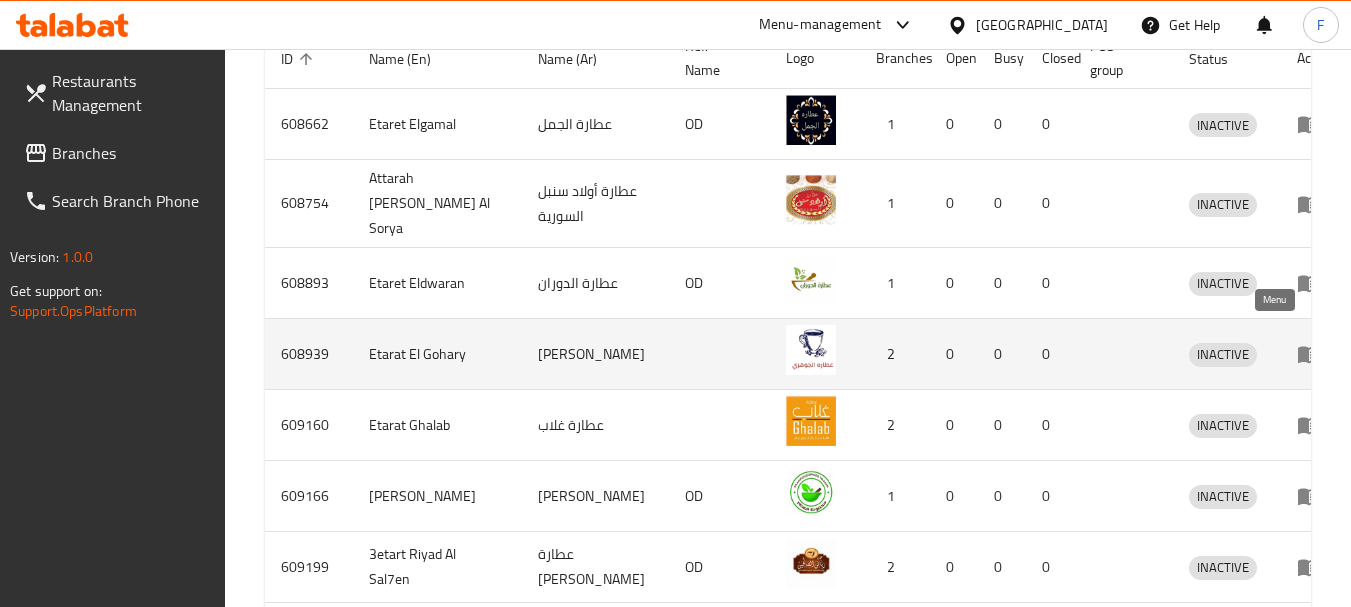 click 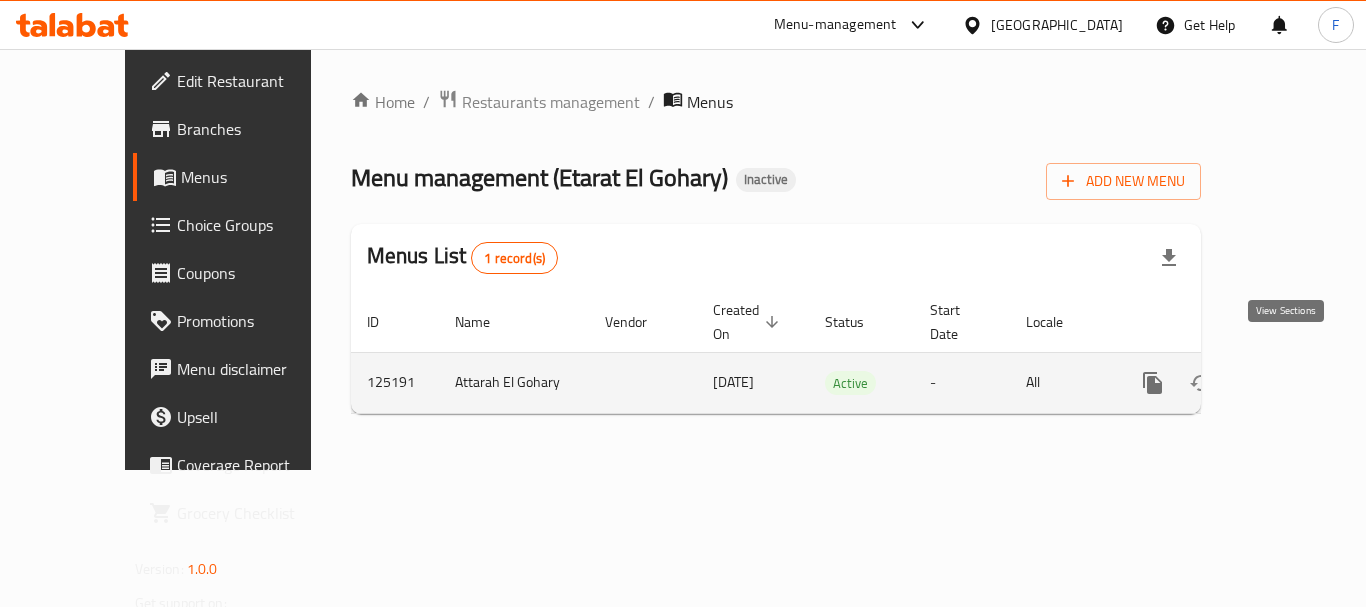 click 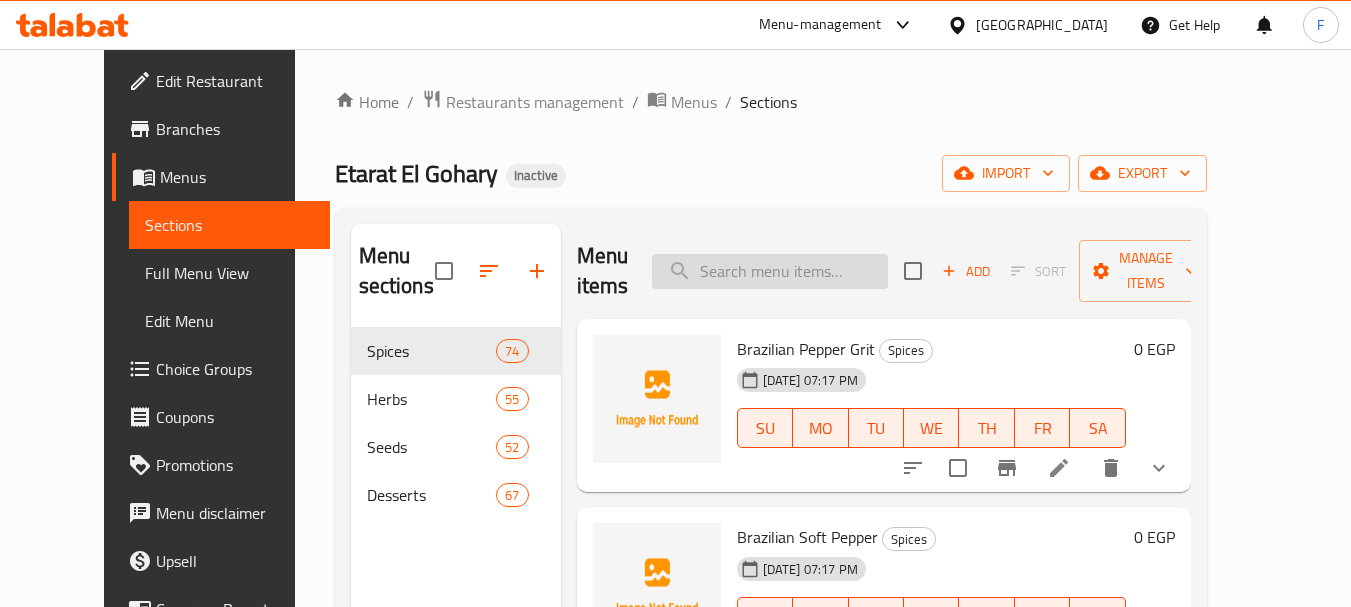 click at bounding box center (770, 271) 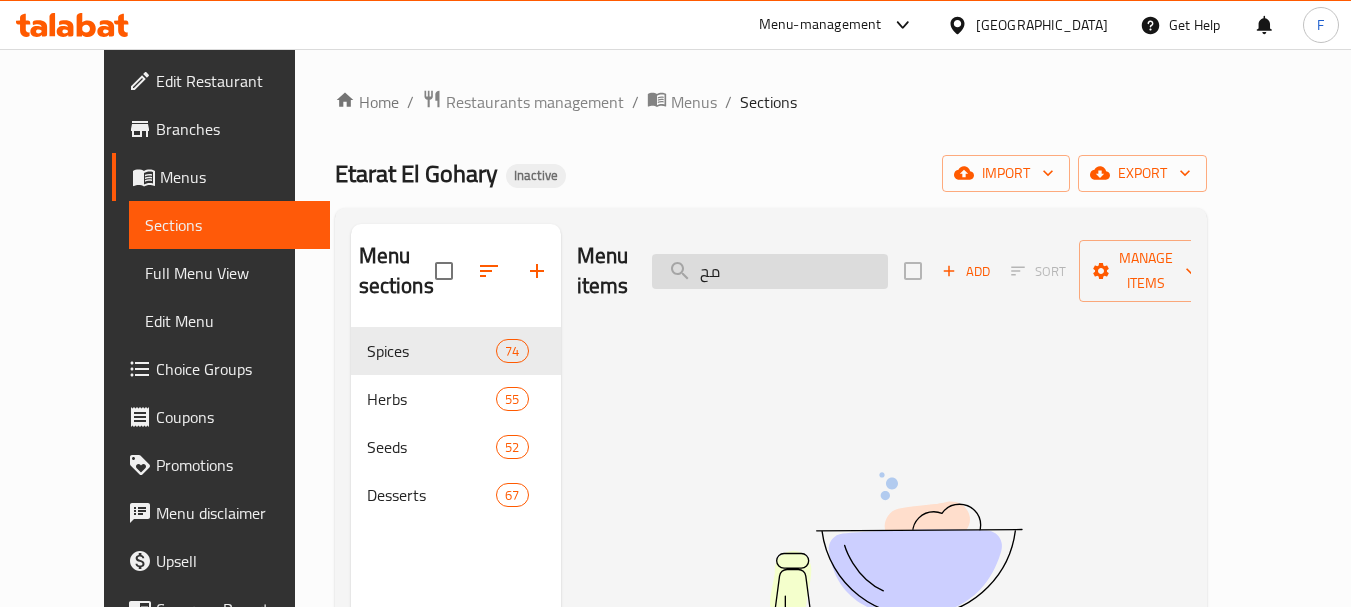 type on "م" 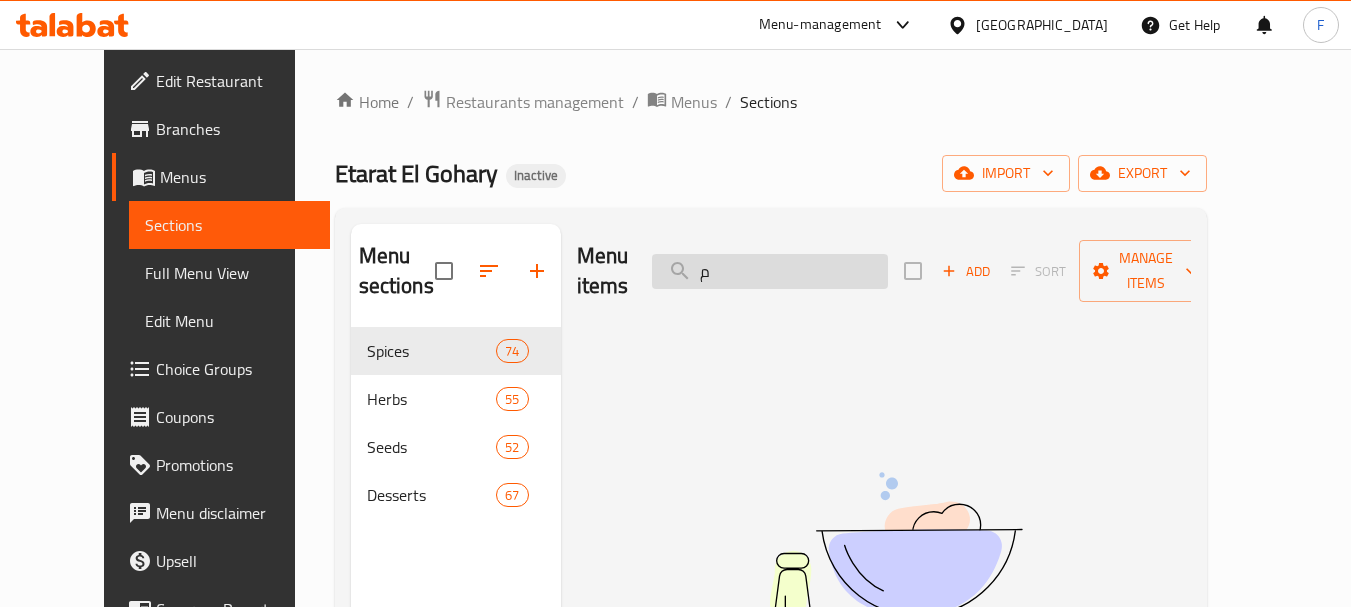 type 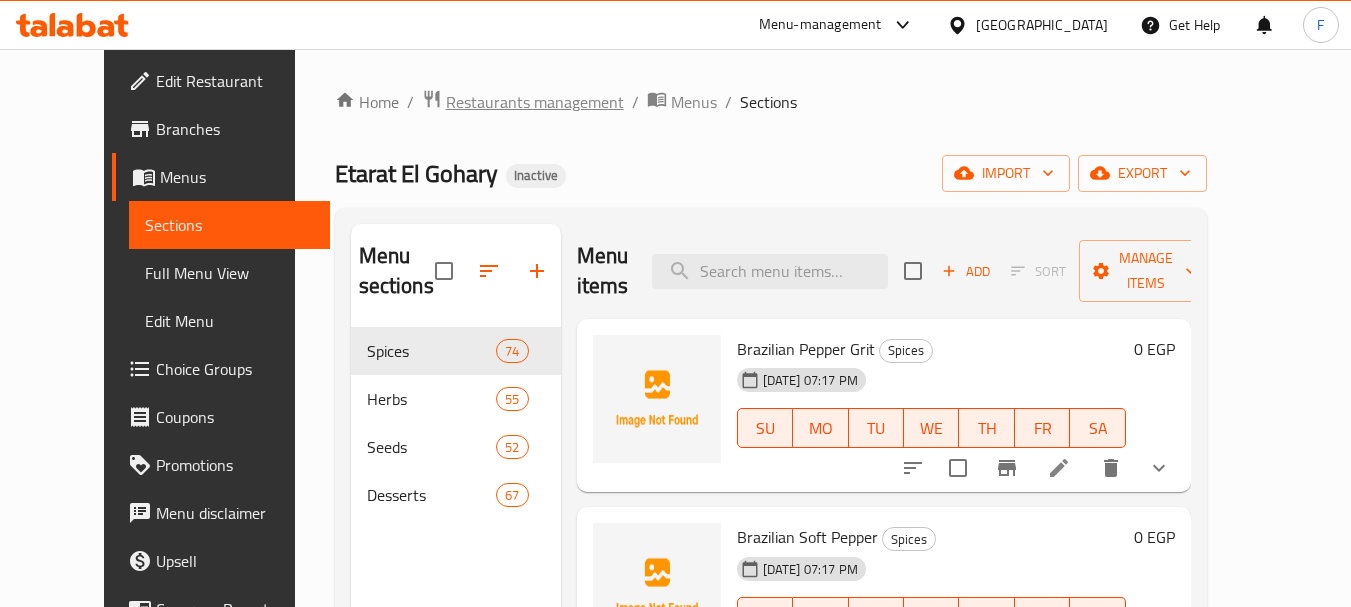 click on "Restaurants management" at bounding box center (535, 102) 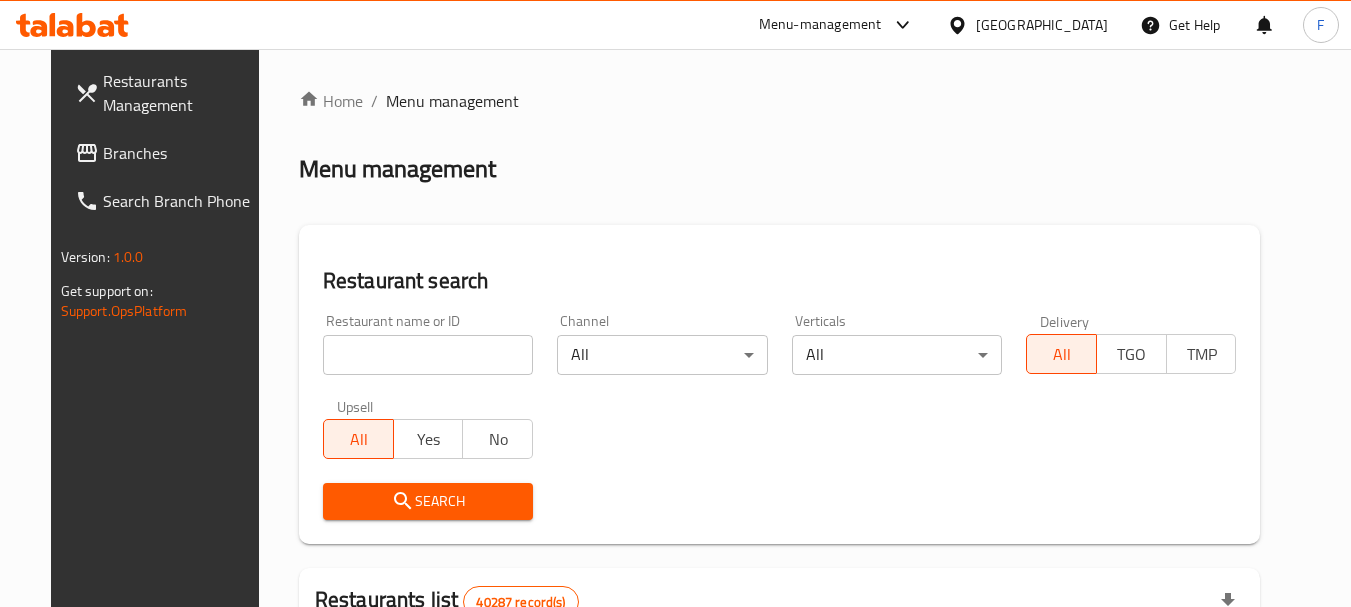 click on "Restaurant name or ID Restaurant name or ID" at bounding box center [428, 344] 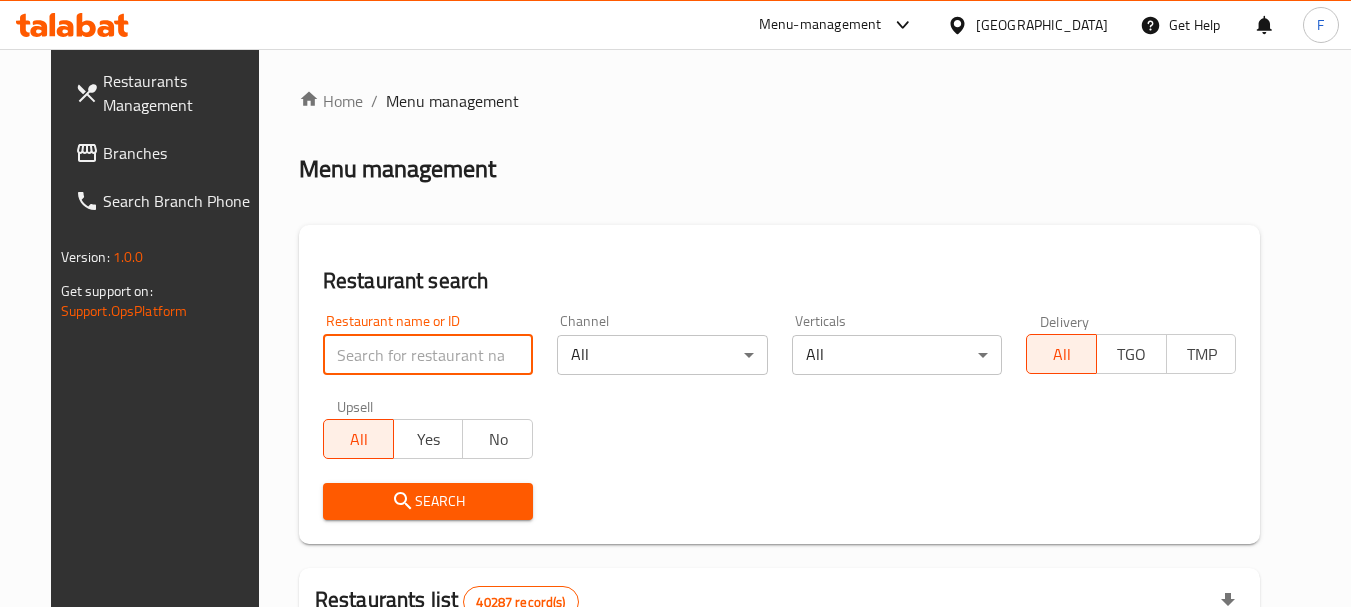 click at bounding box center (428, 355) 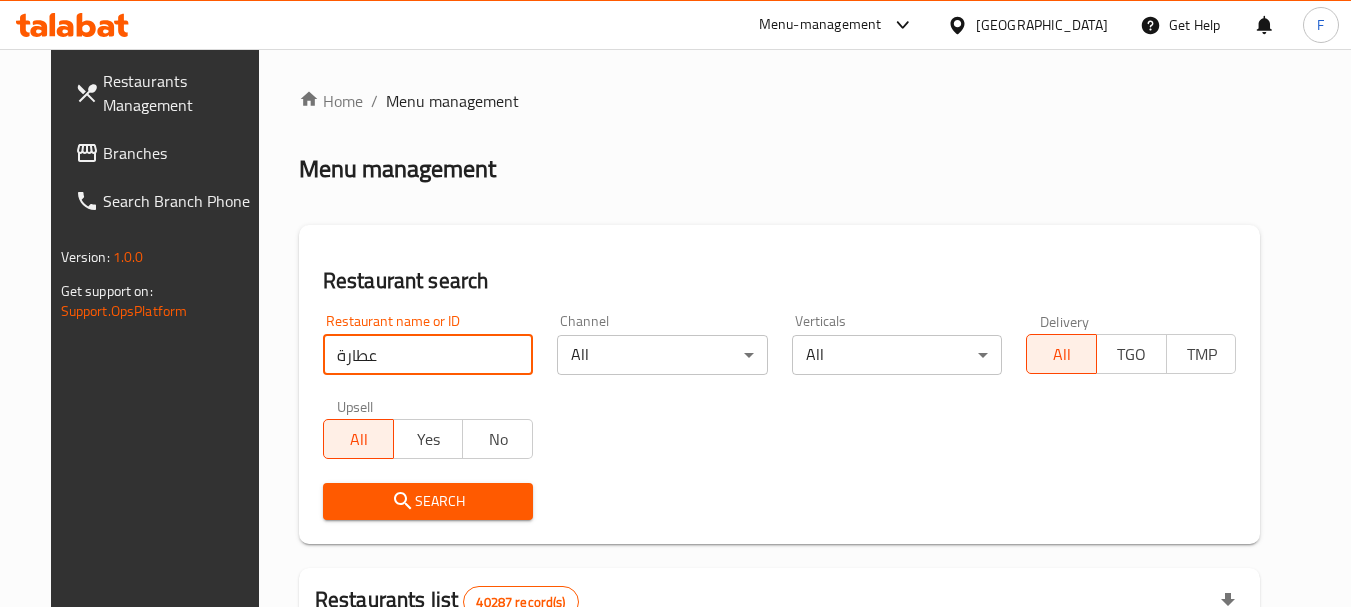 type on "عطارة" 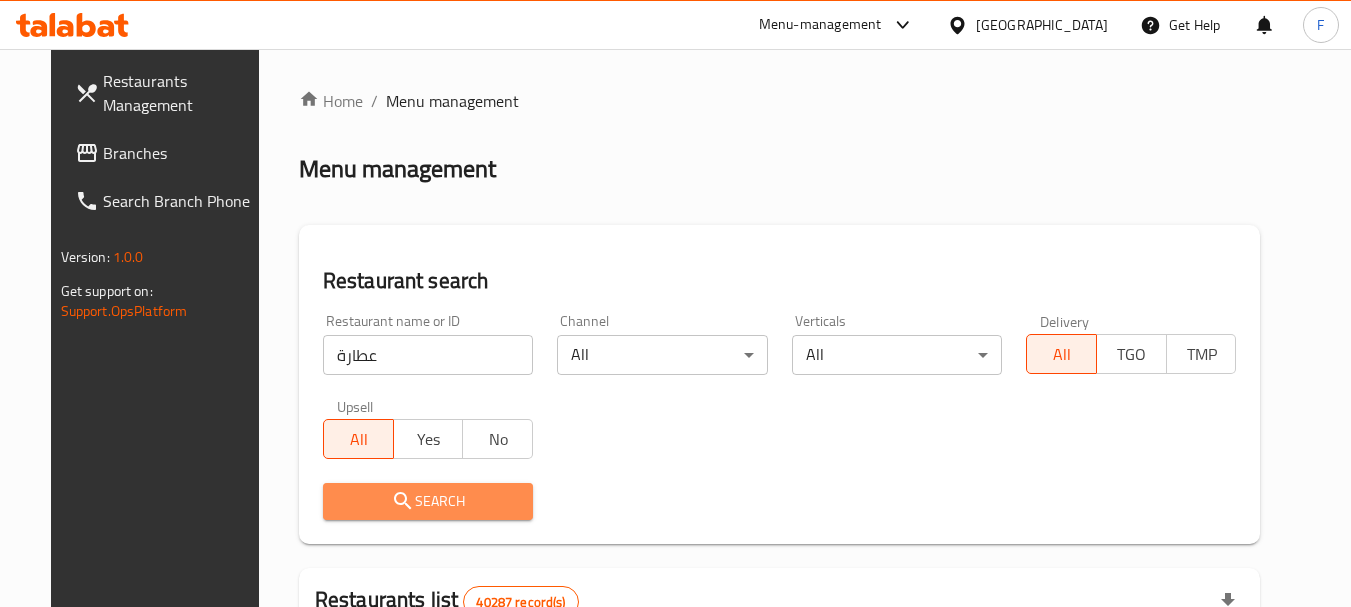 click on "Search" at bounding box center [428, 501] 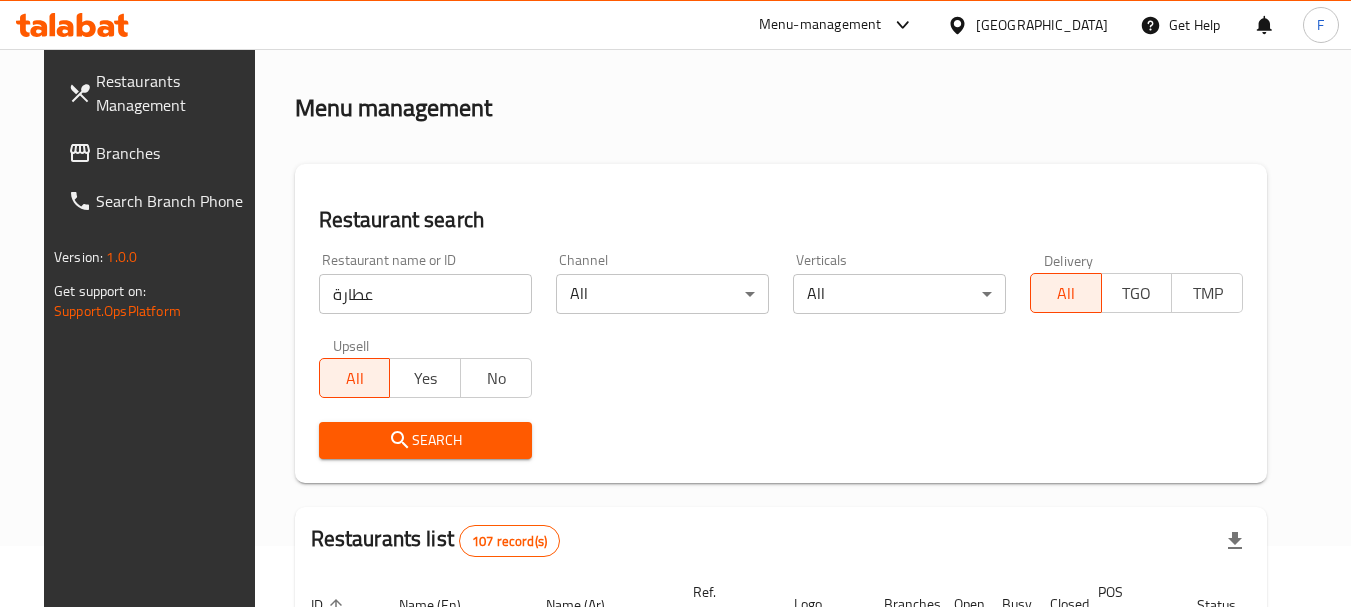 scroll, scrollTop: 300, scrollLeft: 0, axis: vertical 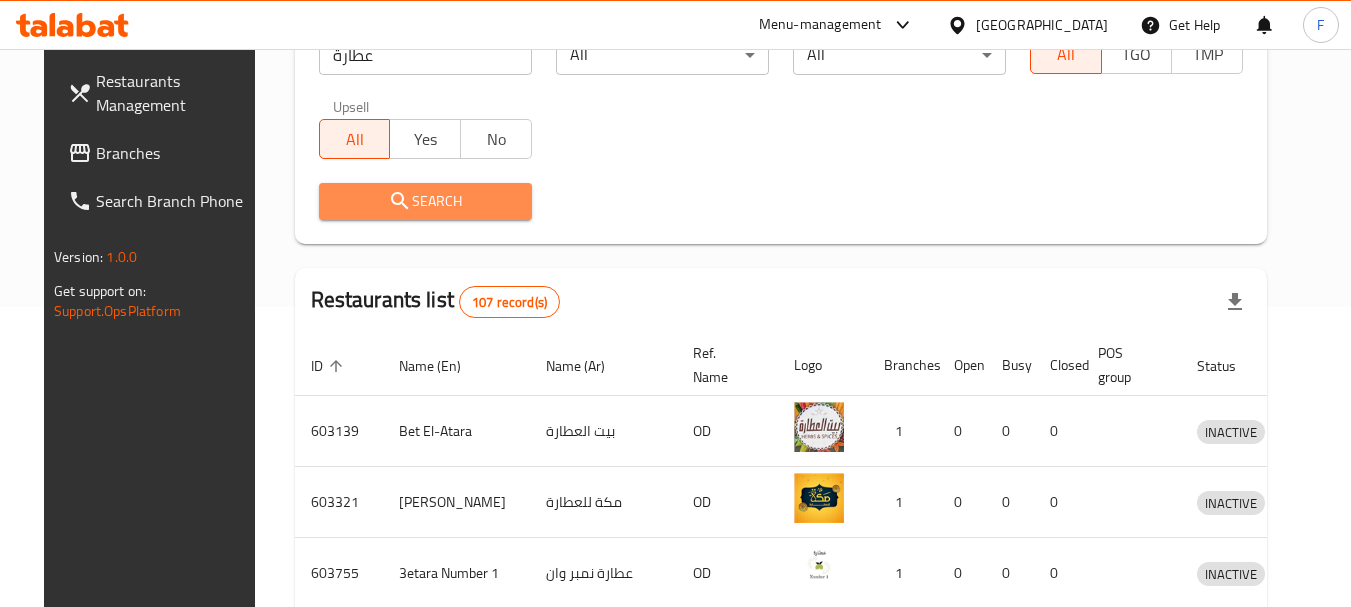 click on "Search" at bounding box center (425, 201) 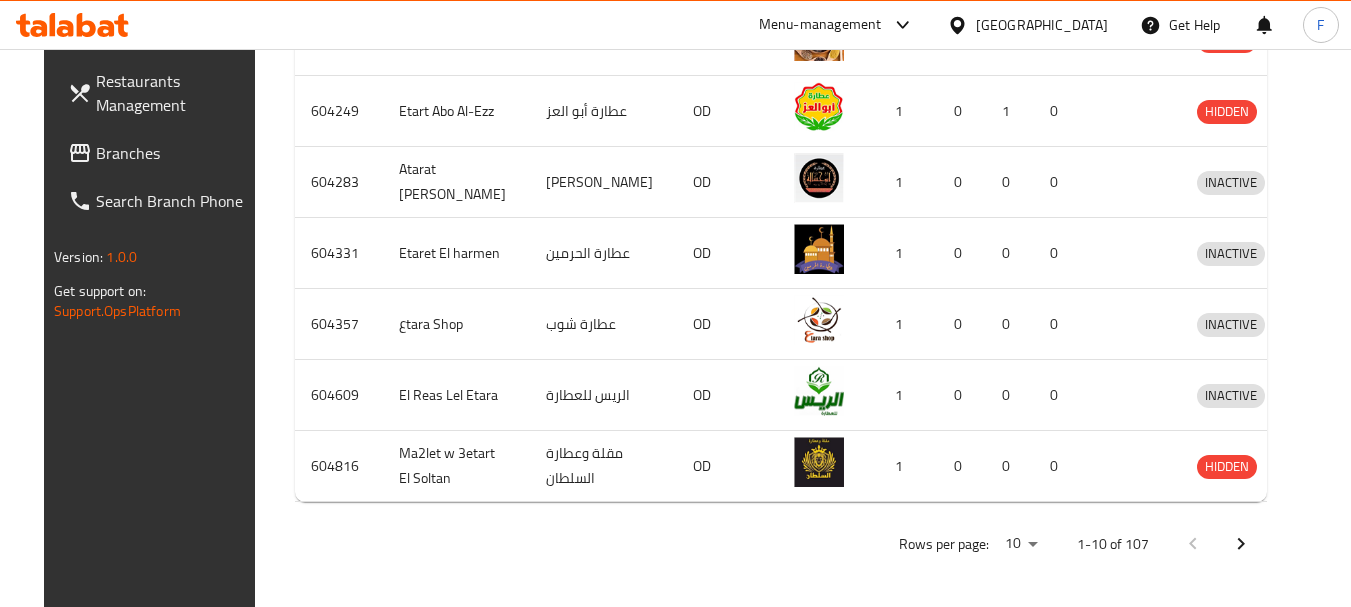 scroll, scrollTop: 907, scrollLeft: 0, axis: vertical 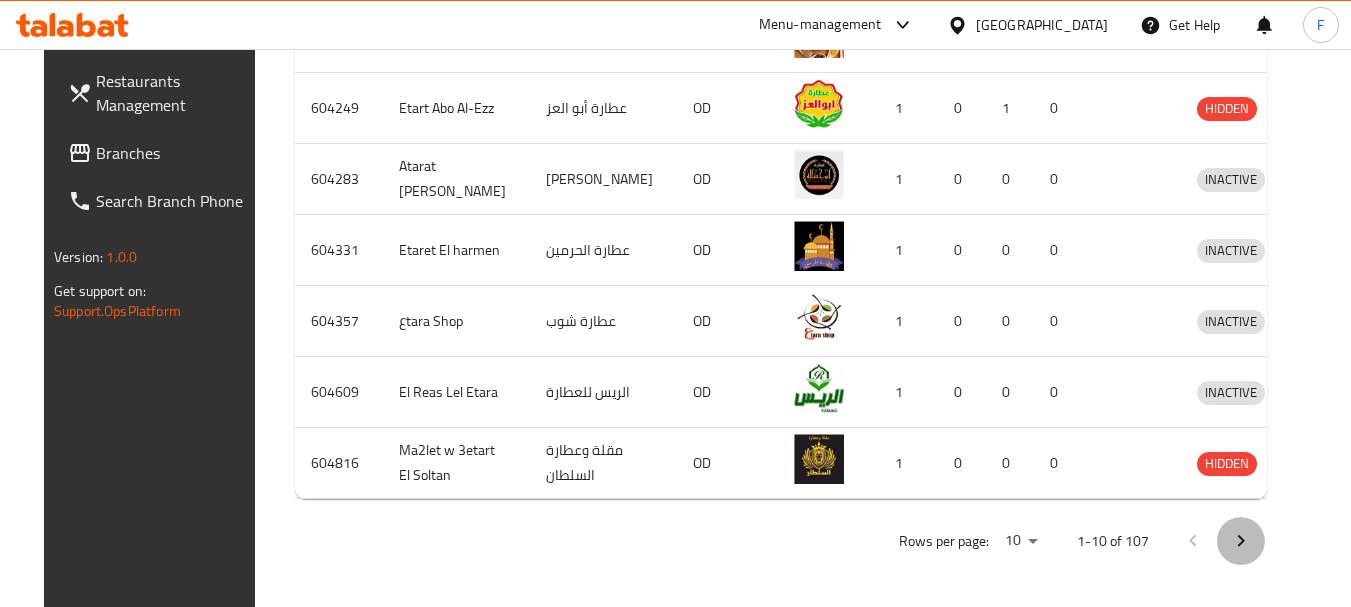 click 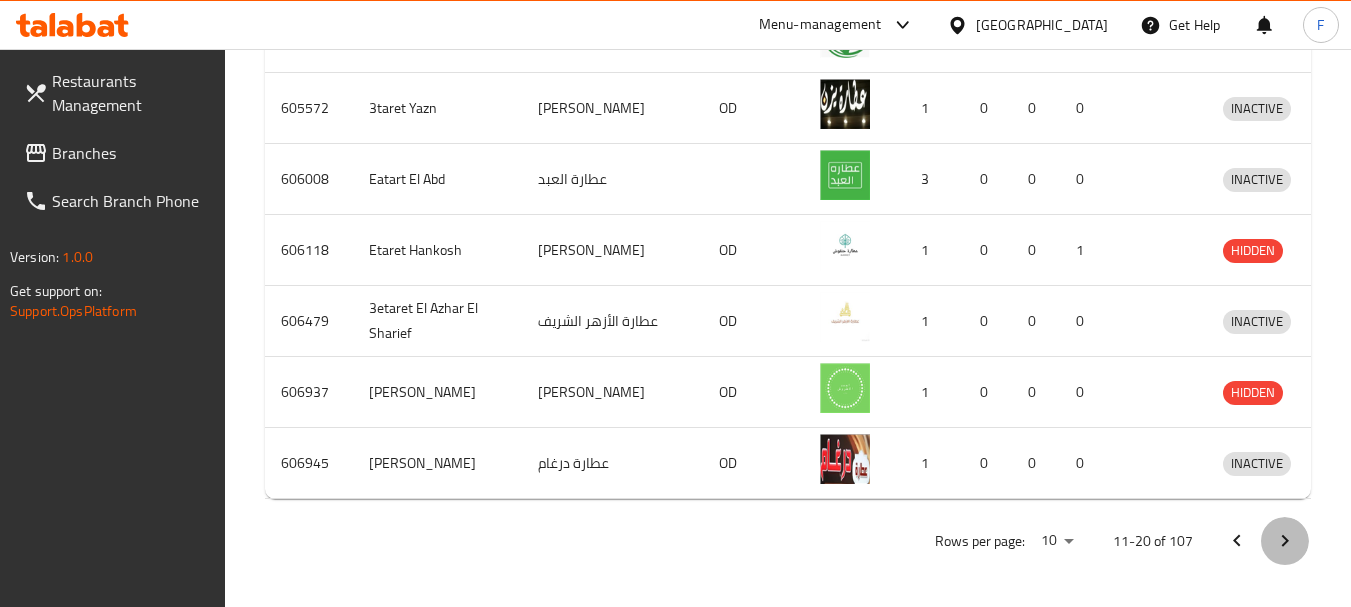 click 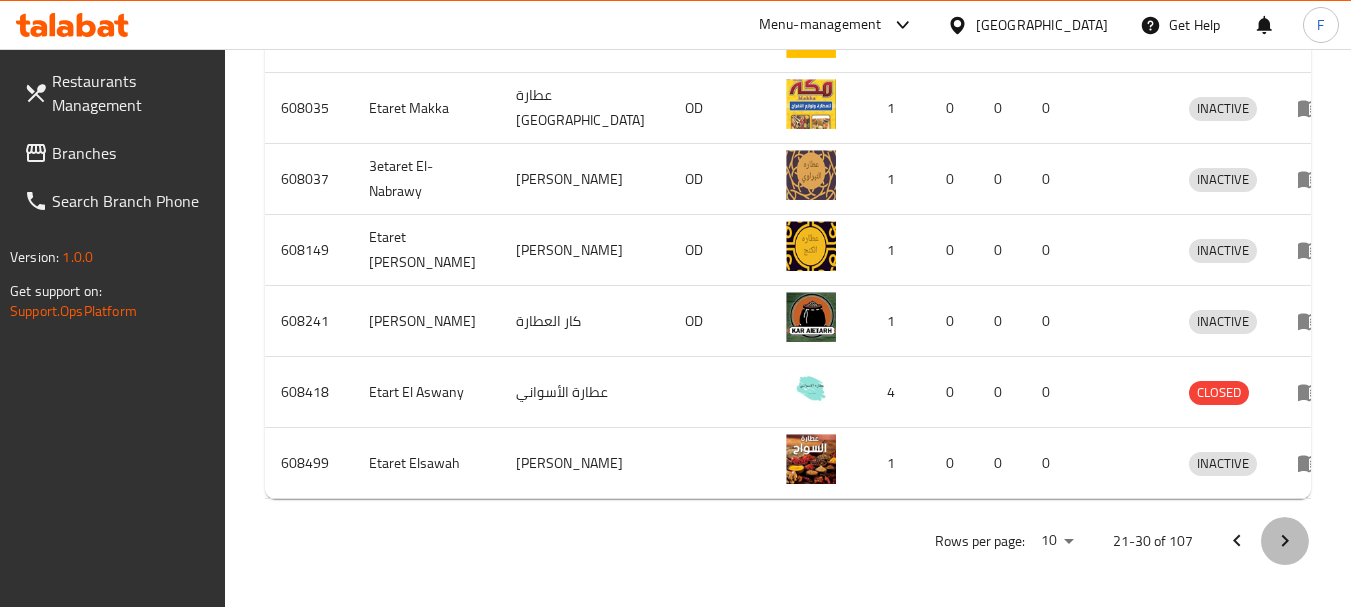 click 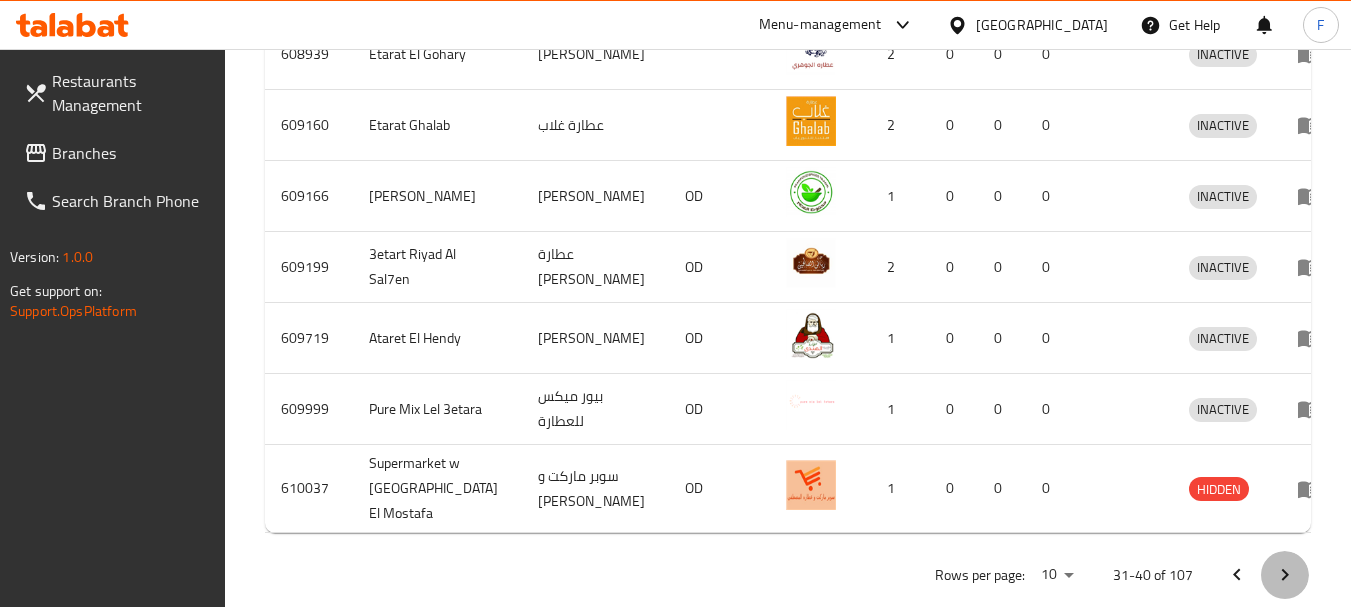 click 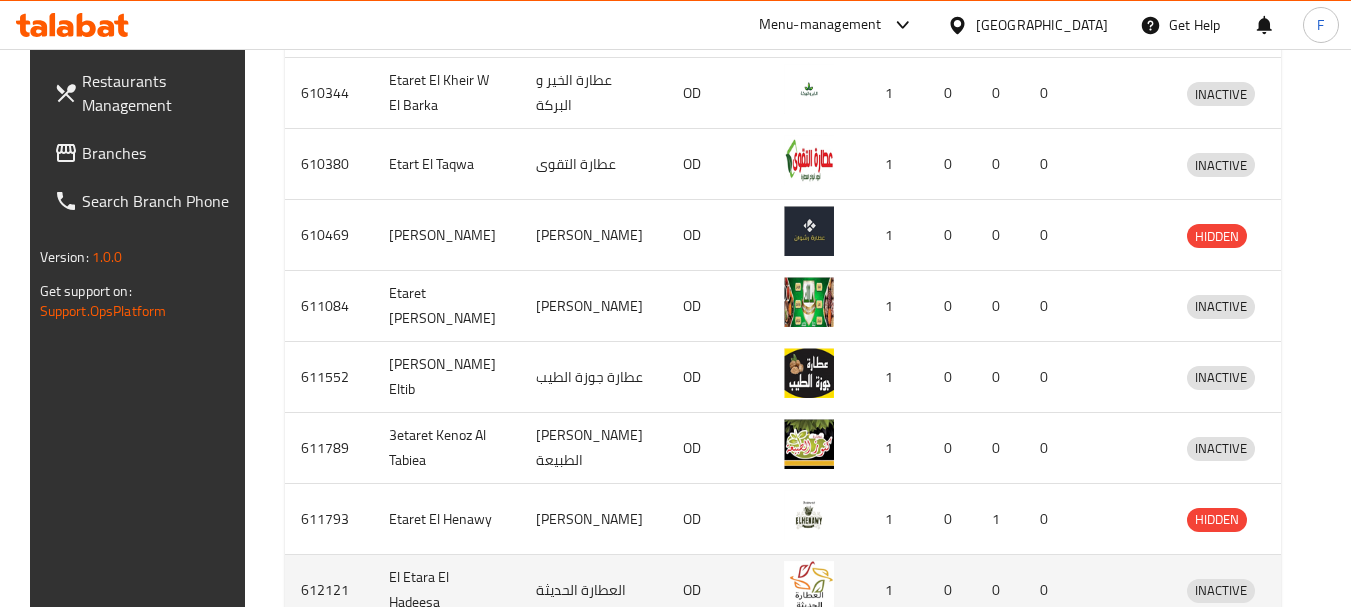 scroll, scrollTop: 707, scrollLeft: 0, axis: vertical 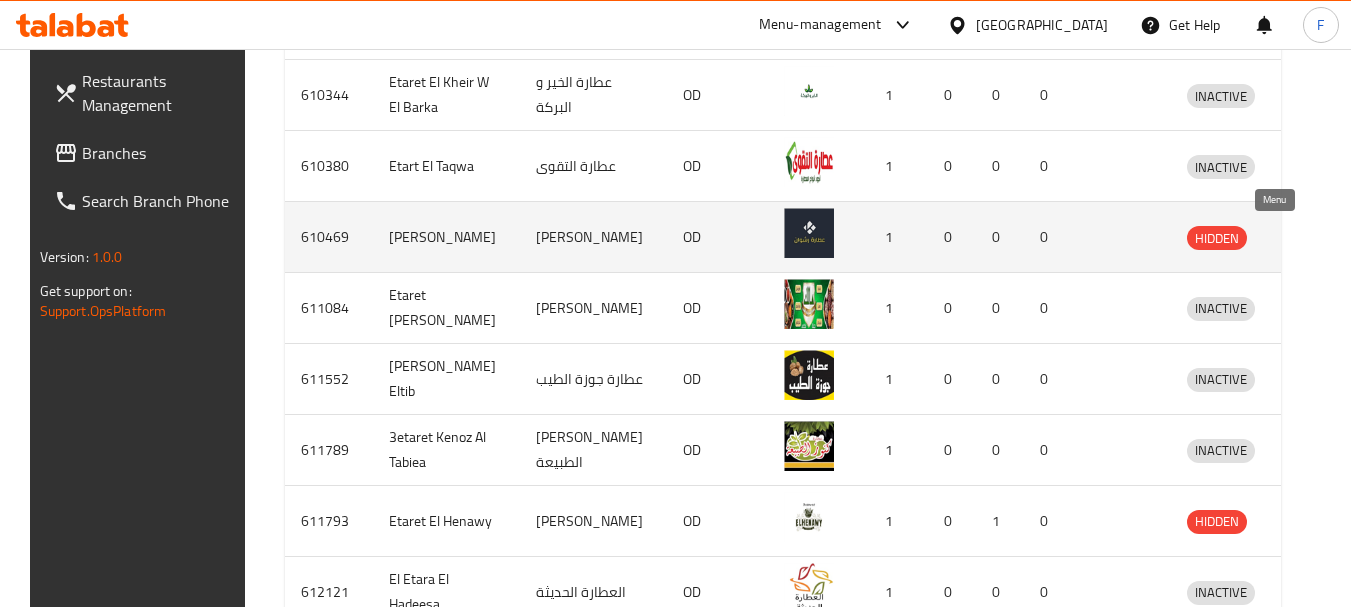 click 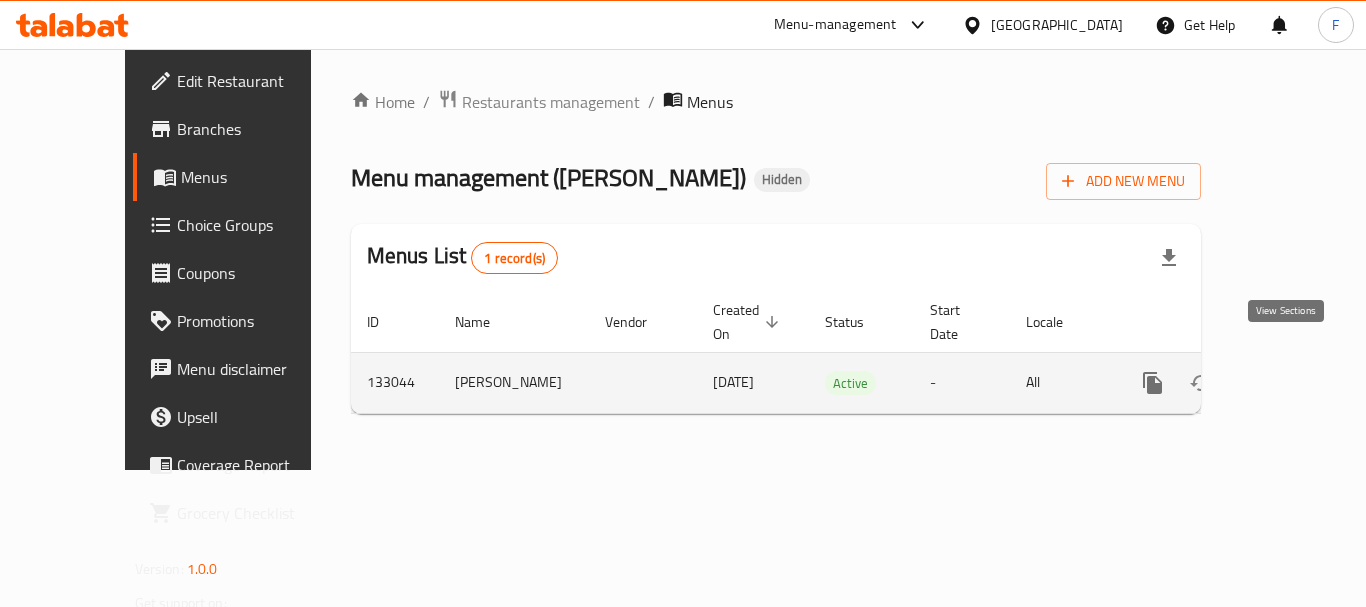 click 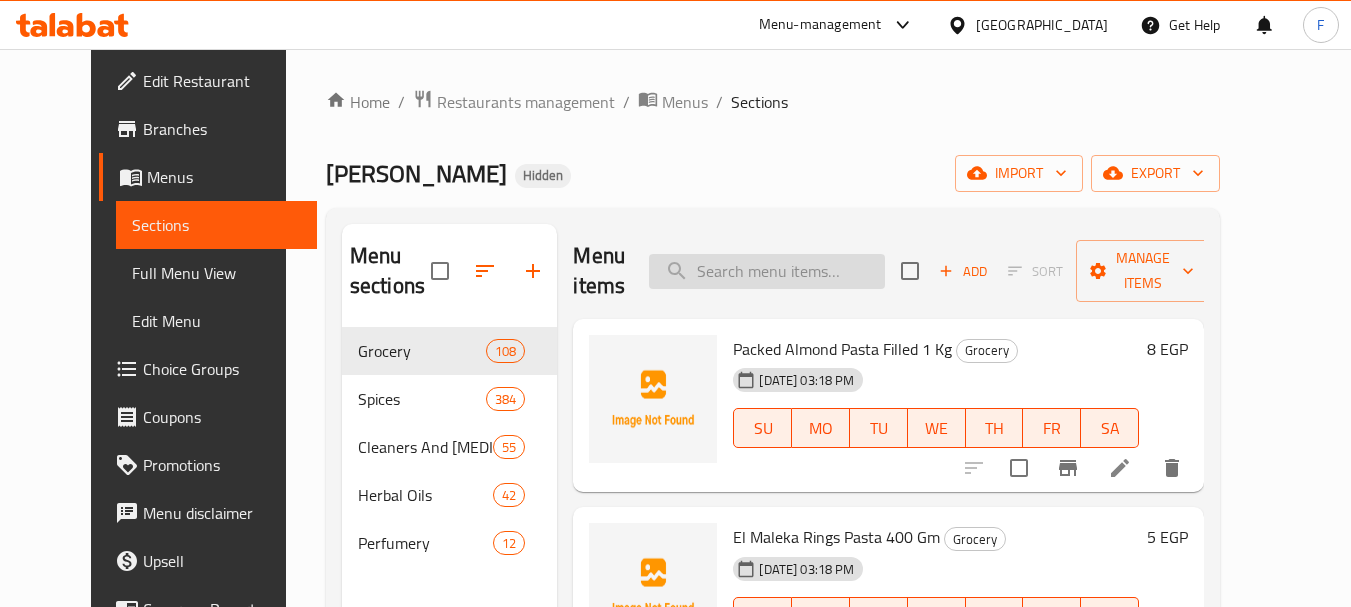 click at bounding box center (767, 271) 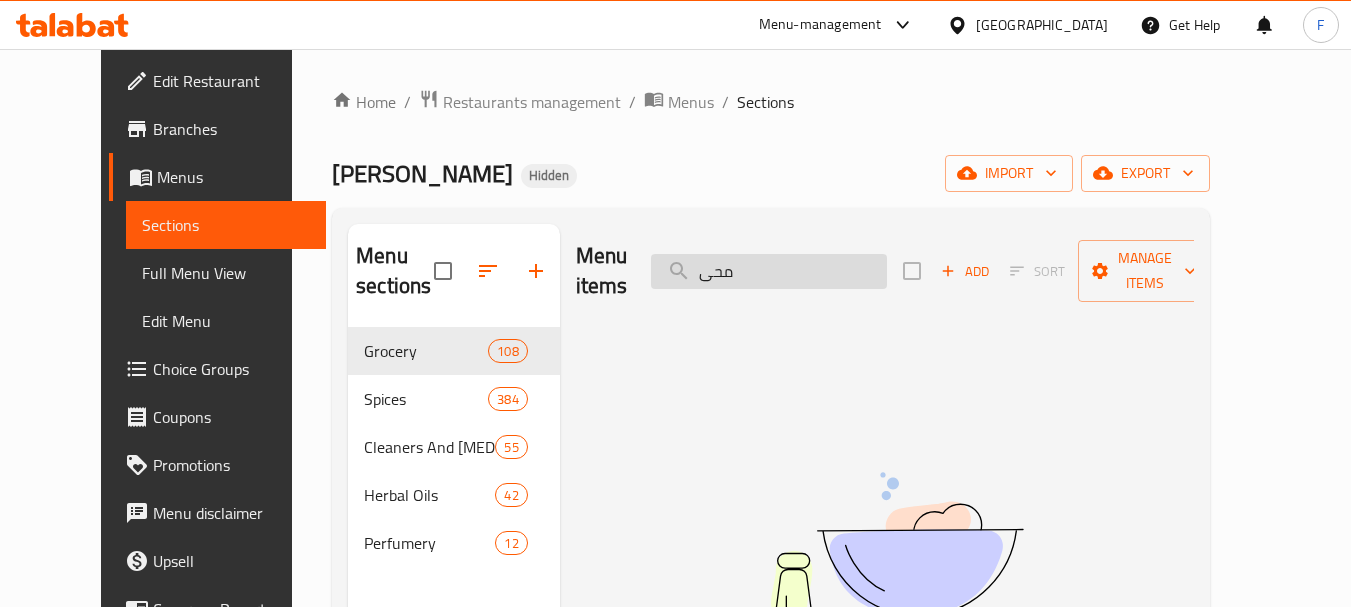 type on "محىج" 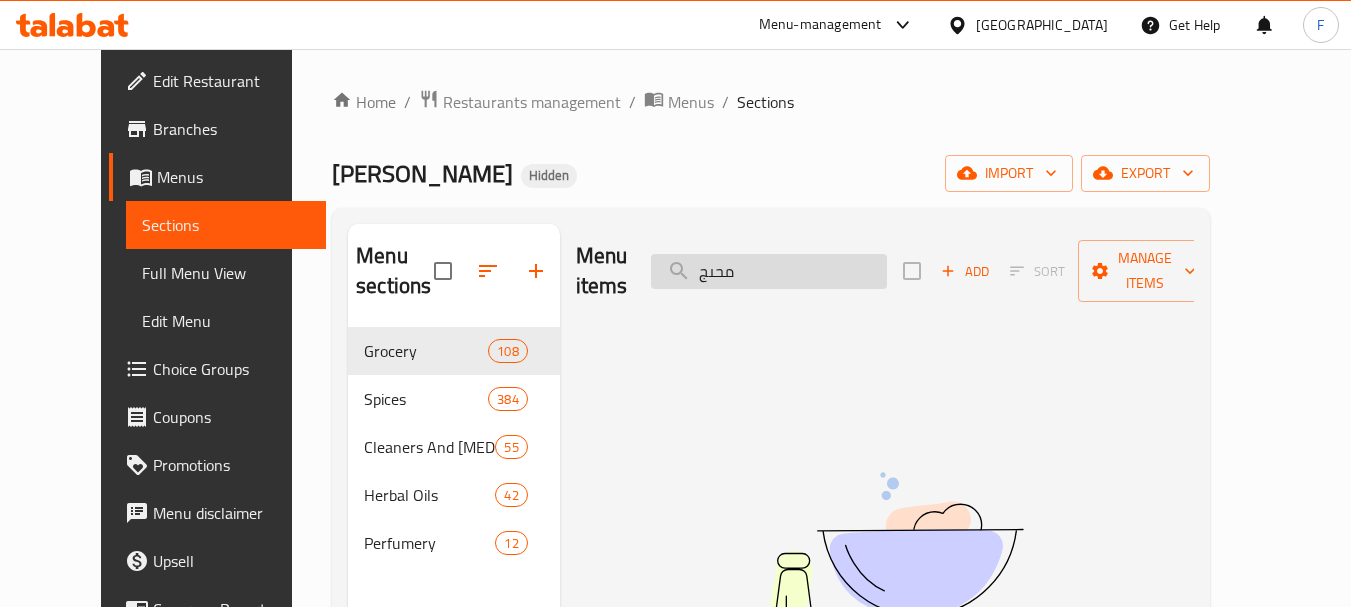 click on "محىج" at bounding box center (769, 271) 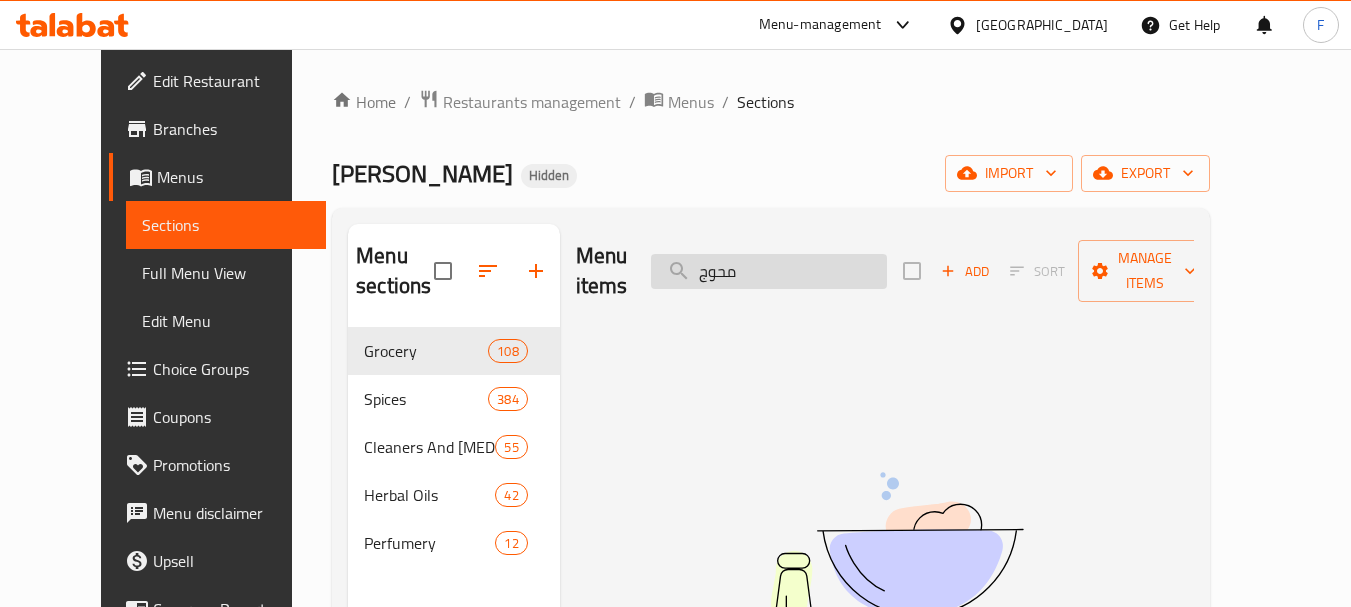 click on "محوج" at bounding box center (769, 271) 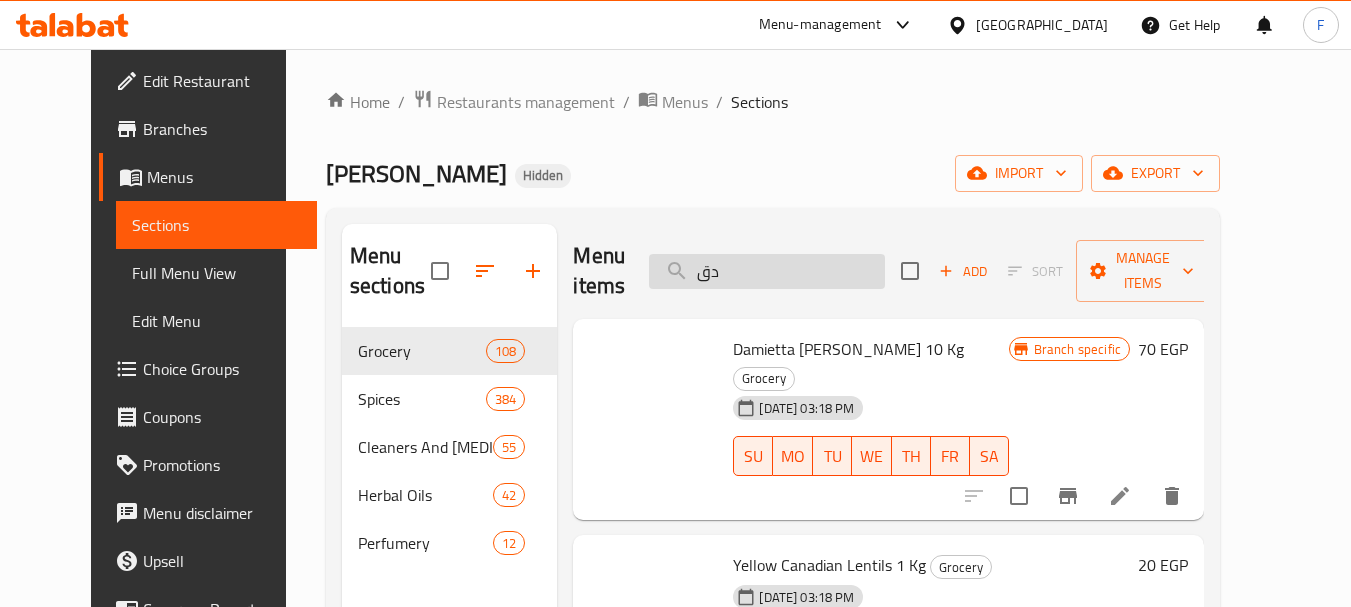 type on "دقه" 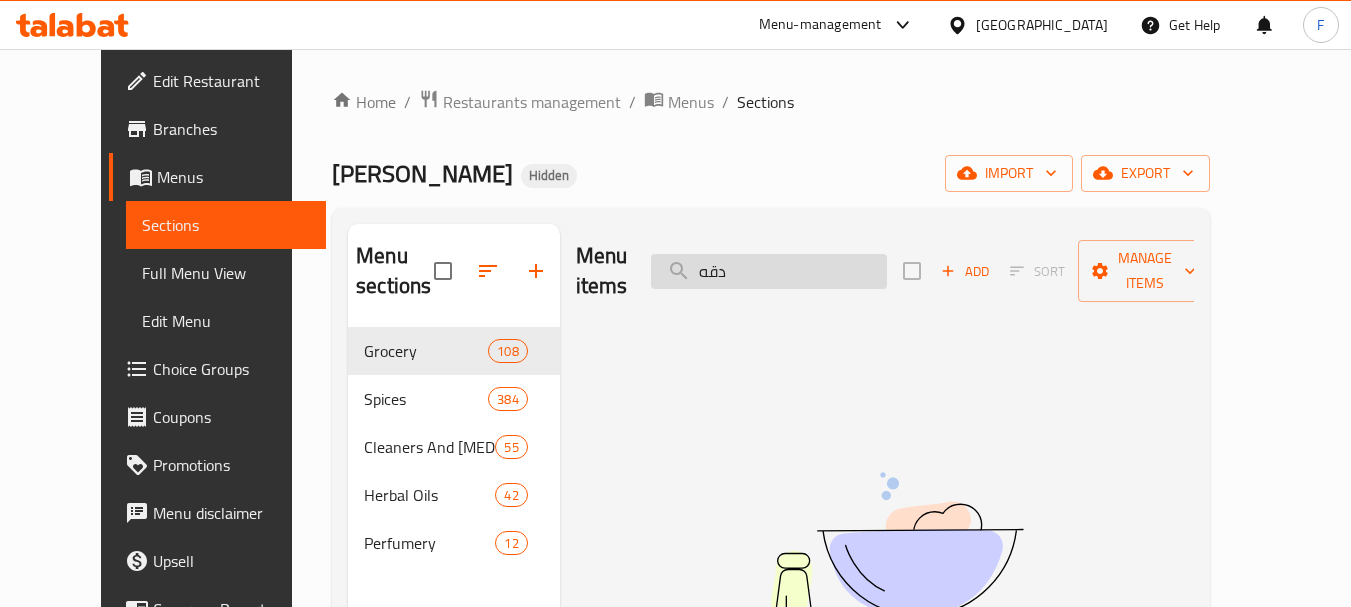 click on "دقه" at bounding box center (769, 271) 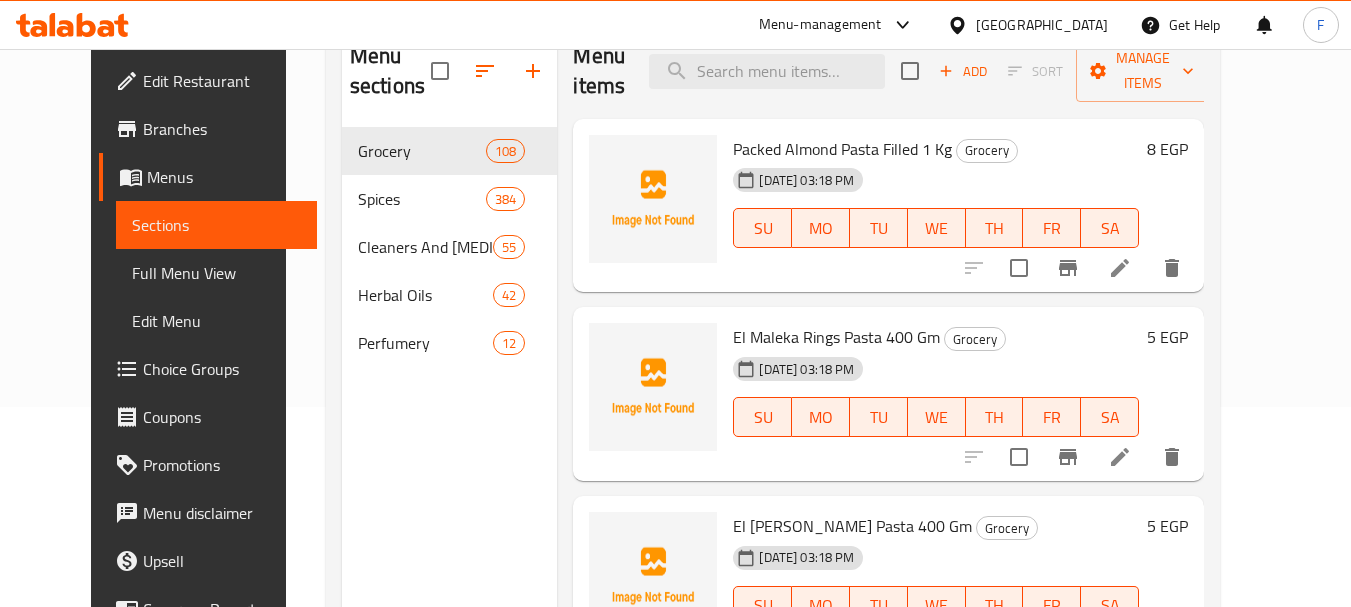 scroll, scrollTop: 0, scrollLeft: 0, axis: both 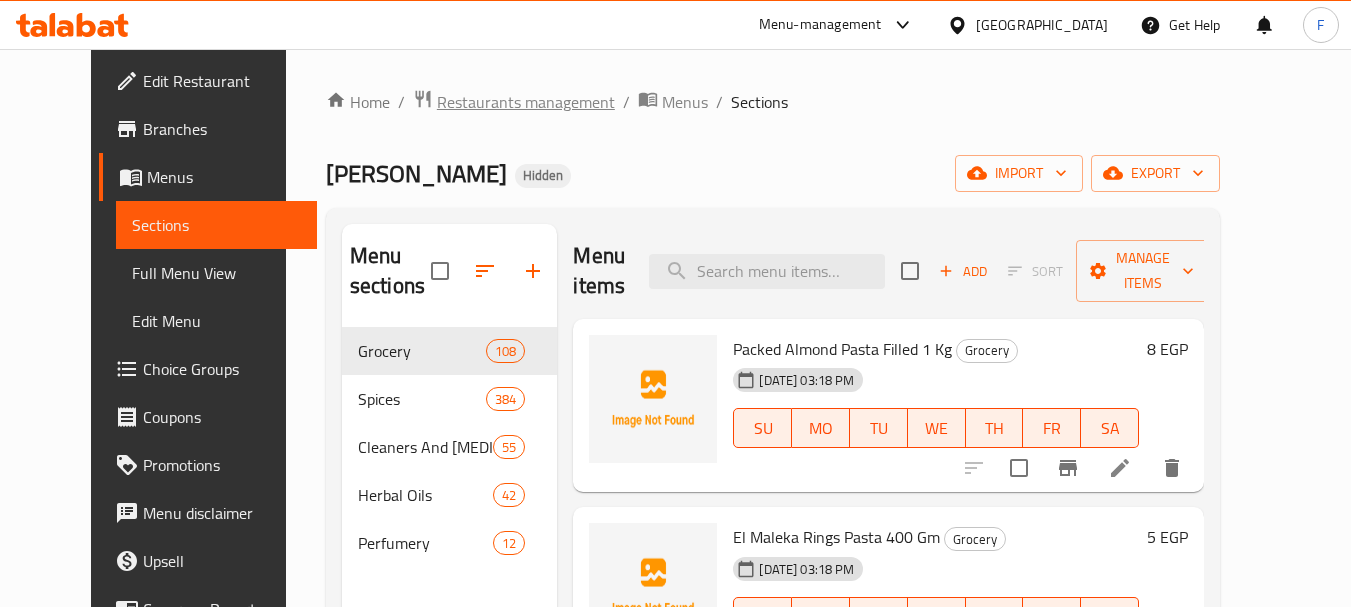 click on "Restaurants management" at bounding box center (526, 102) 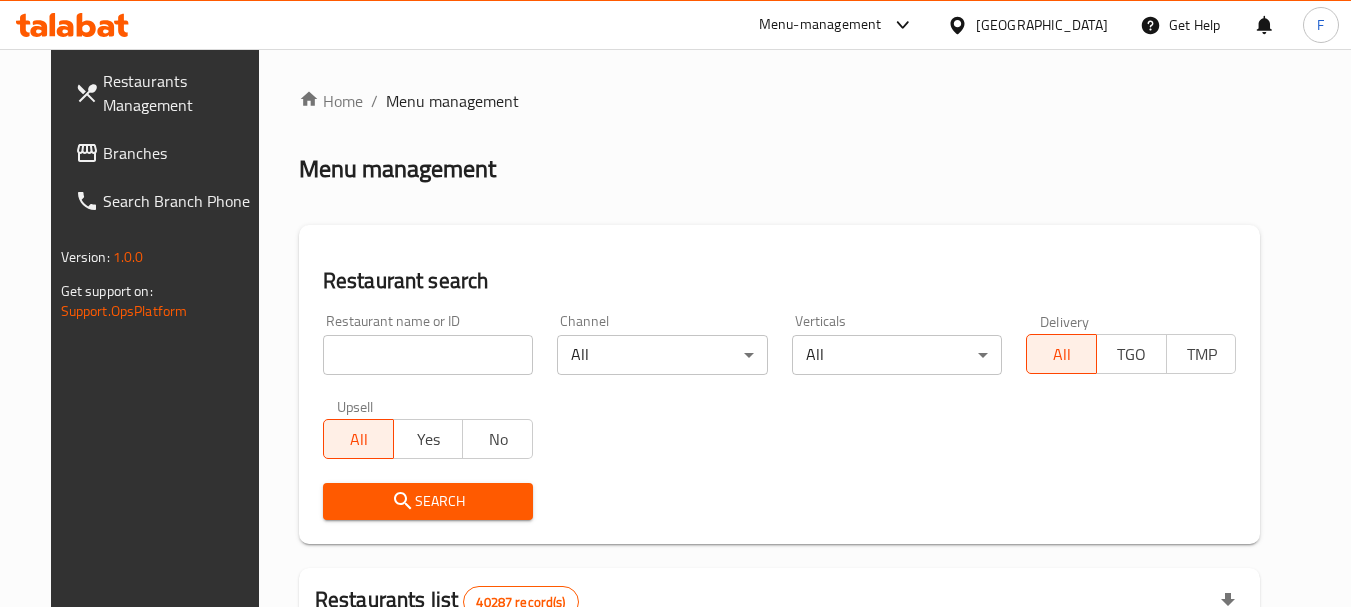 click at bounding box center [428, 355] 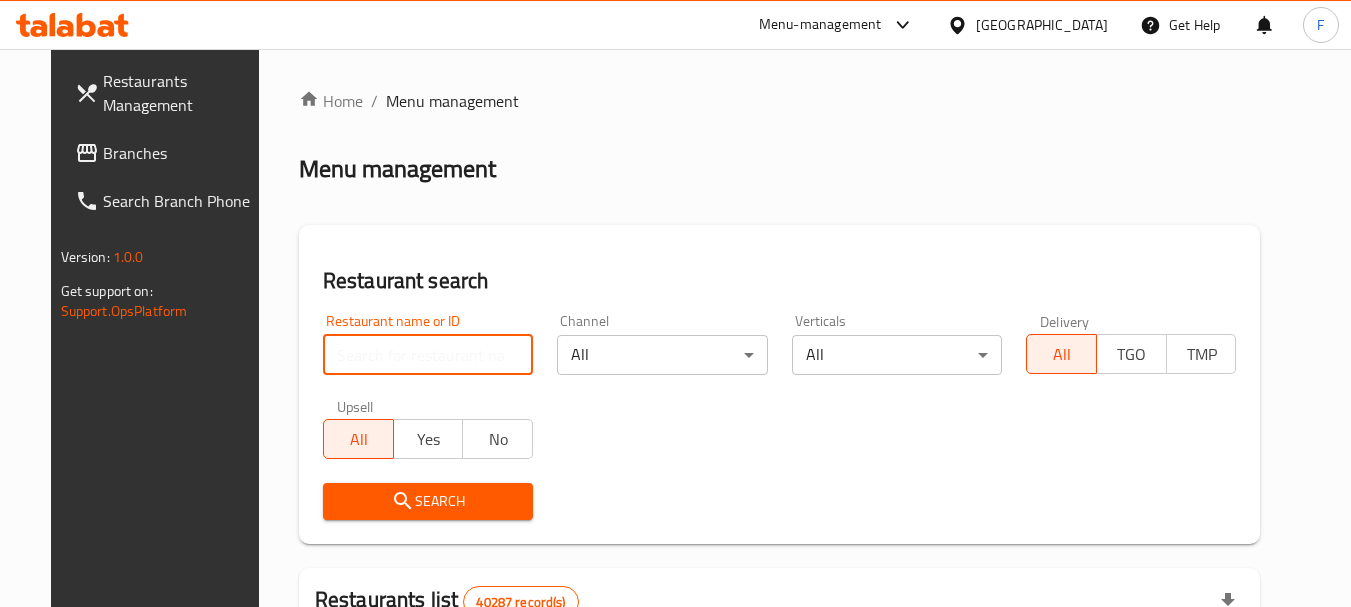 paste on "عطارة" 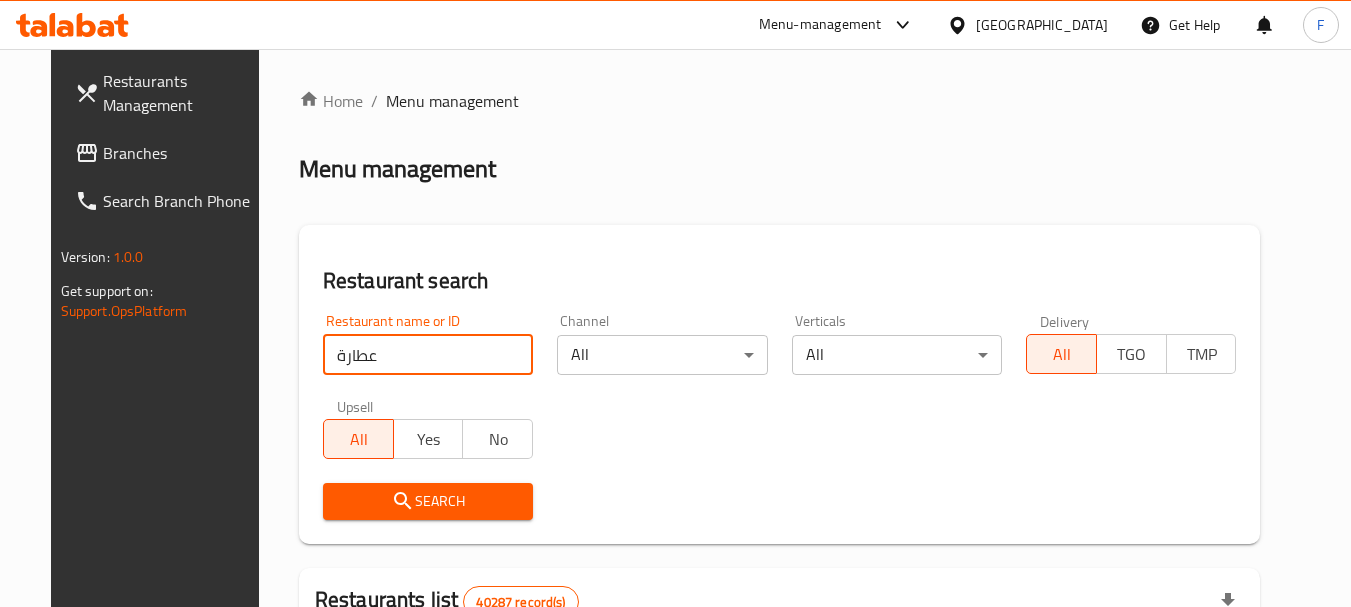 type on "عطارة" 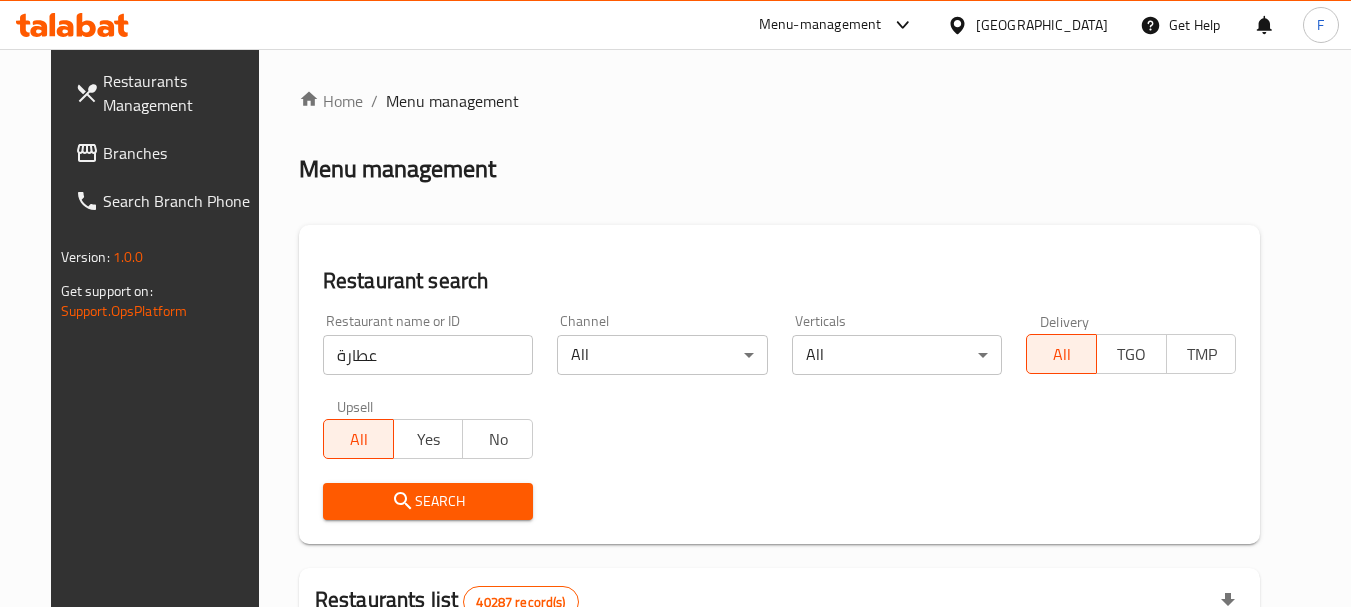click on "Search" at bounding box center (428, 501) 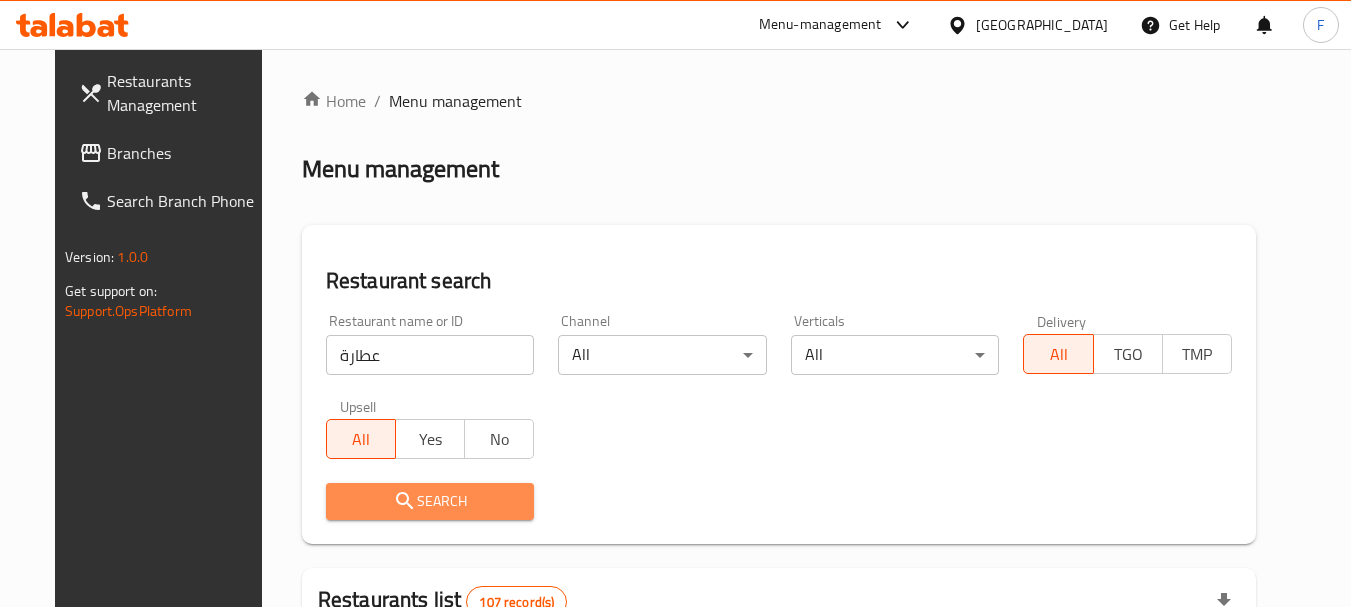 click on "Search" at bounding box center (430, 501) 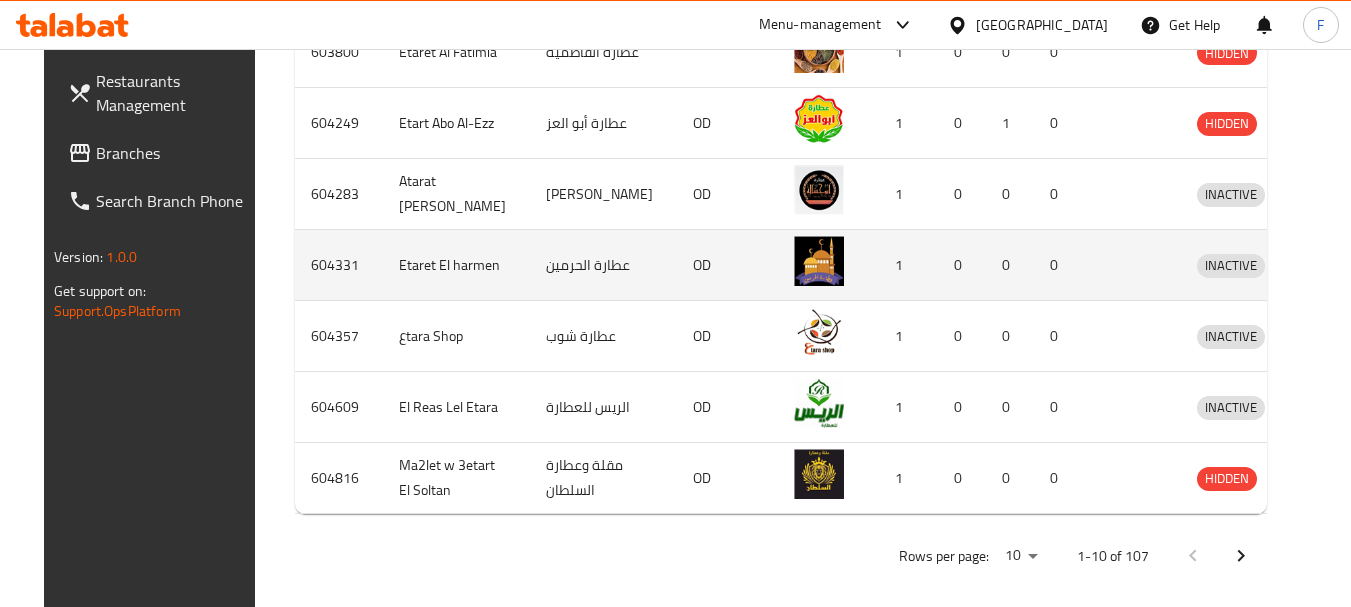 scroll, scrollTop: 900, scrollLeft: 0, axis: vertical 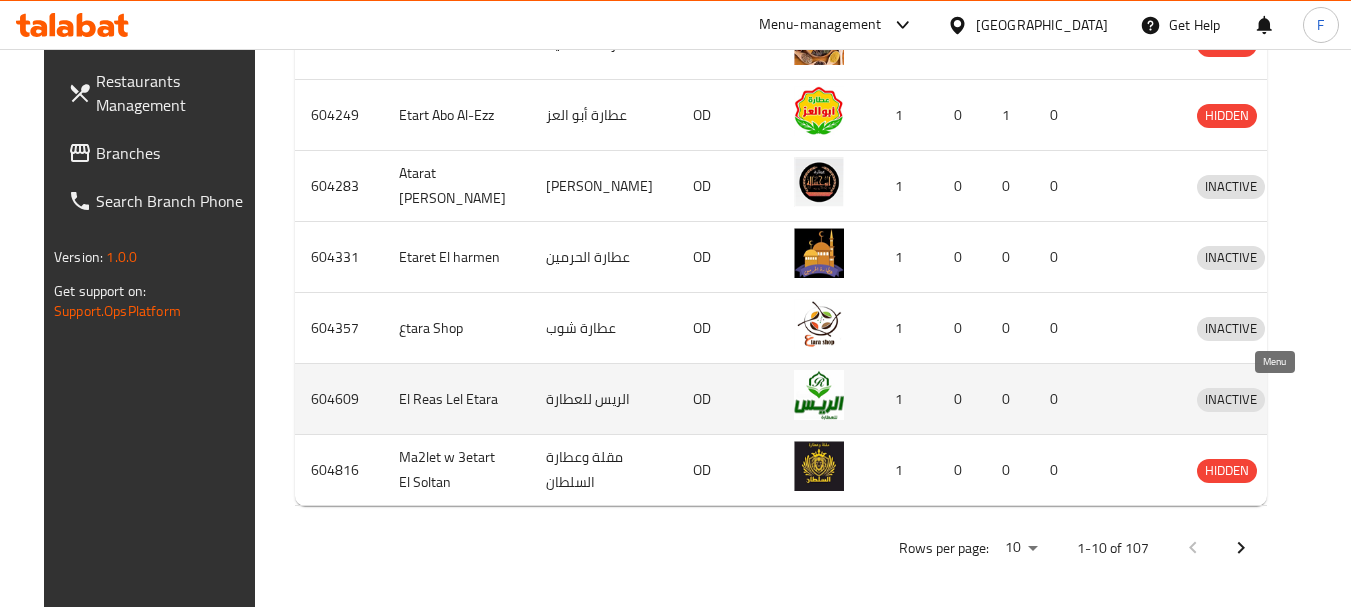click 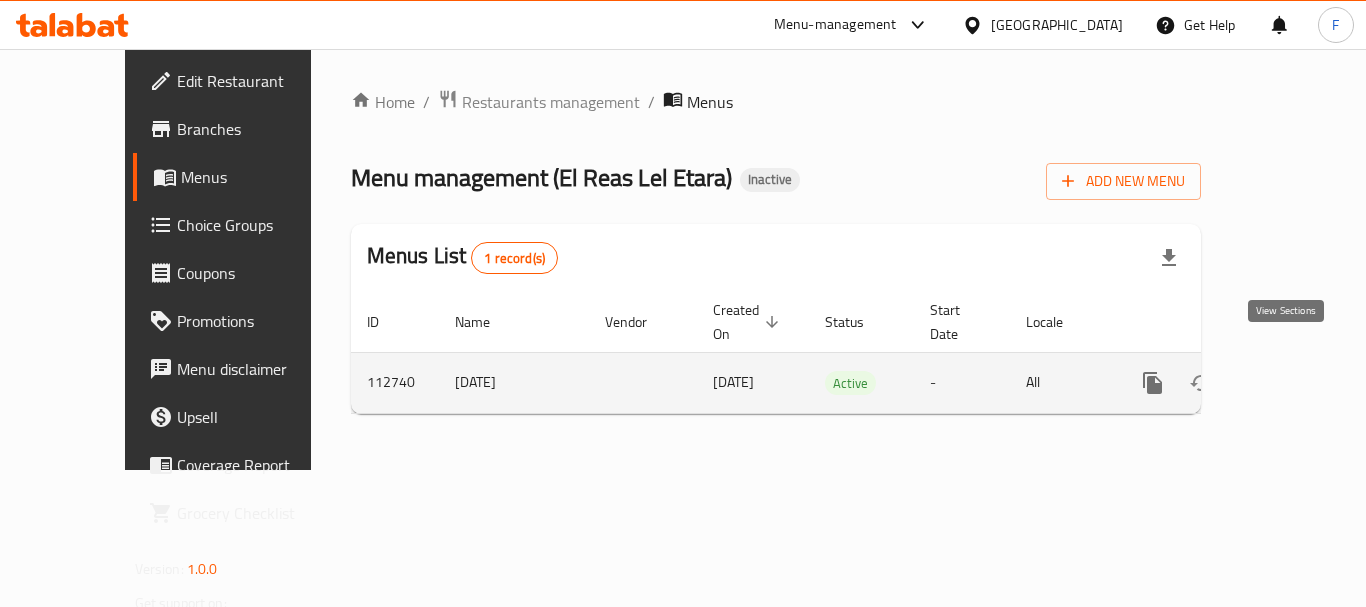 click 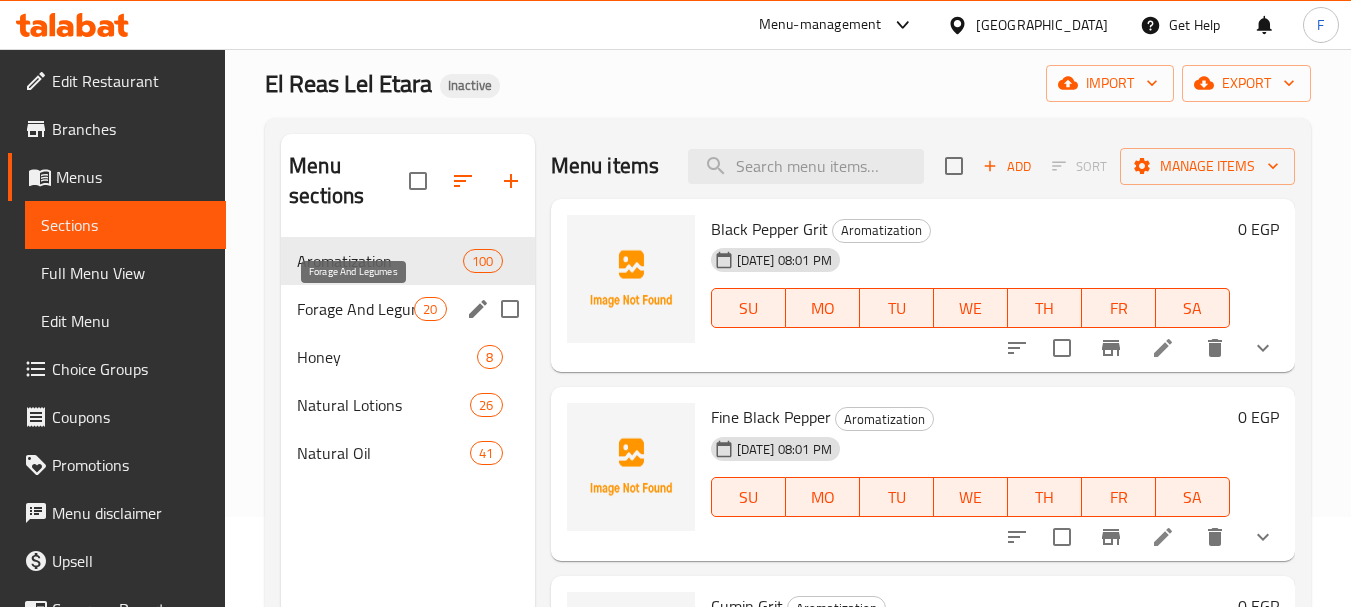 scroll, scrollTop: 0, scrollLeft: 0, axis: both 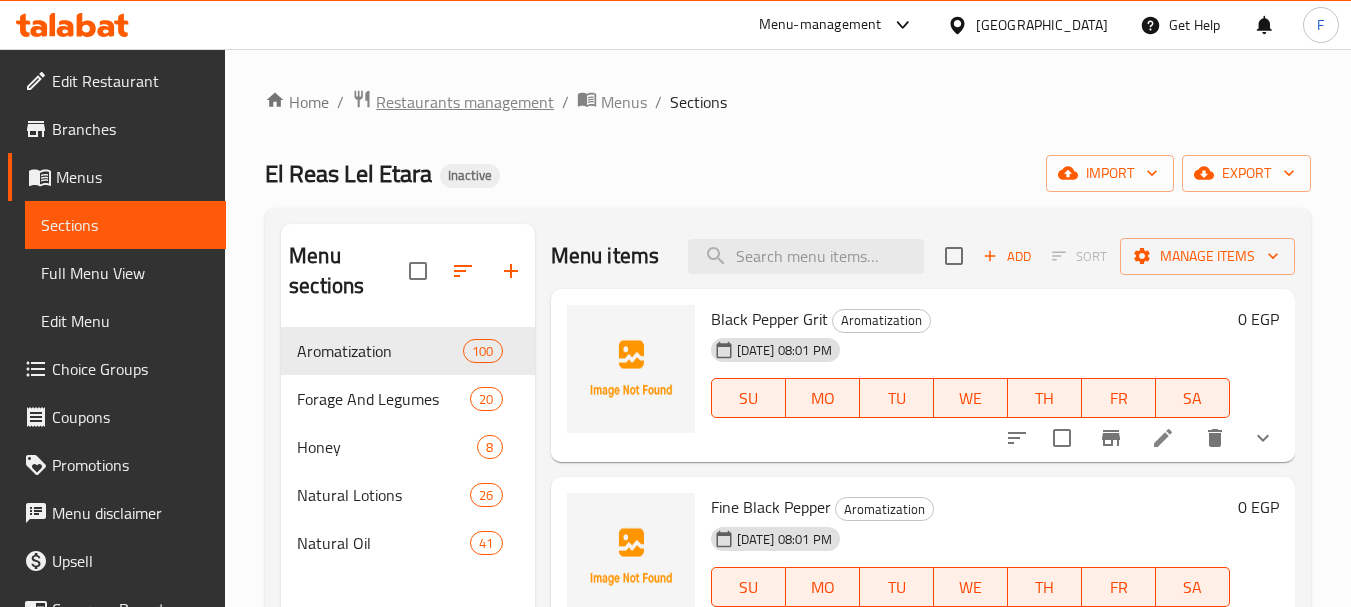 click on "Restaurants management" at bounding box center (465, 102) 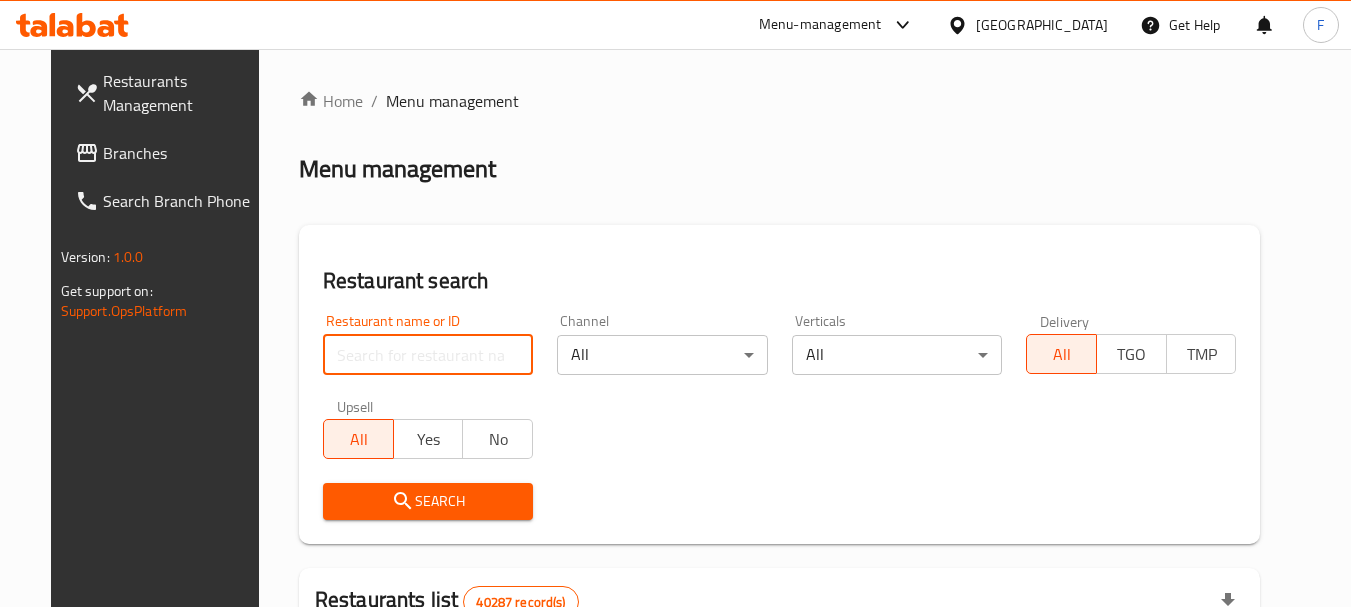 click at bounding box center (428, 355) 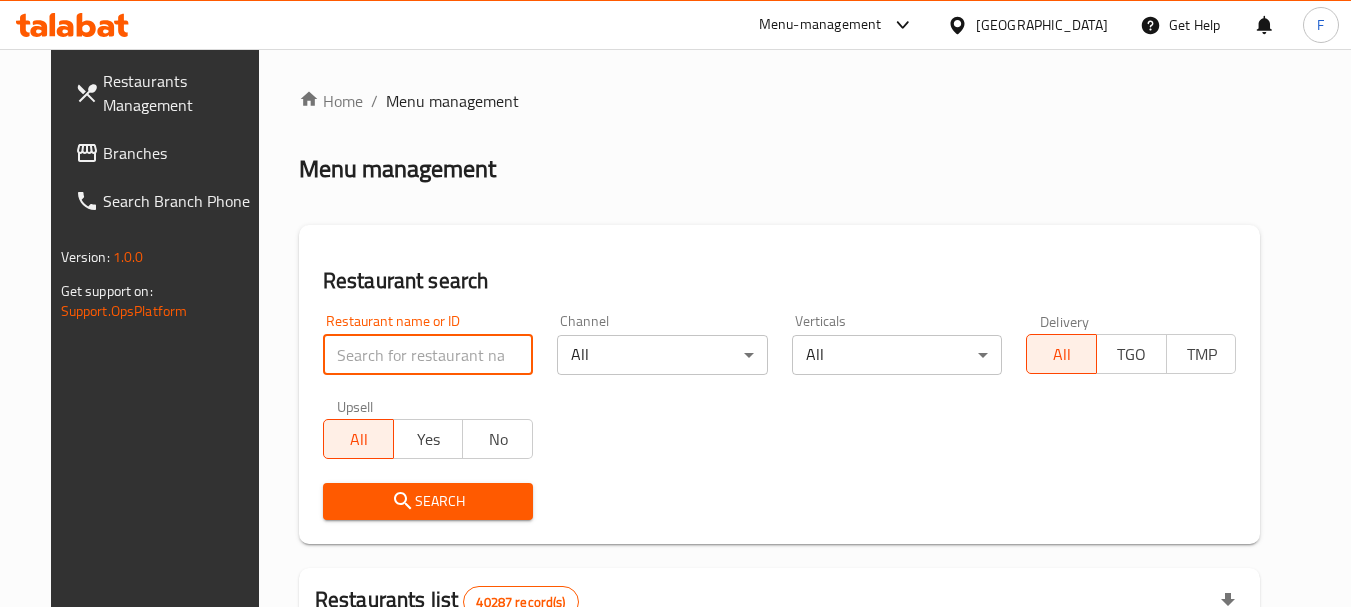 paste on "عطارة" 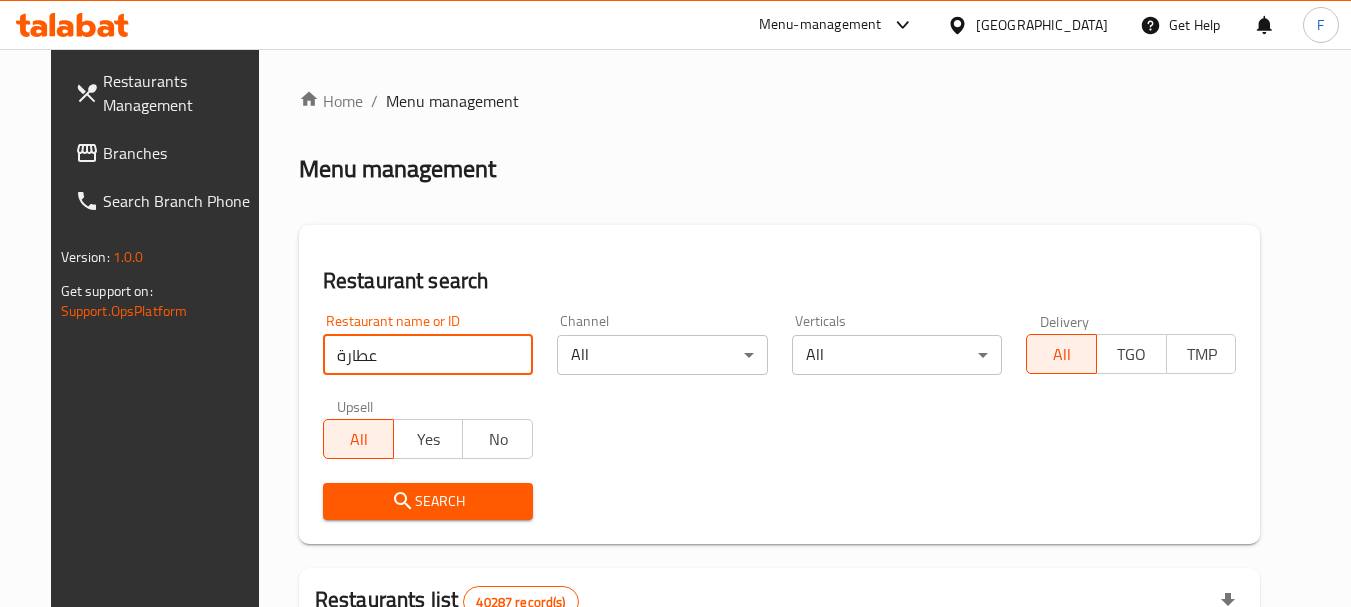type on "عطارة" 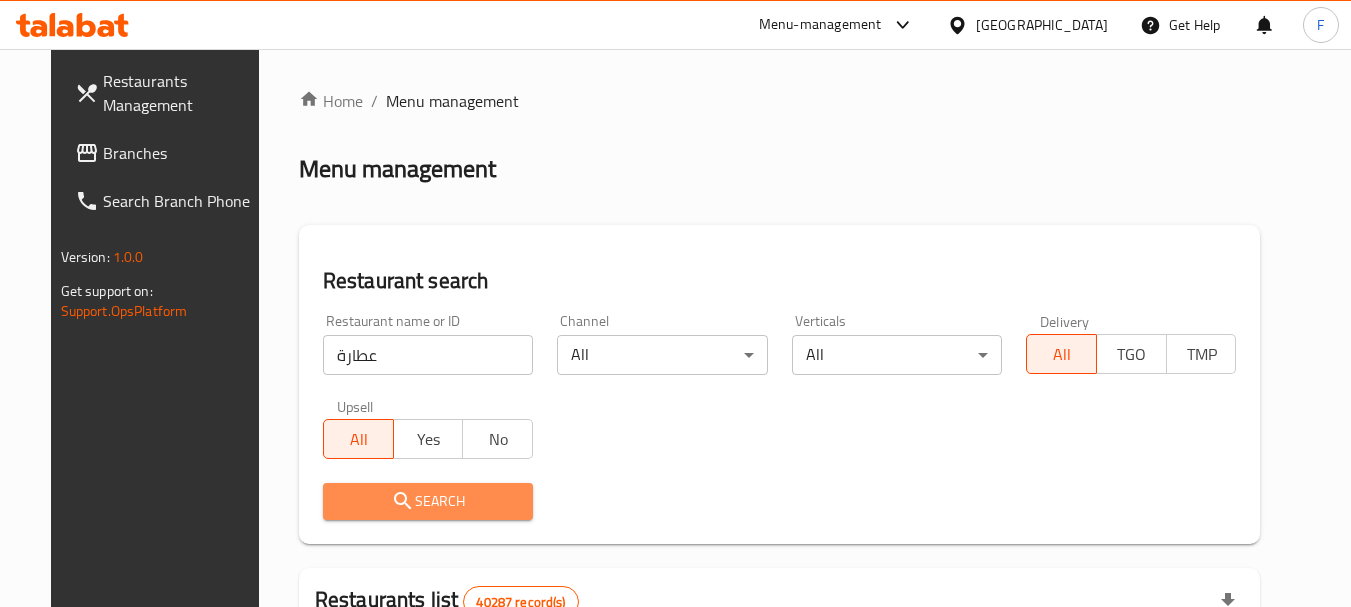 click on "Search" at bounding box center [428, 501] 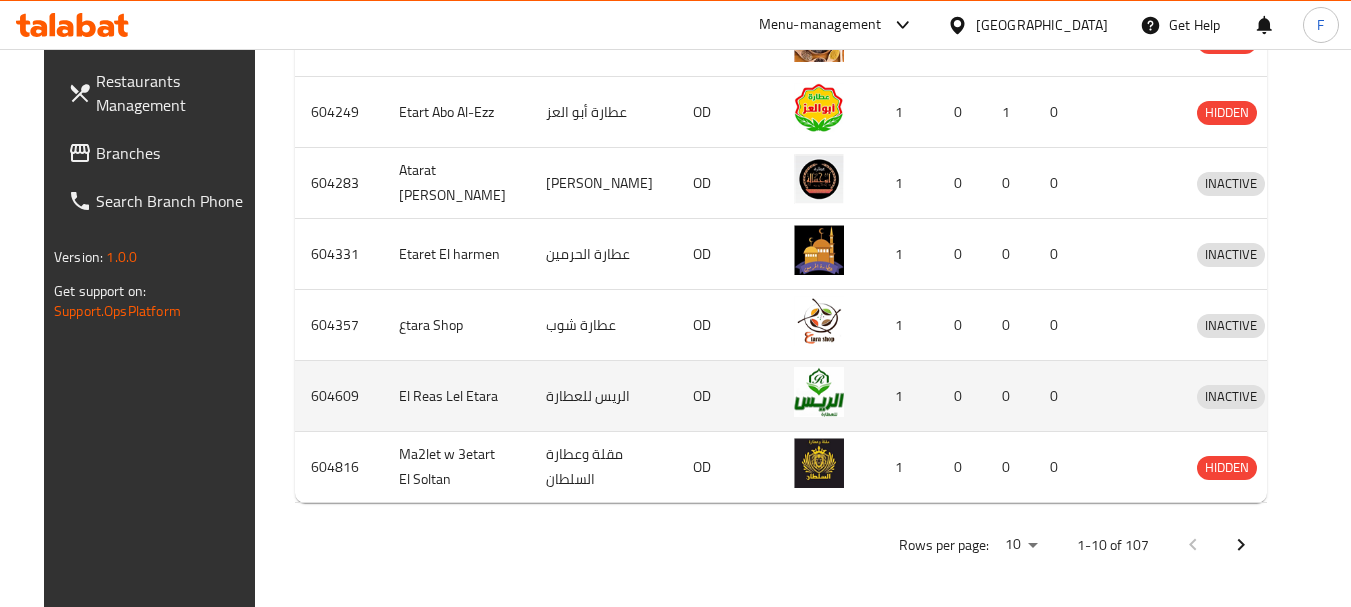 scroll, scrollTop: 907, scrollLeft: 0, axis: vertical 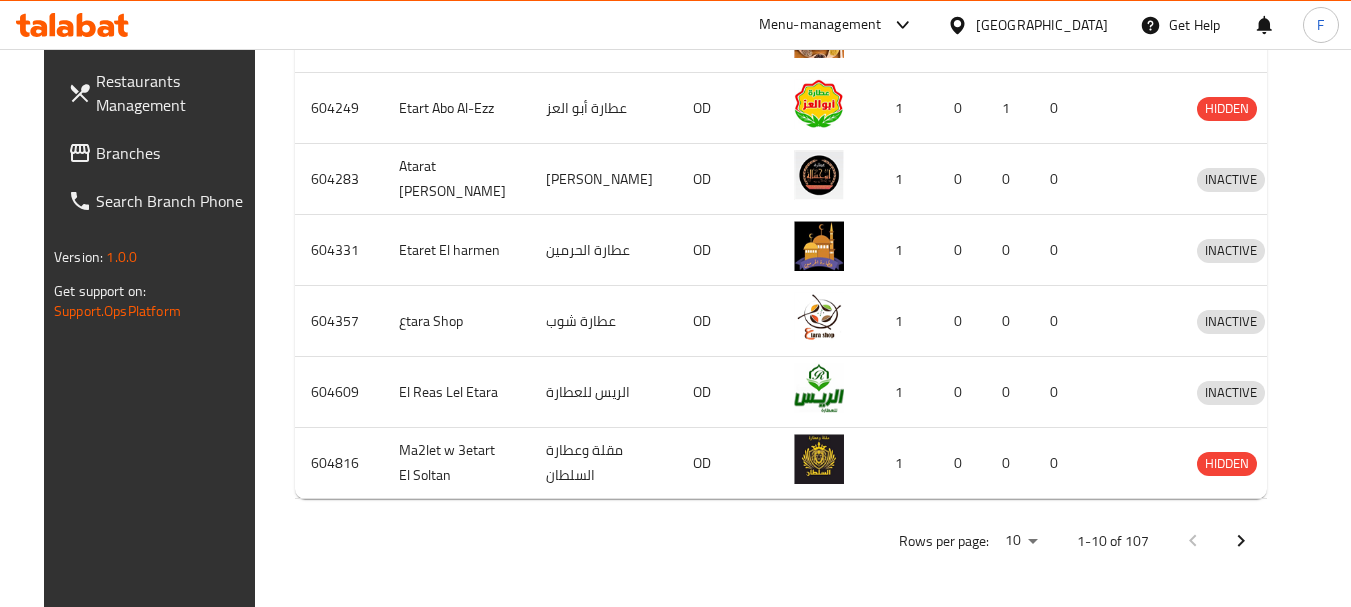 click 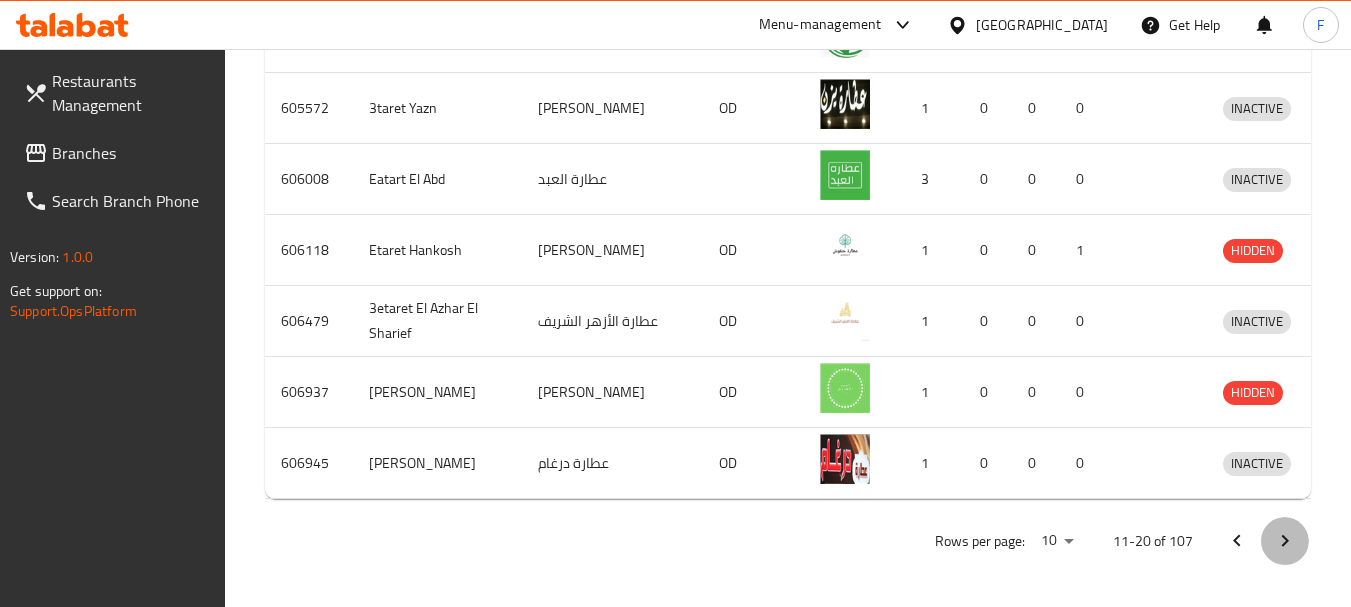 click 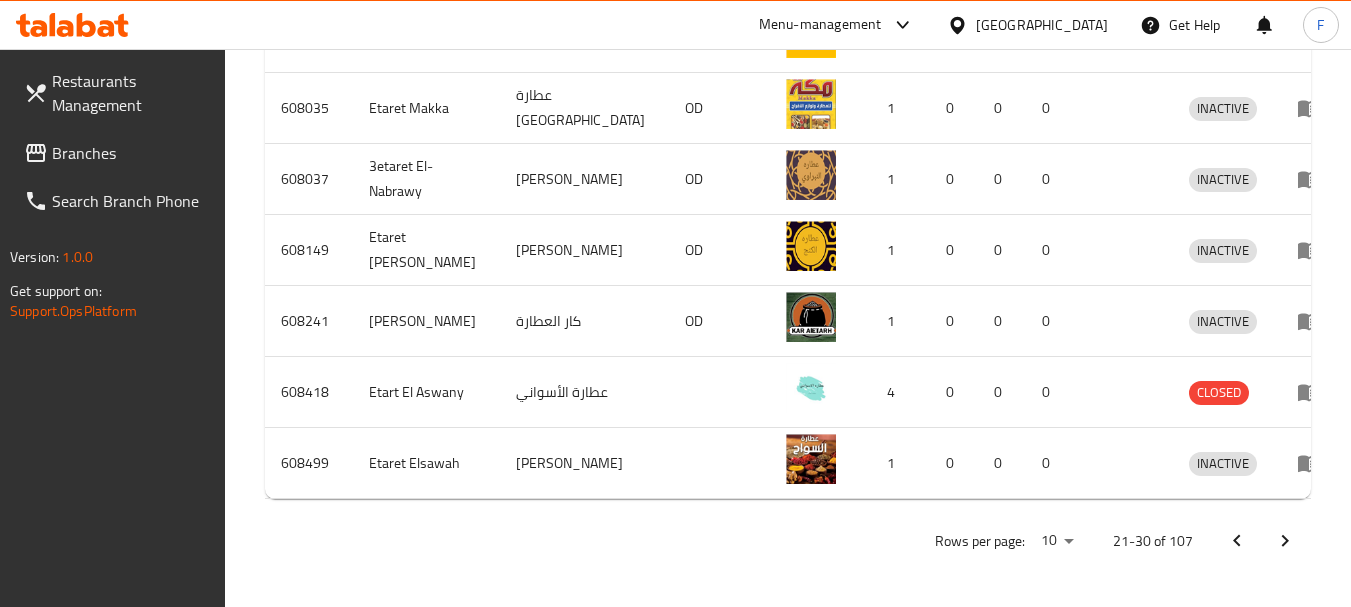 click 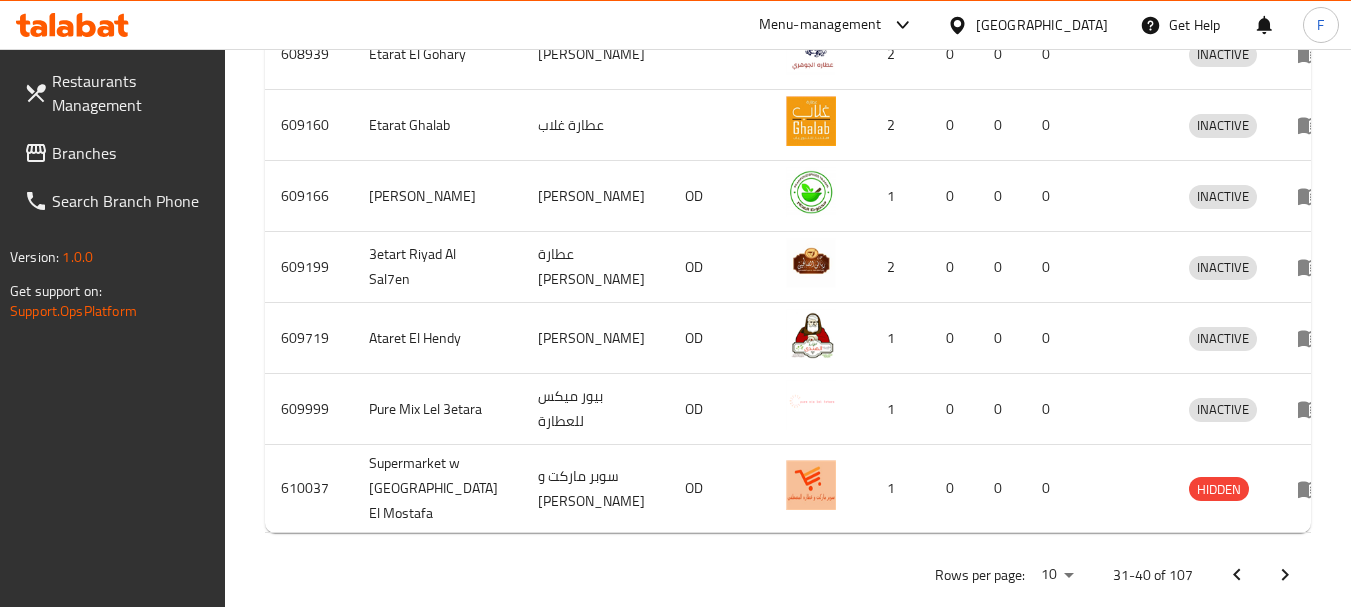 click on "Rows per page: 10 31-40 of 107" at bounding box center (788, 575) 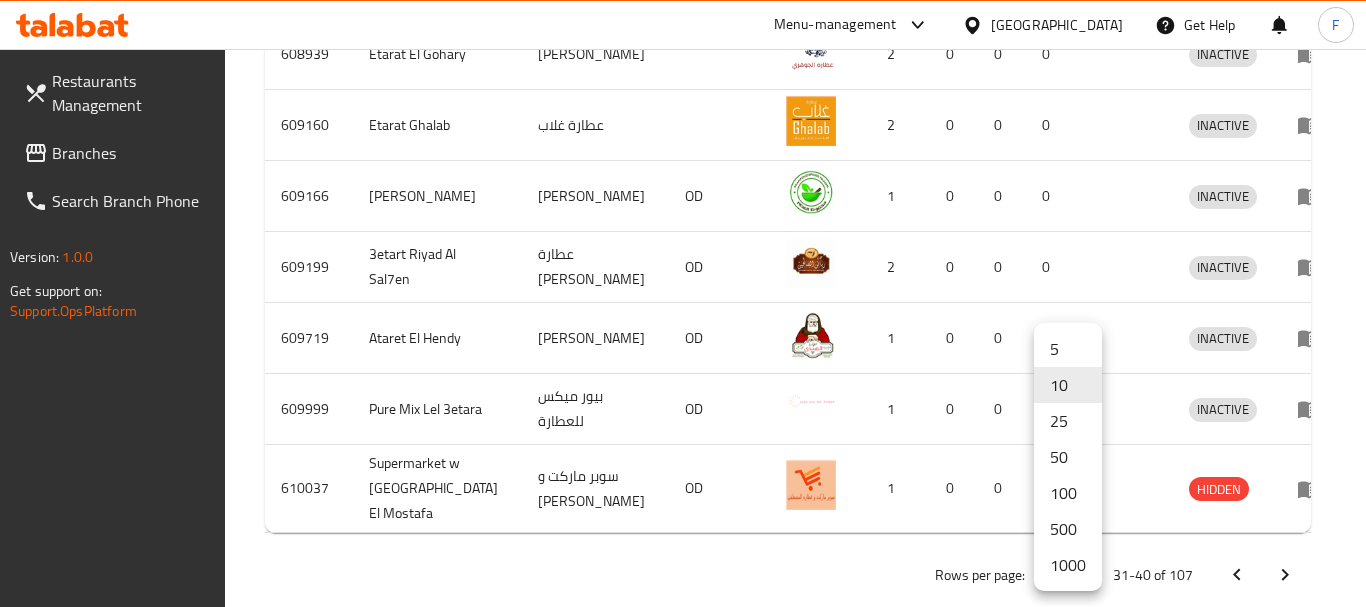 click on "​ Menu-management [GEOGRAPHIC_DATA] Get Help F   Restaurants Management   Branches   Search Branch Phone  Version:    1.0.0  Get support on:    Support.OpsPlatform Home / Menu management Menu management Restaurant search Restaurant name or ID عطارة Restaurant name or ID Channel All ​ Verticals All ​ Delivery All TGO TMP Upsell All Yes No   Search Restaurants list   107 record(s) ID sorted ascending Name (En) Name (Ar) Ref. Name Logo Branches Open Busy Closed POS group Status Action 608662 Etaret Elgamal عطارة الجمل OD 1 0 0 0 INACTIVE 608754 Attarah [PERSON_NAME] Al Sorya عطارة أولاد سنبل السورية 1 0 0 0 INACTIVE 608893 Etaret Eldwaran عطارة الدوران OD 1 0 0 0 INACTIVE 608939 Etarat El Gohary عطارة الجوهري 2 0 0 0 INACTIVE 609160 Etarat Ghalab عطارة غلاب 2 0 0 0 INACTIVE 609166 Etarah [PERSON_NAME] عطارة محفوظ OD 1 0 0 0 INACTIVE 609199 3etart Riyad Al Sal7en عطارة رياض الصالحين OD 2 0 0 0 INACTIVE 609719 Ataret El Hendy OD 1 0" at bounding box center [683, -579] 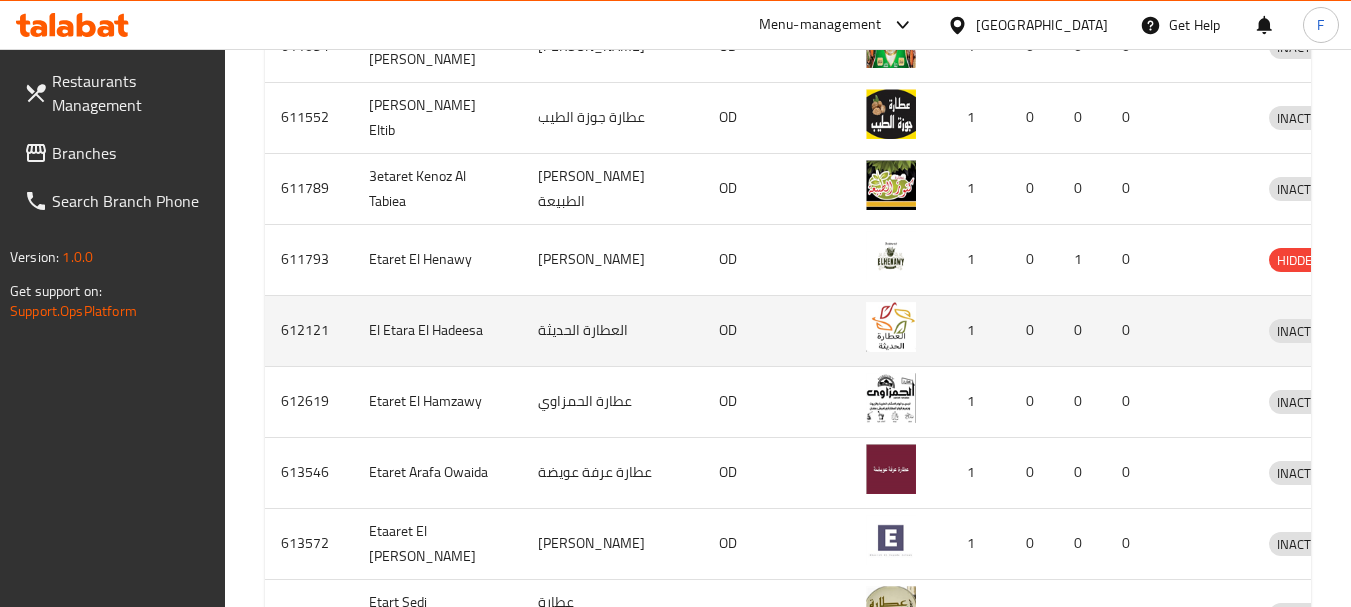scroll, scrollTop: 3807, scrollLeft: 0, axis: vertical 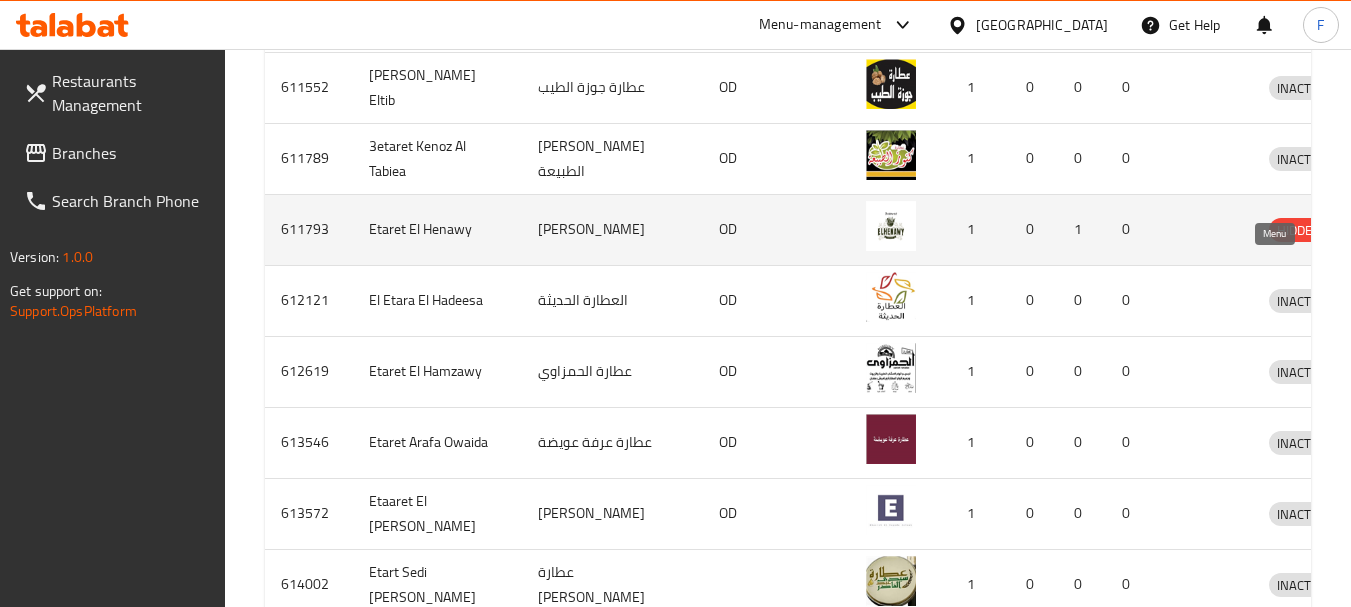 click 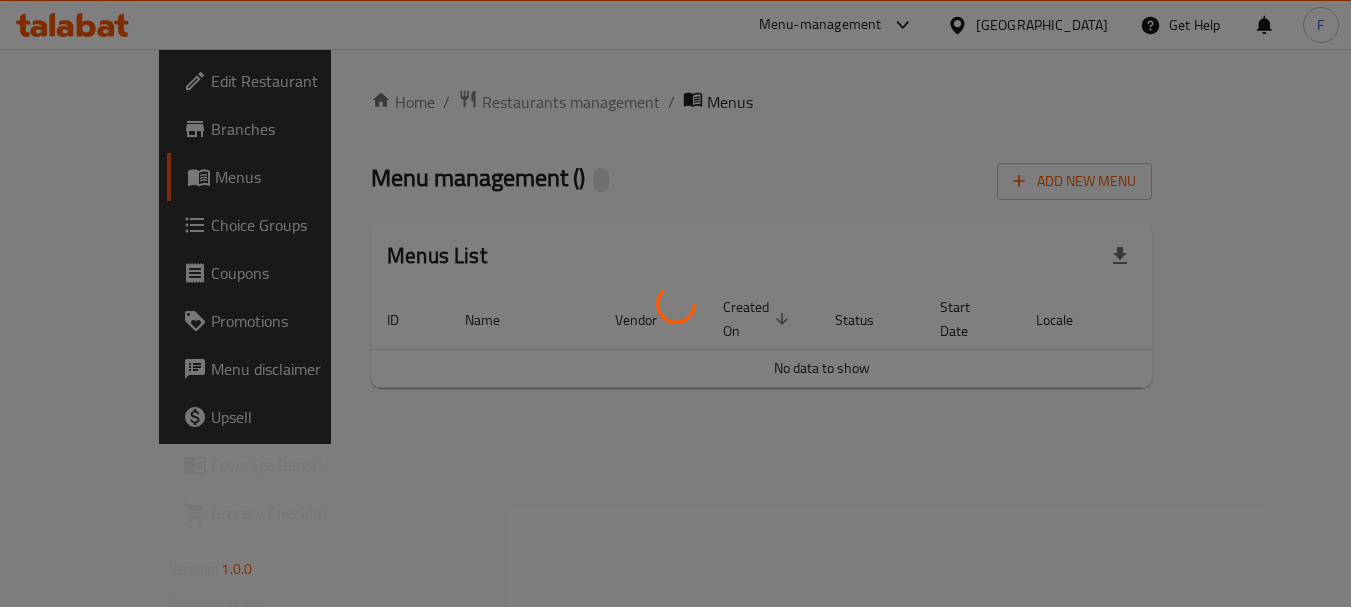 scroll, scrollTop: 0, scrollLeft: 0, axis: both 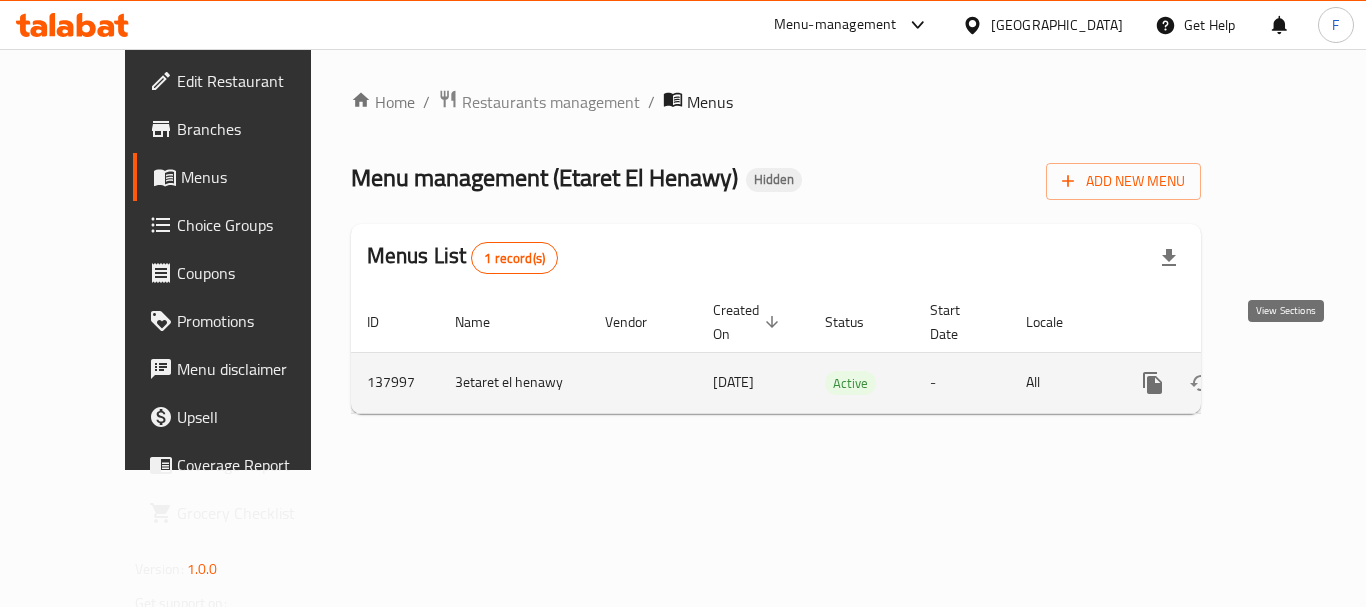 click 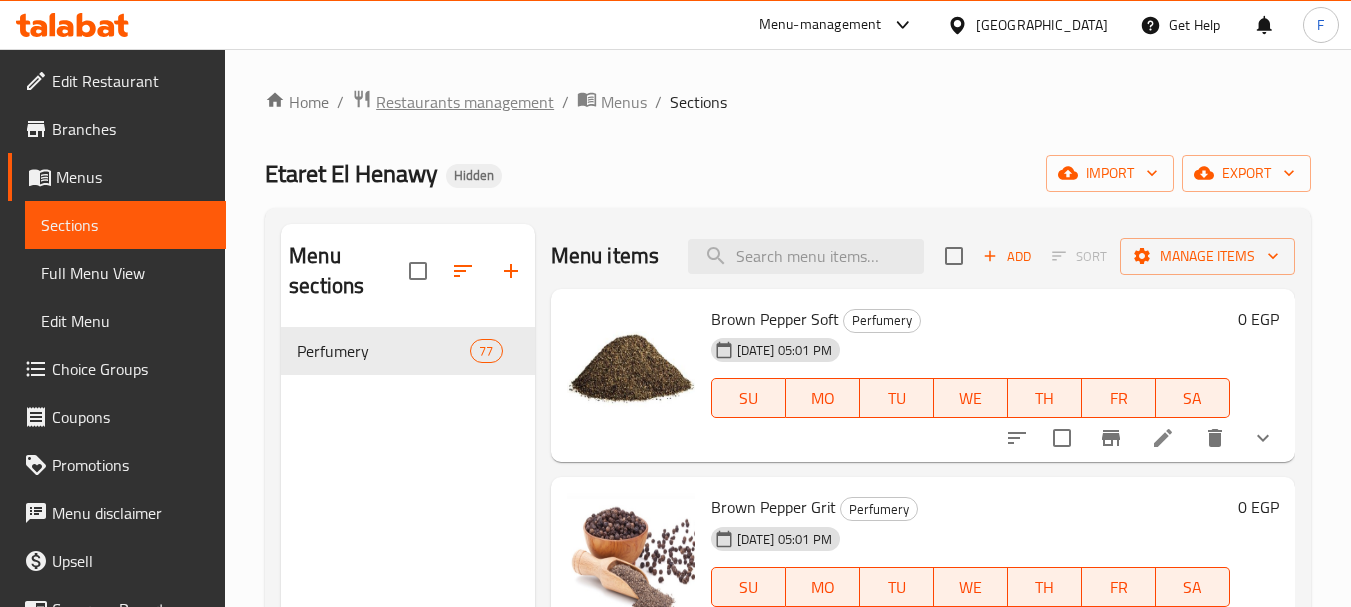click on "Restaurants management" at bounding box center [465, 102] 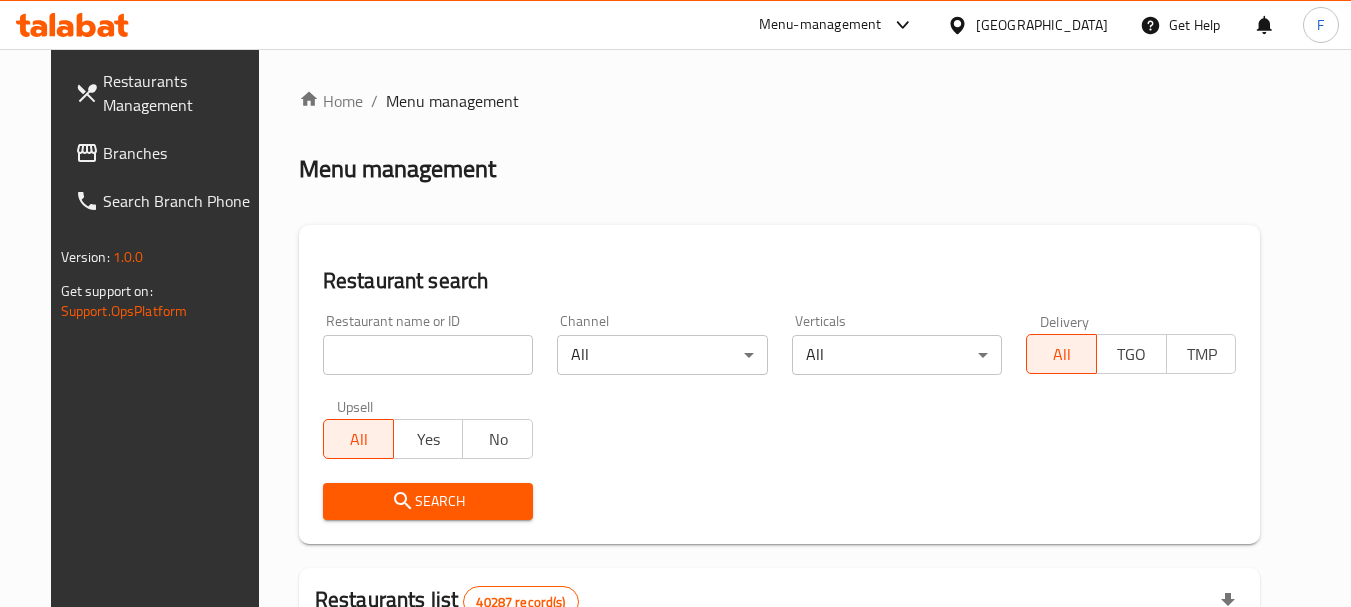 click at bounding box center (428, 355) 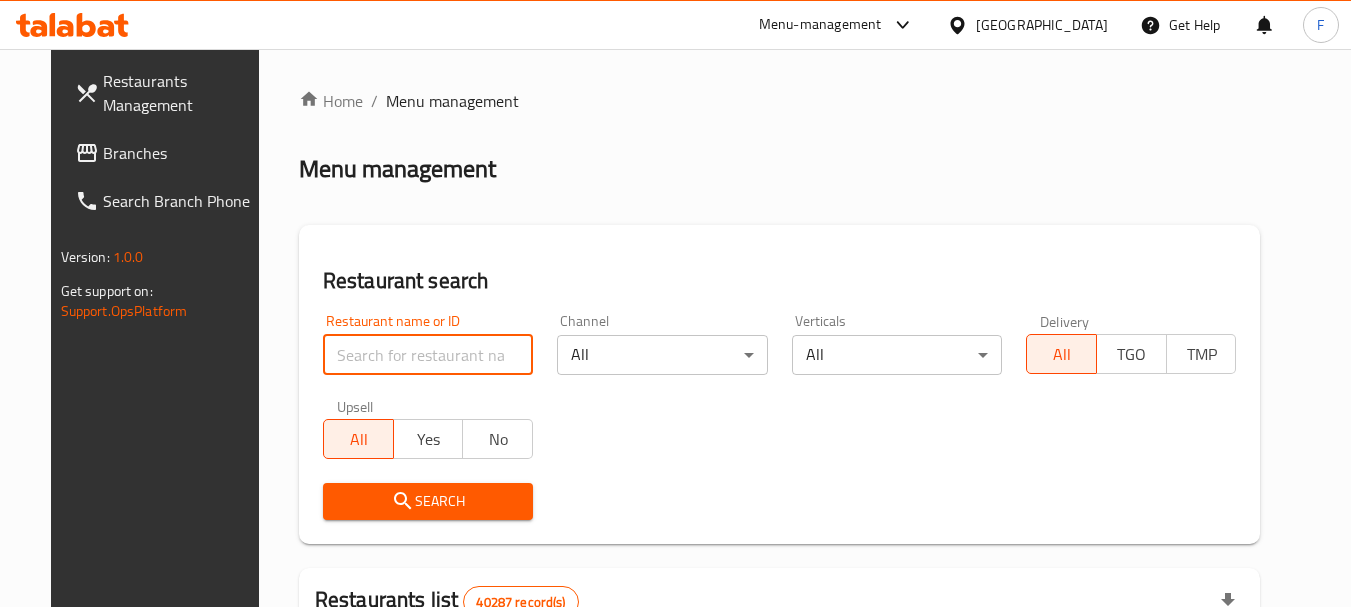 paste on "عطارة" 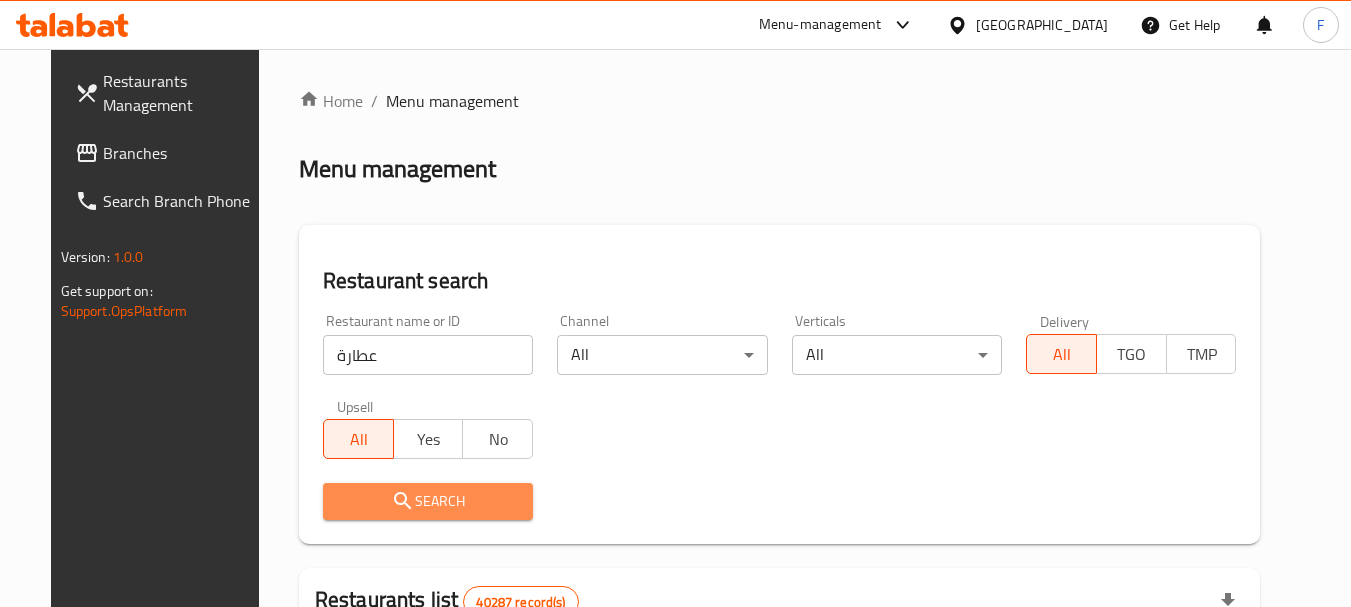 click on "Search" at bounding box center [428, 501] 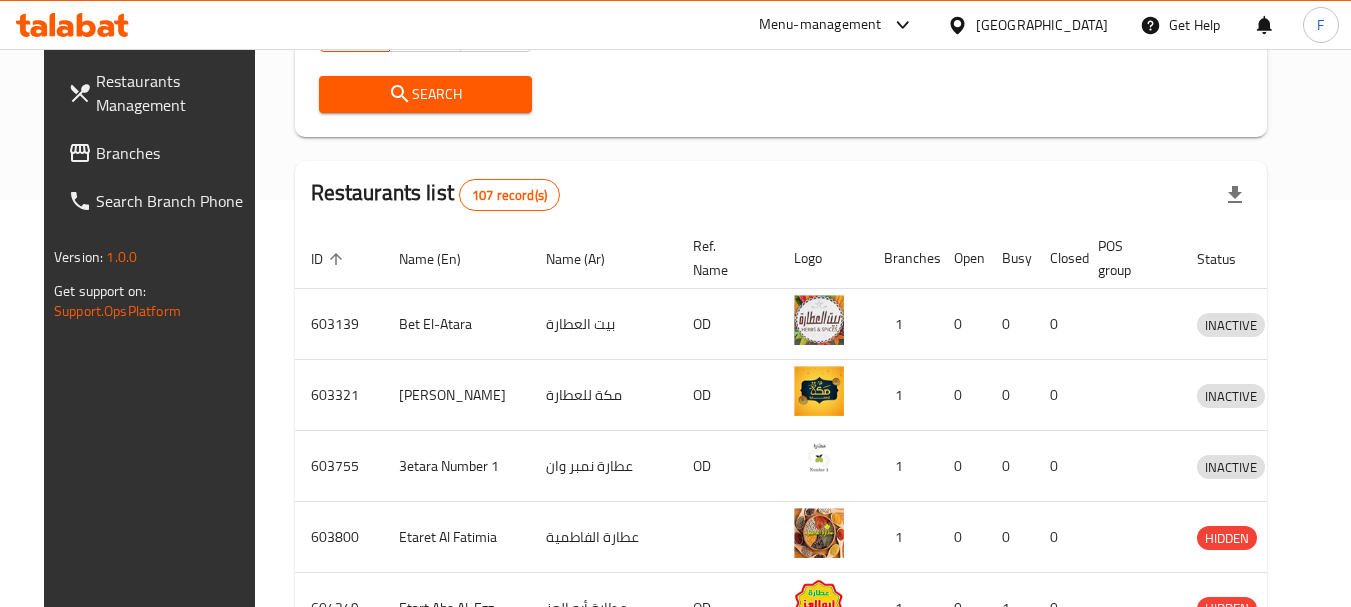scroll, scrollTop: 0, scrollLeft: 0, axis: both 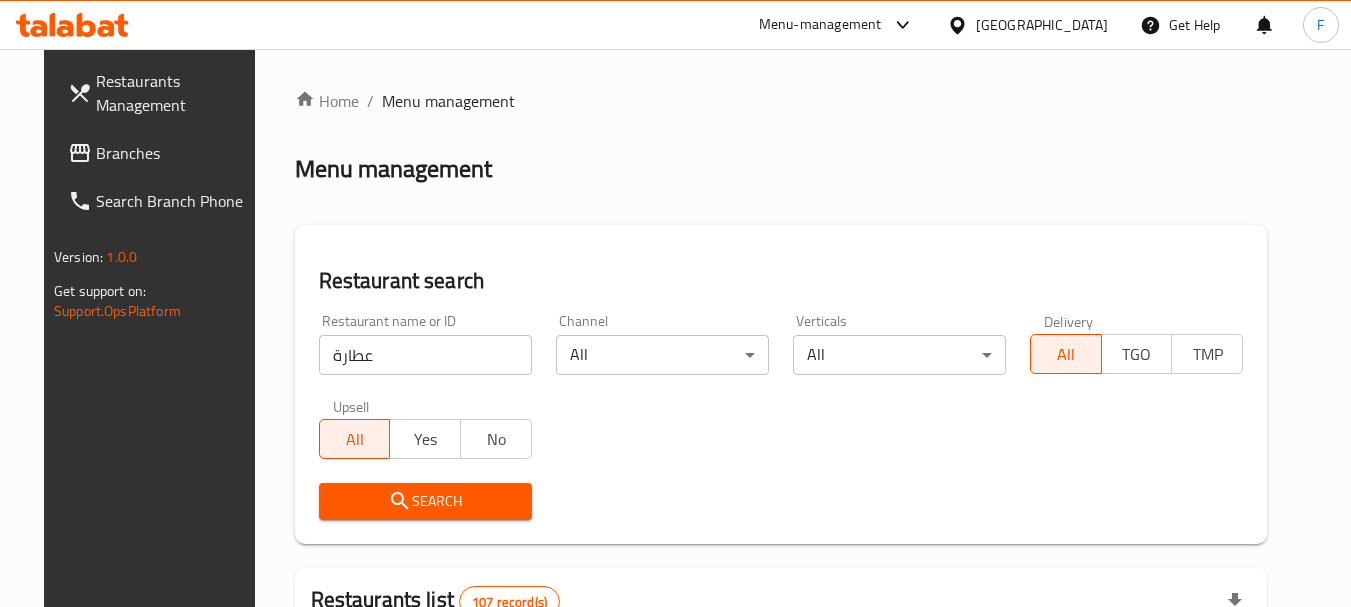 click on "عطارة" at bounding box center (425, 355) 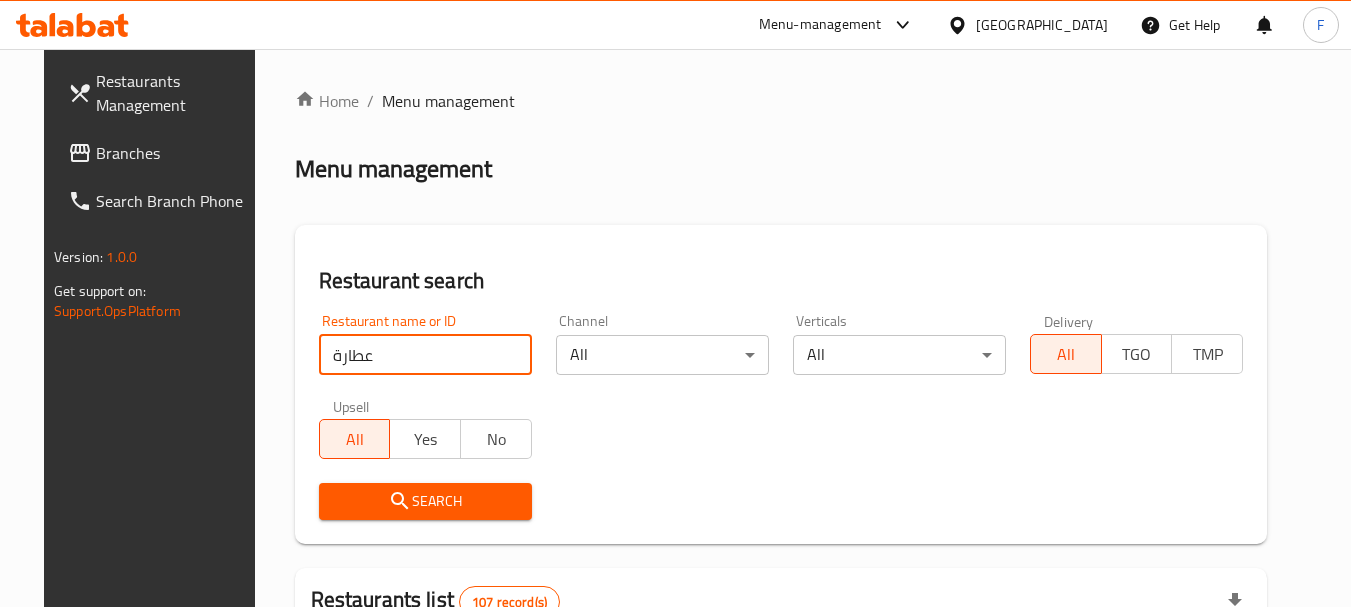 click on "عطارة" at bounding box center [425, 355] 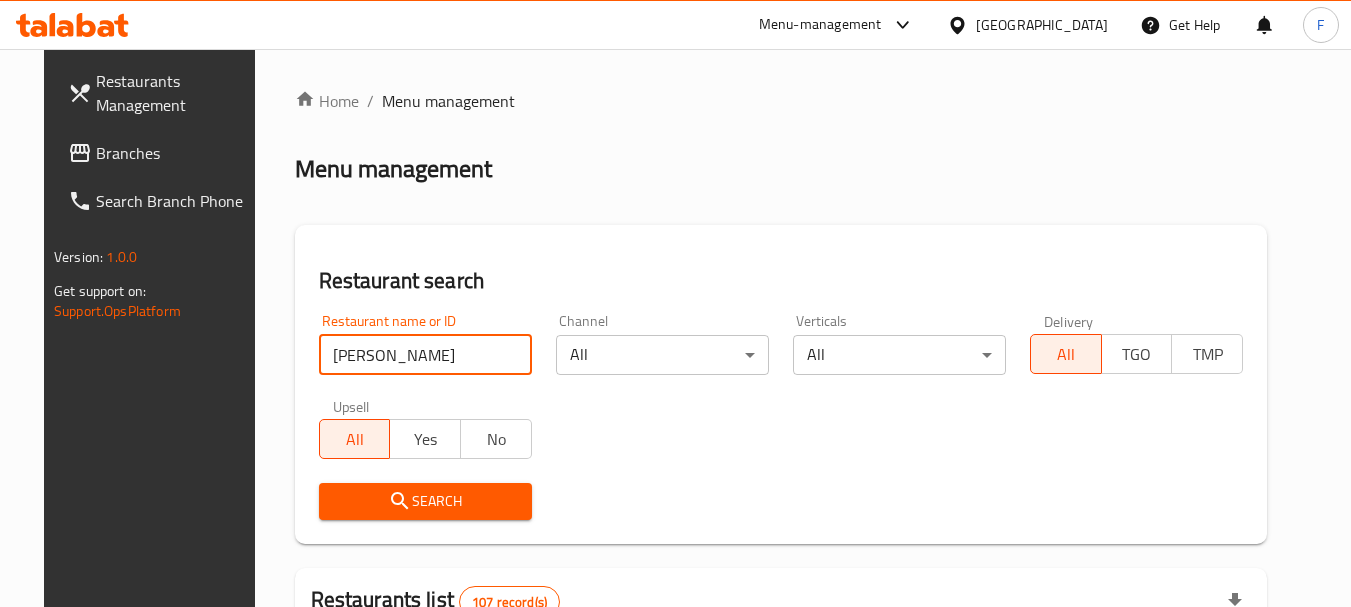scroll, scrollTop: 0, scrollLeft: 24, axis: horizontal 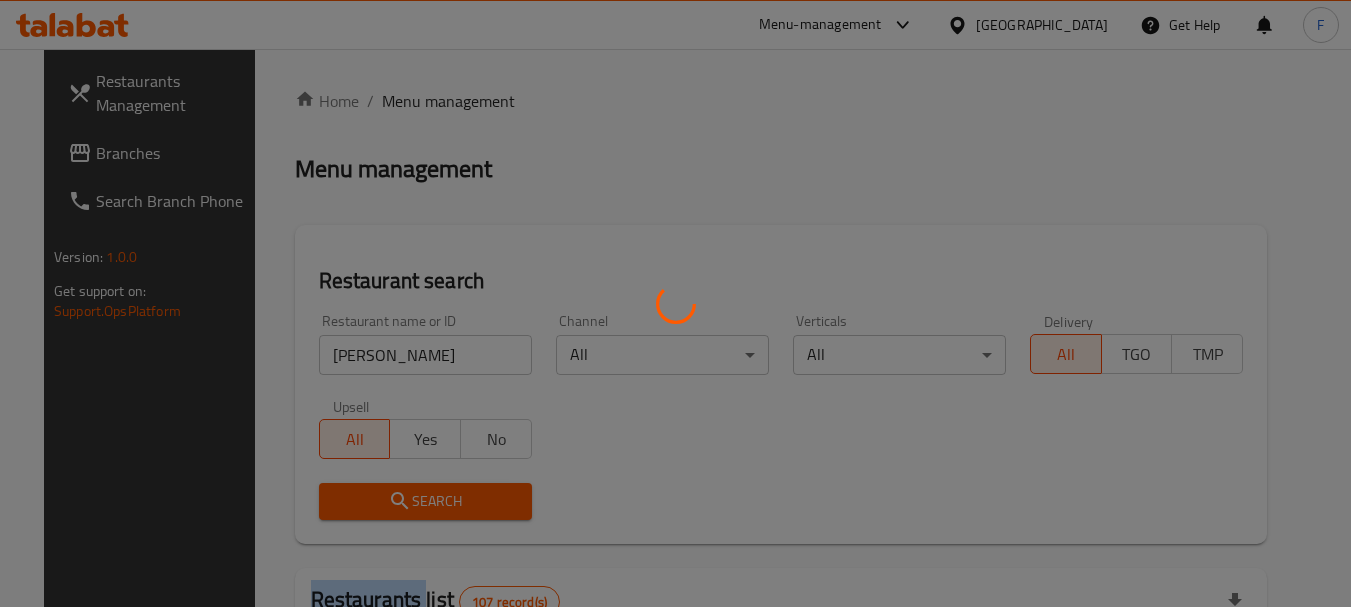 click at bounding box center (675, 303) 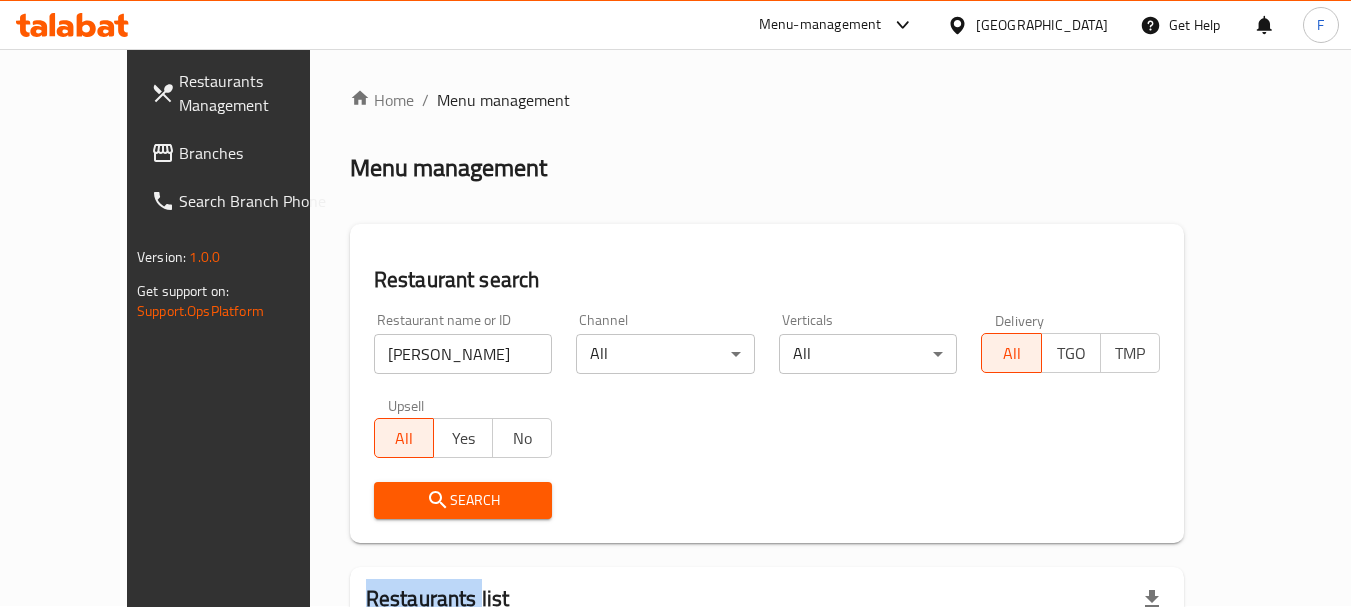 scroll, scrollTop: 0, scrollLeft: 0, axis: both 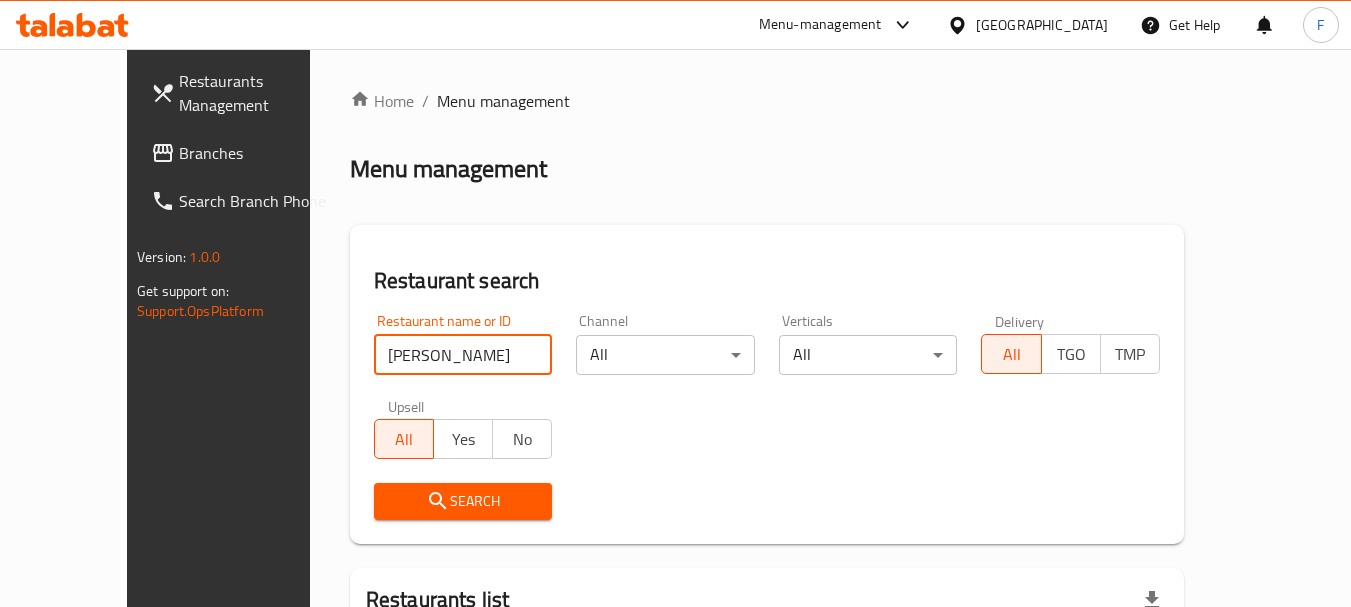 drag, startPoint x: 410, startPoint y: 353, endPoint x: 260, endPoint y: 339, distance: 150.65192 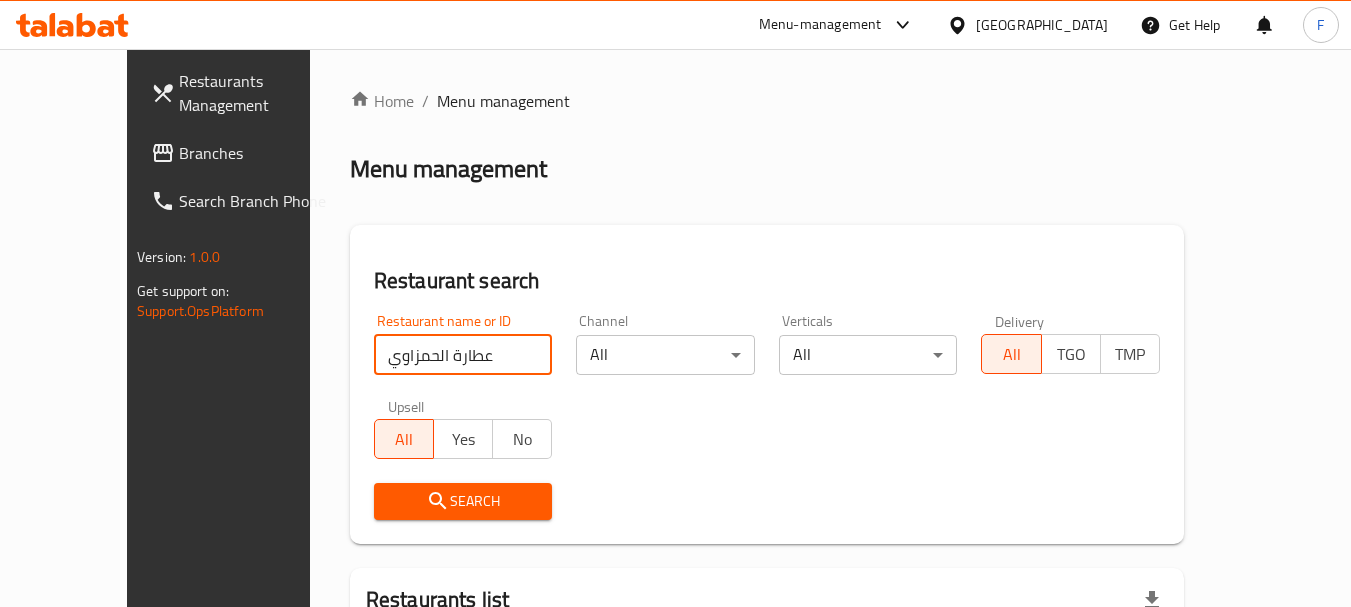 type on "عطارة الحمزاوي" 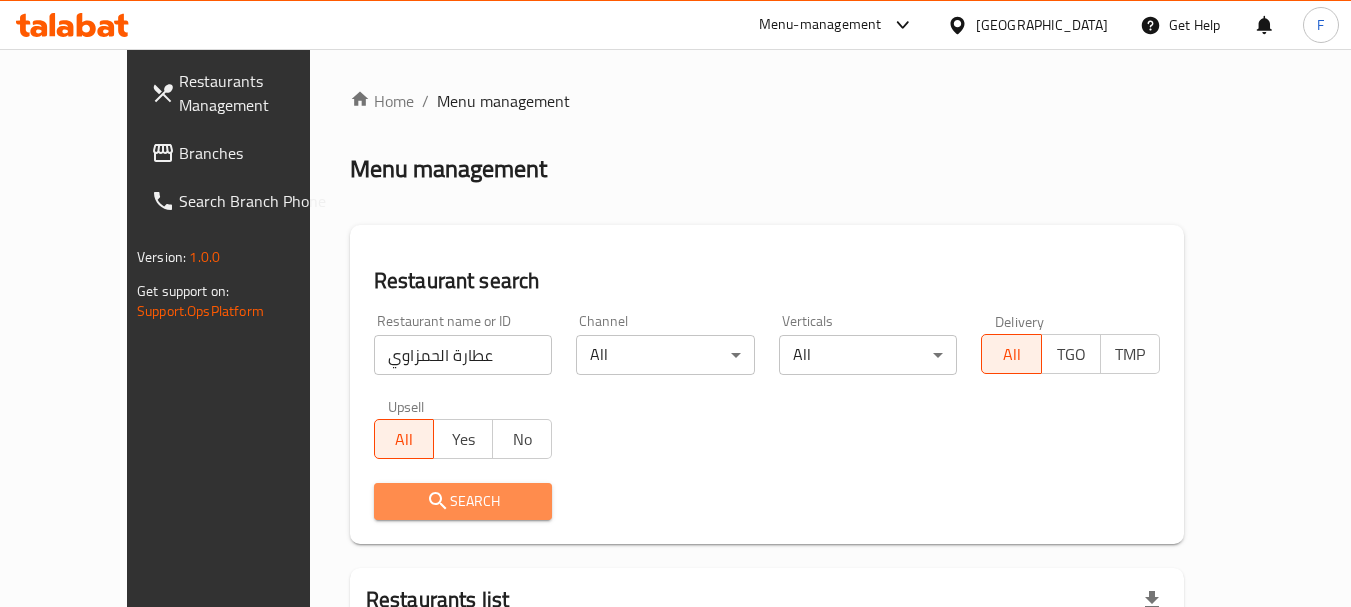 click on "Search" at bounding box center [463, 501] 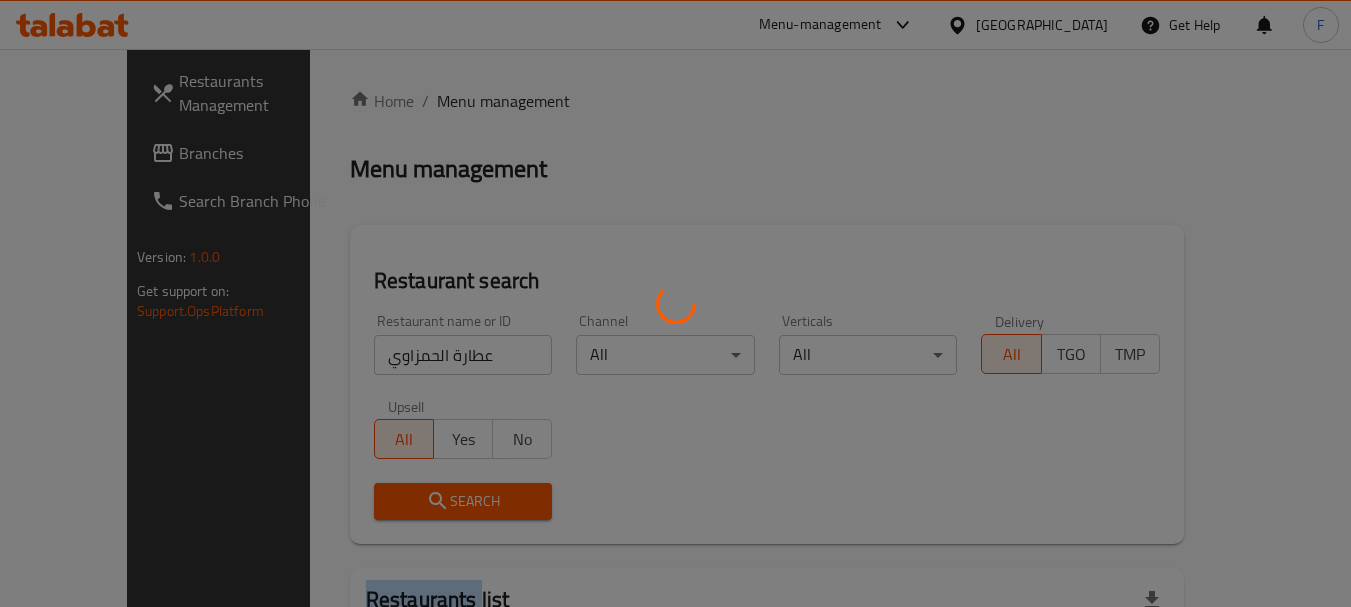 click at bounding box center [675, 303] 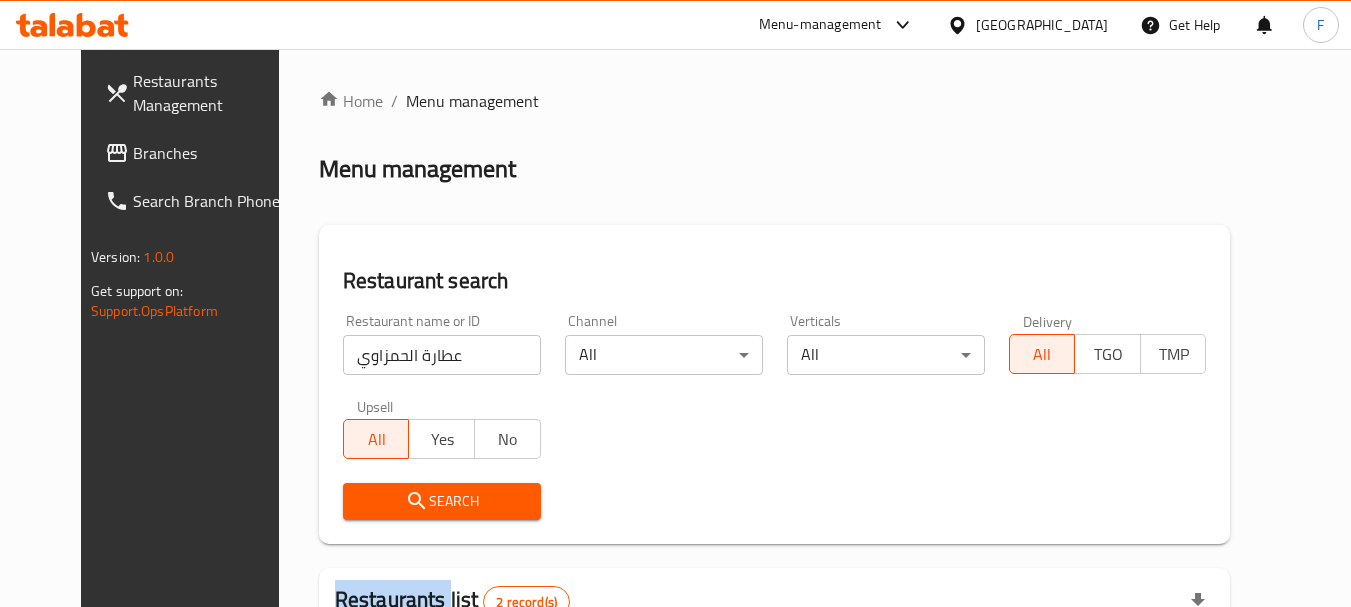 scroll, scrollTop: 323, scrollLeft: 0, axis: vertical 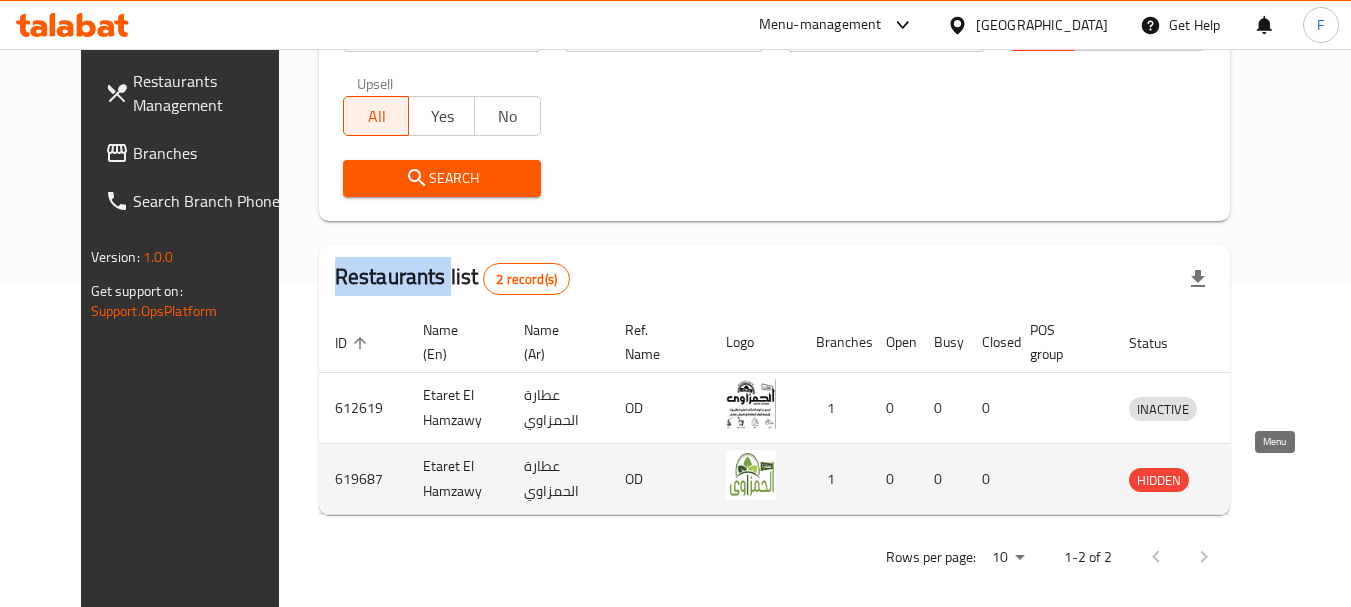 click 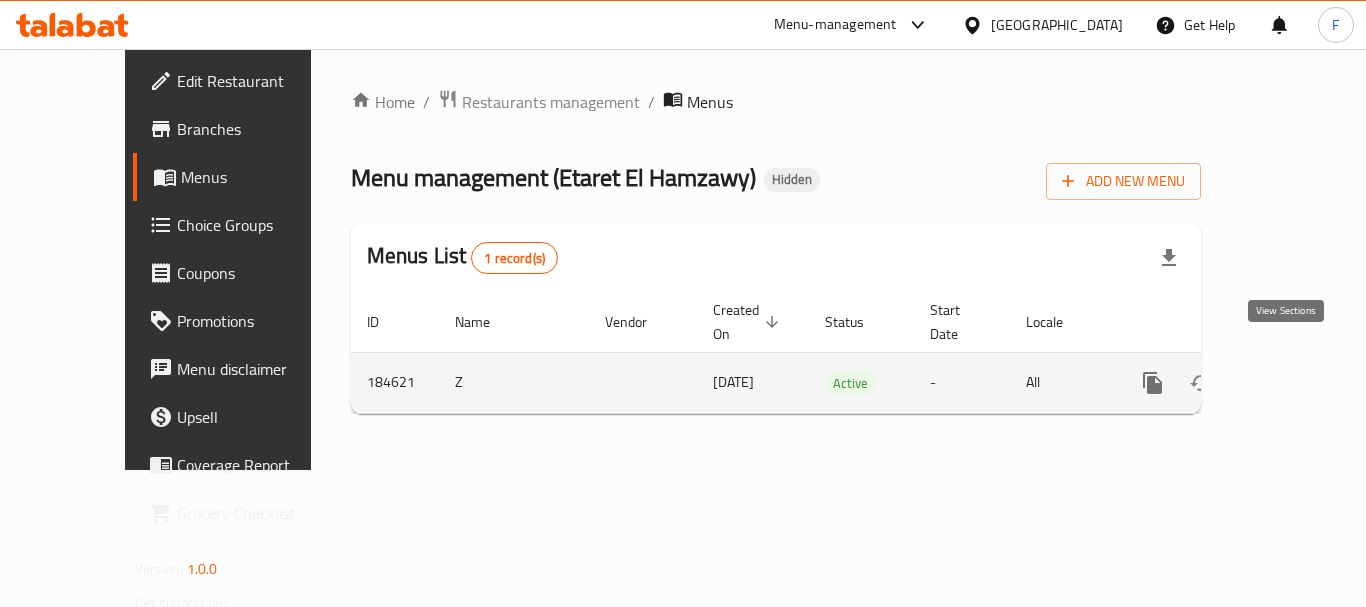 click 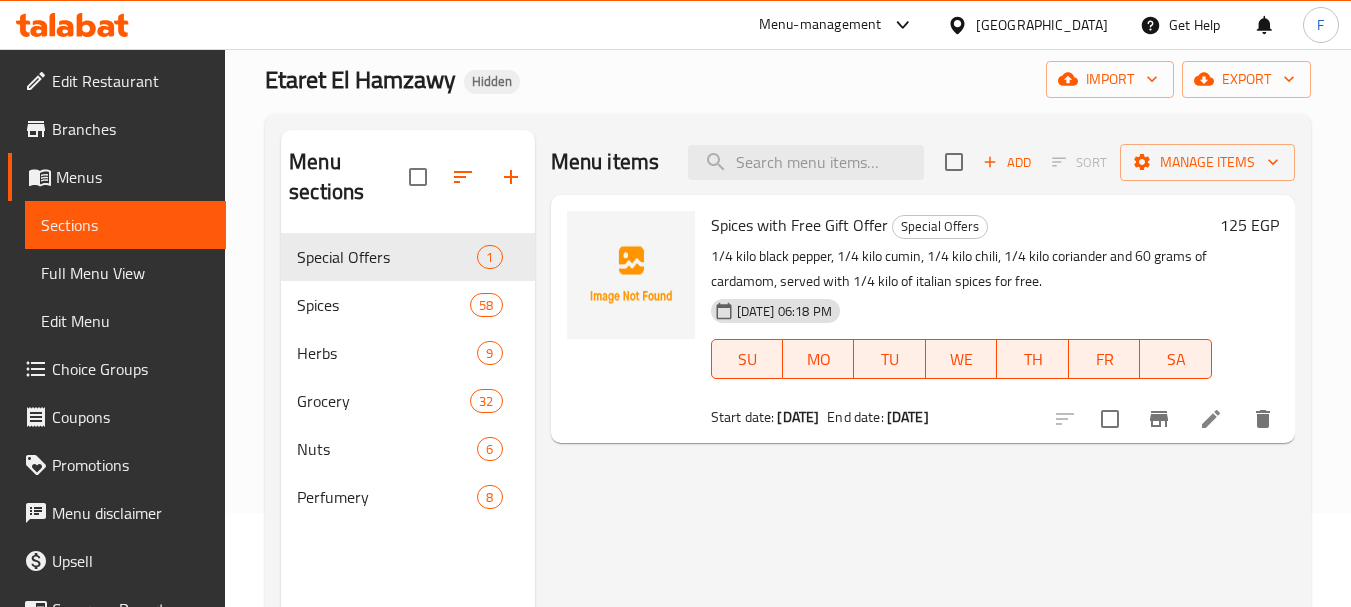 scroll, scrollTop: 0, scrollLeft: 0, axis: both 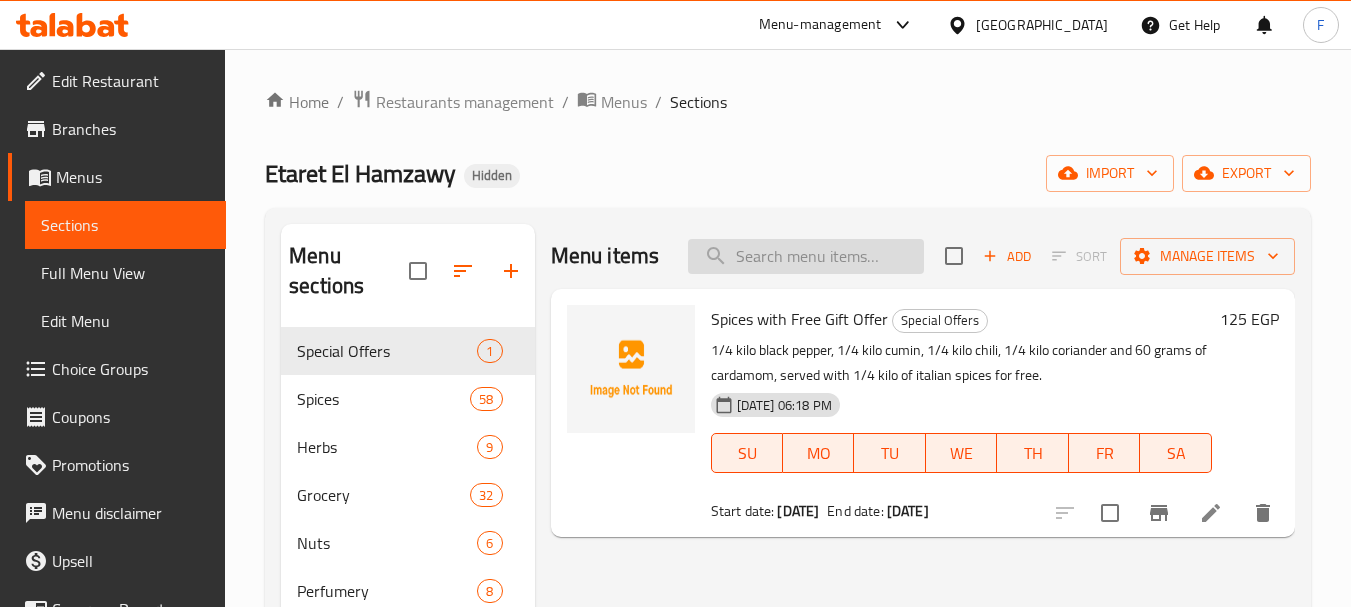 click at bounding box center (806, 256) 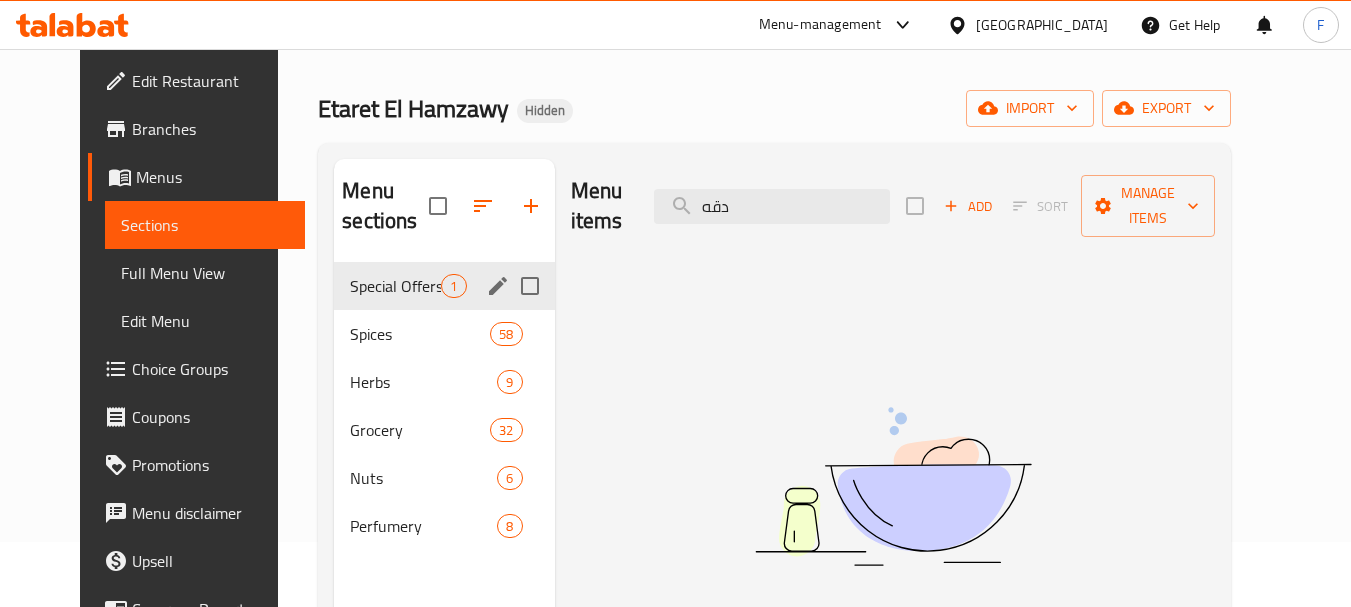 scroll, scrollTop: 100, scrollLeft: 0, axis: vertical 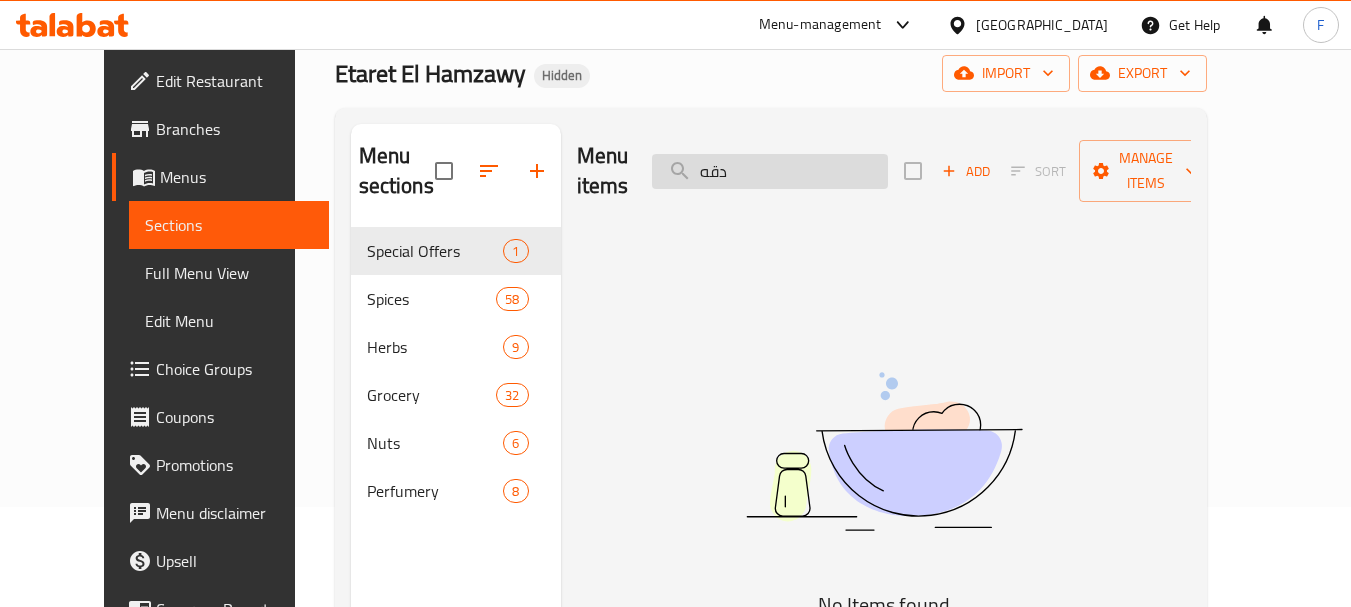 click on "دقه" at bounding box center [770, 171] 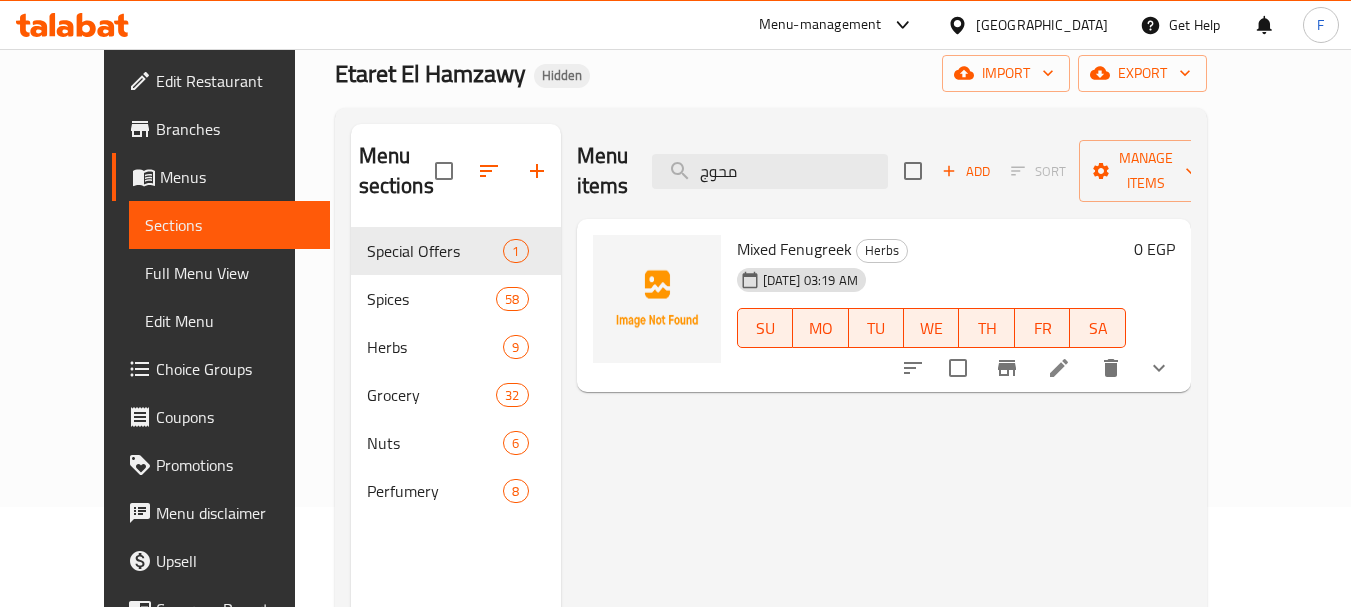 type on "محوج" 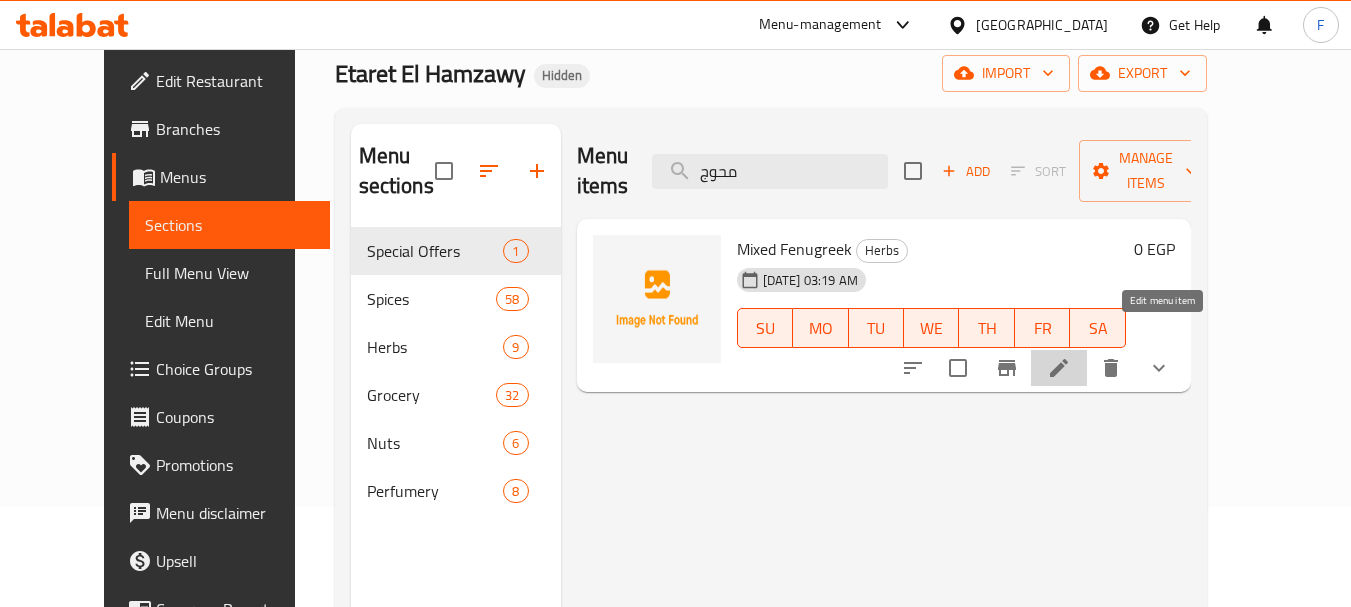 click 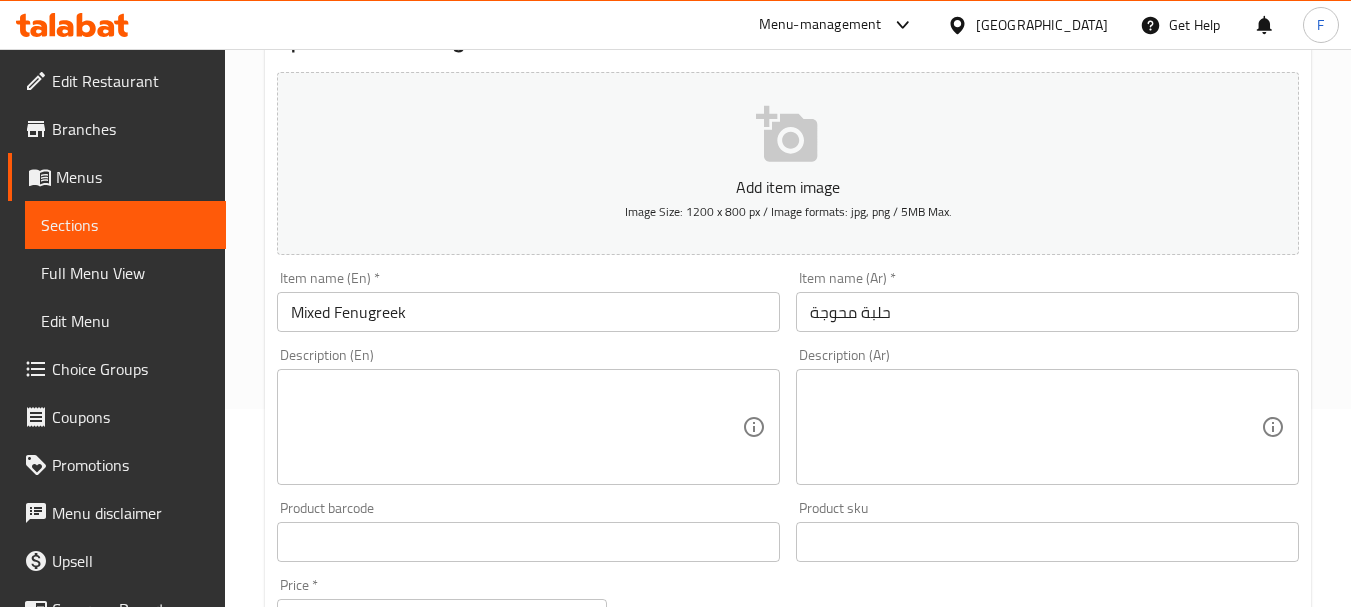 scroll, scrollTop: 200, scrollLeft: 0, axis: vertical 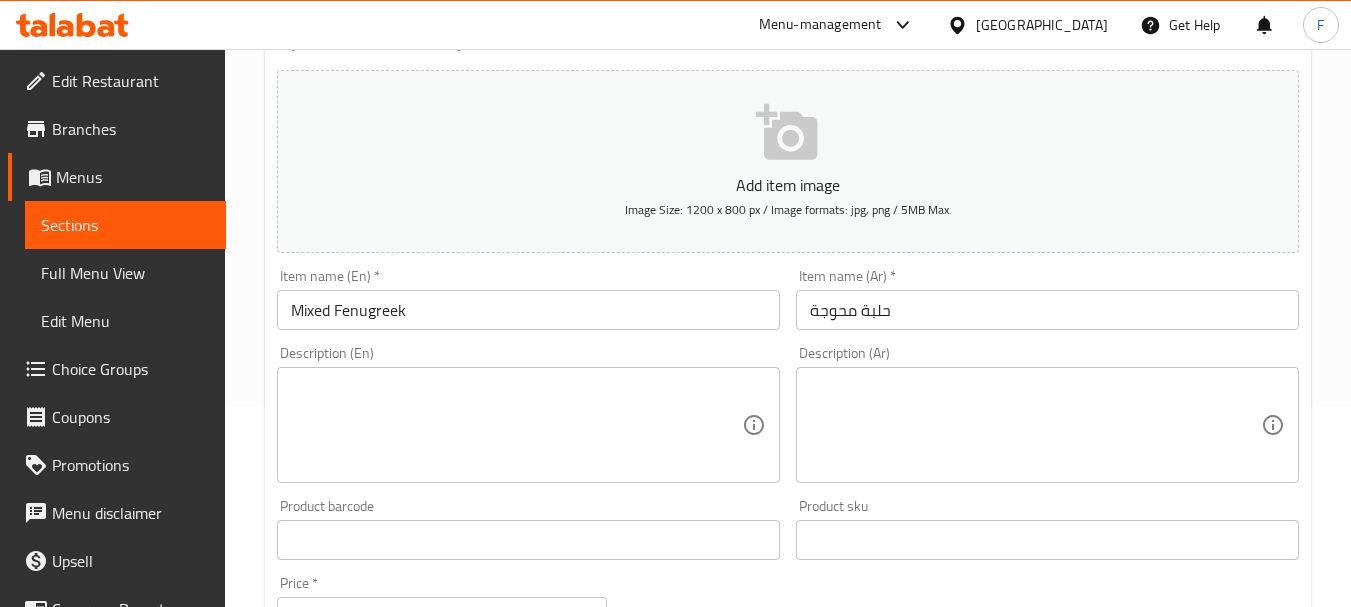 click on "حلبة محوجة" at bounding box center (1047, 310) 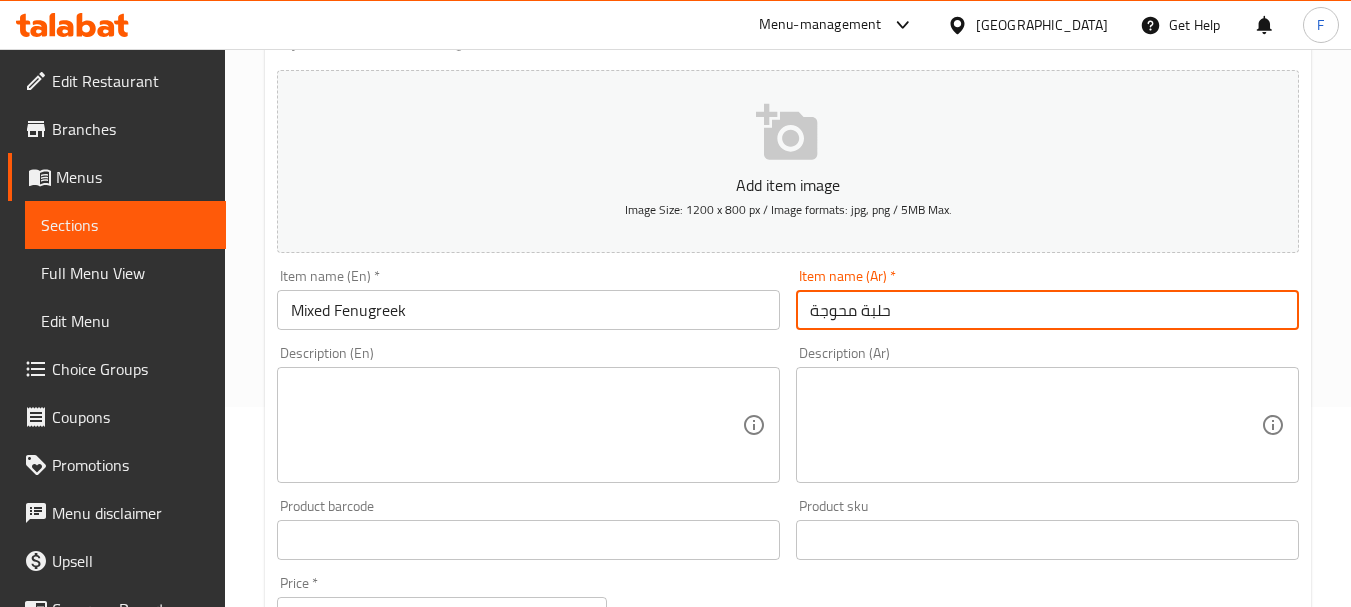 click on "حلبة محوجة" at bounding box center [1047, 310] 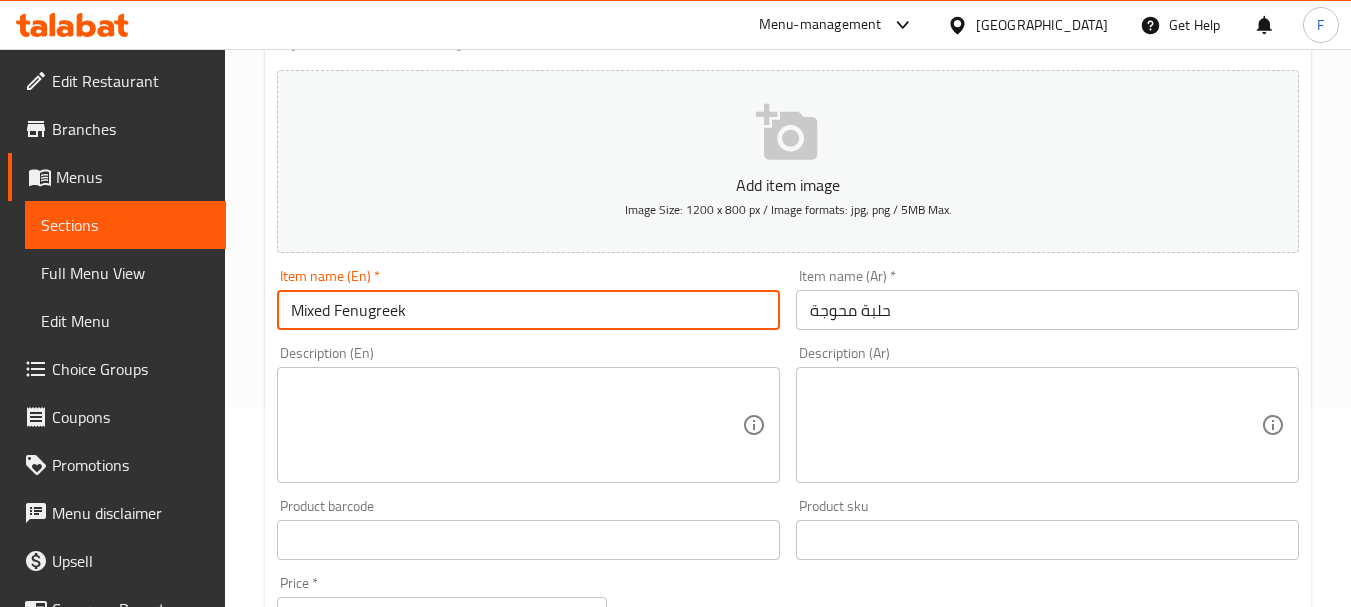 click on "Mixed Fenugreek" at bounding box center (528, 310) 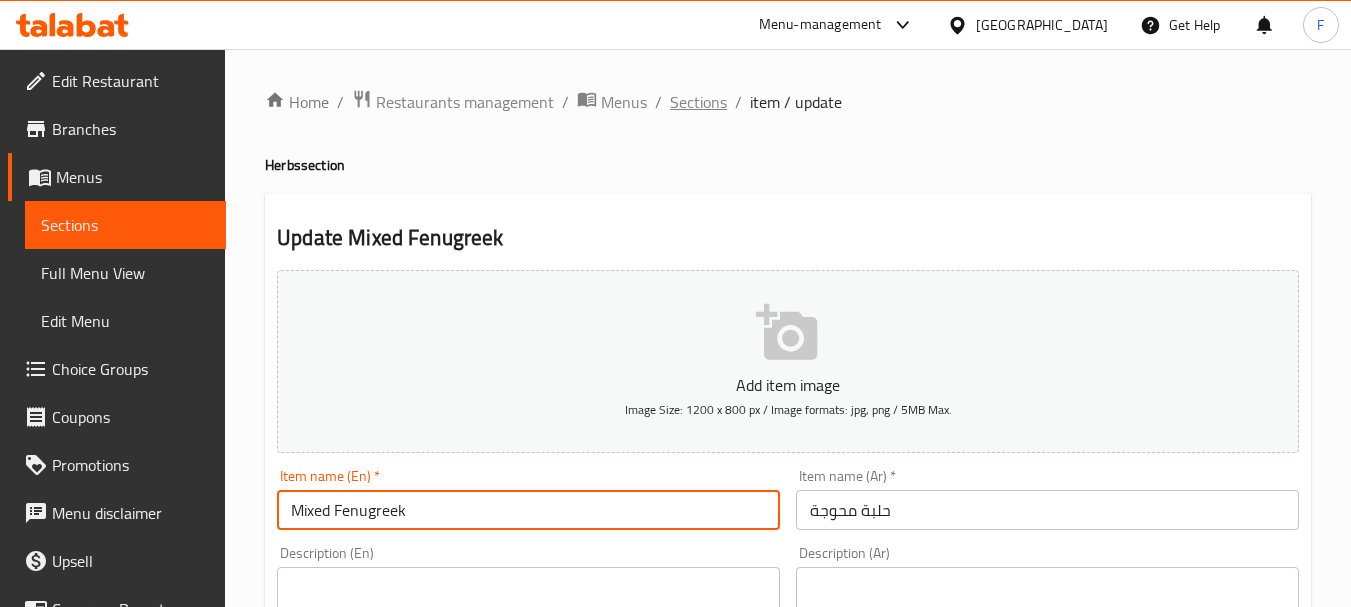 click on "Sections" at bounding box center (698, 102) 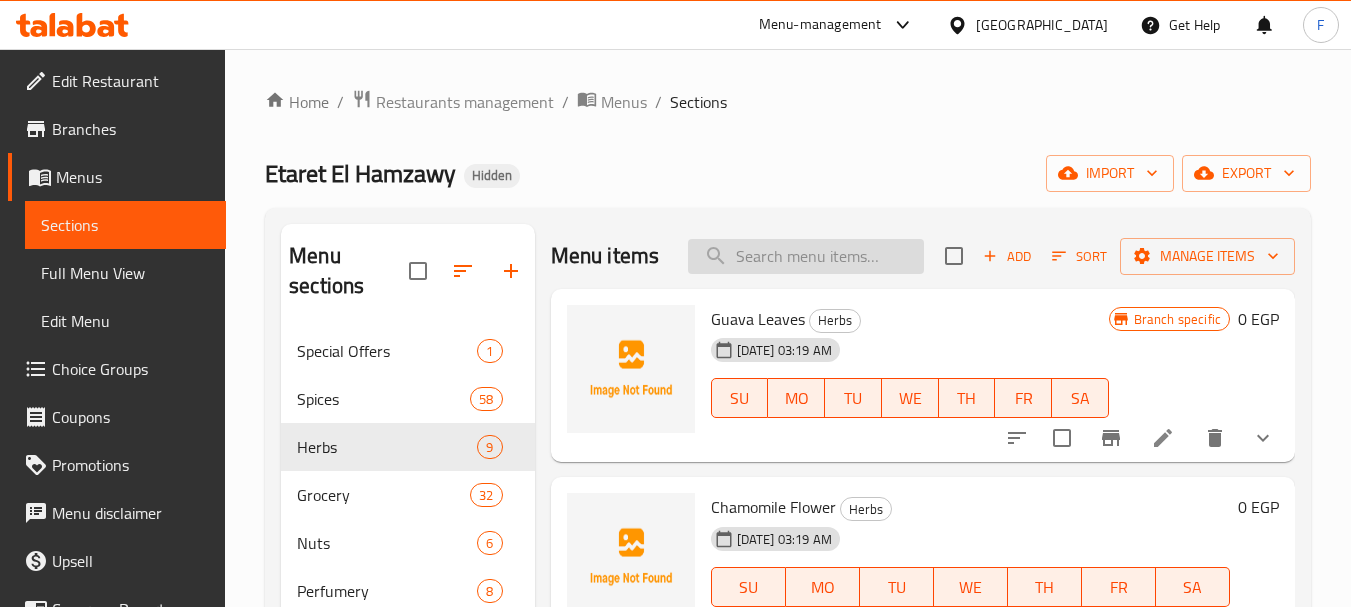click at bounding box center (806, 256) 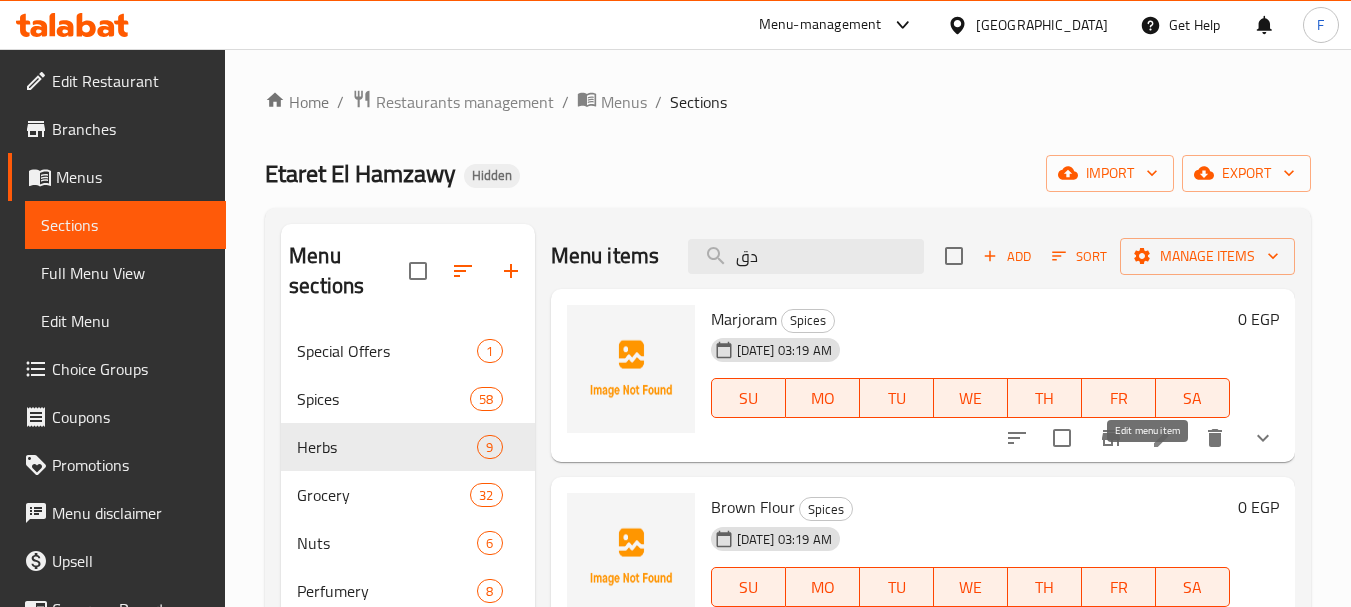 type on "دق" 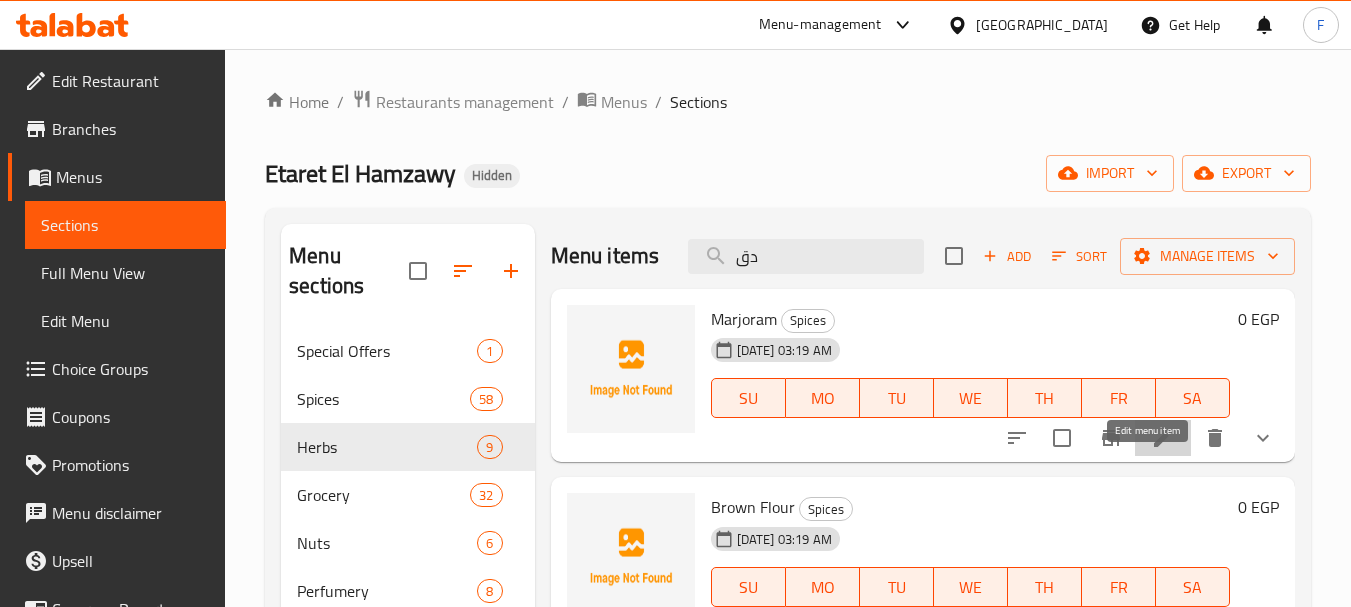 click 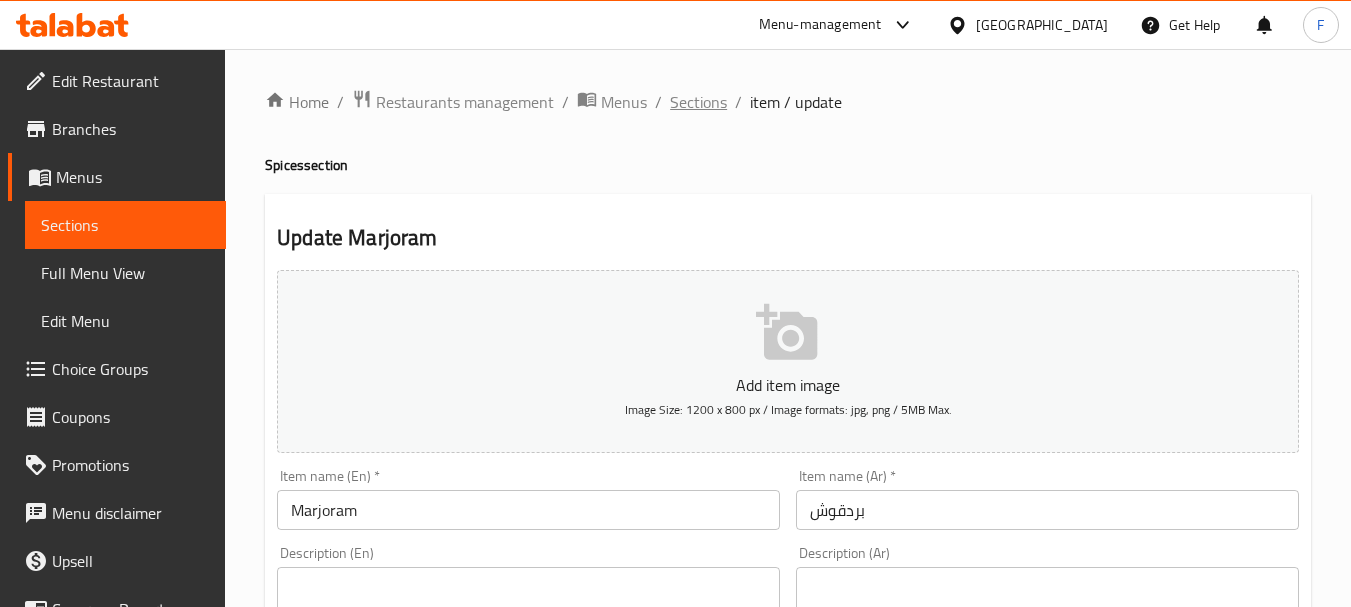 click on "Sections" at bounding box center (698, 102) 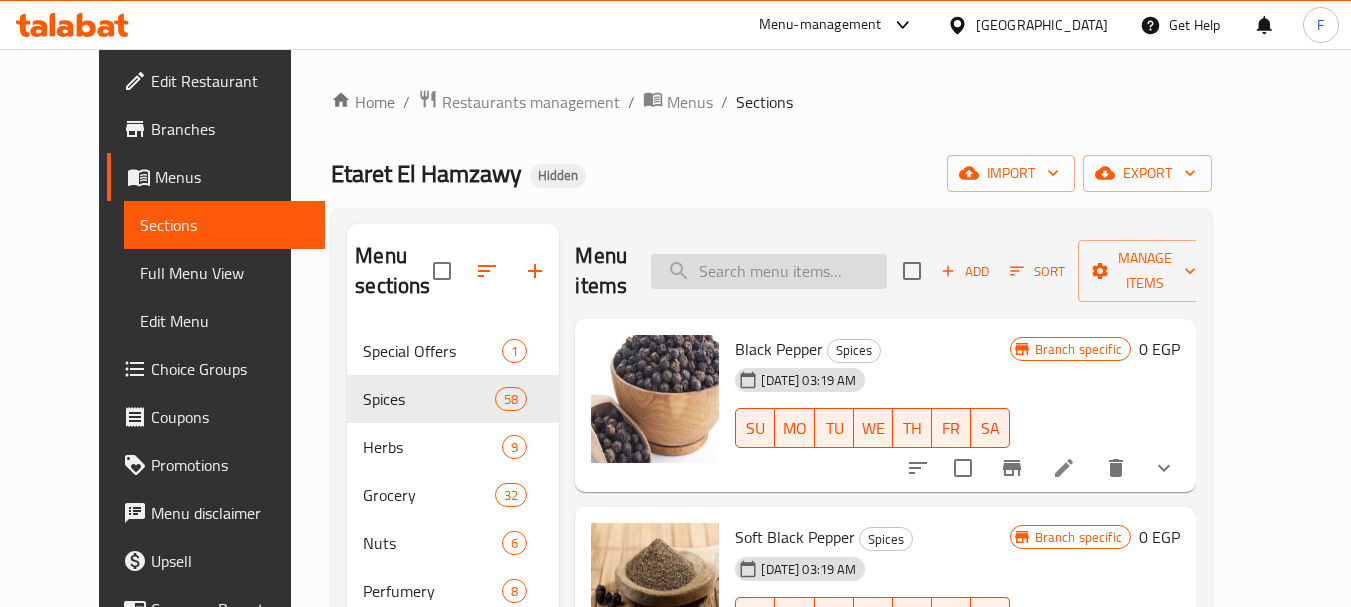 click at bounding box center (769, 271) 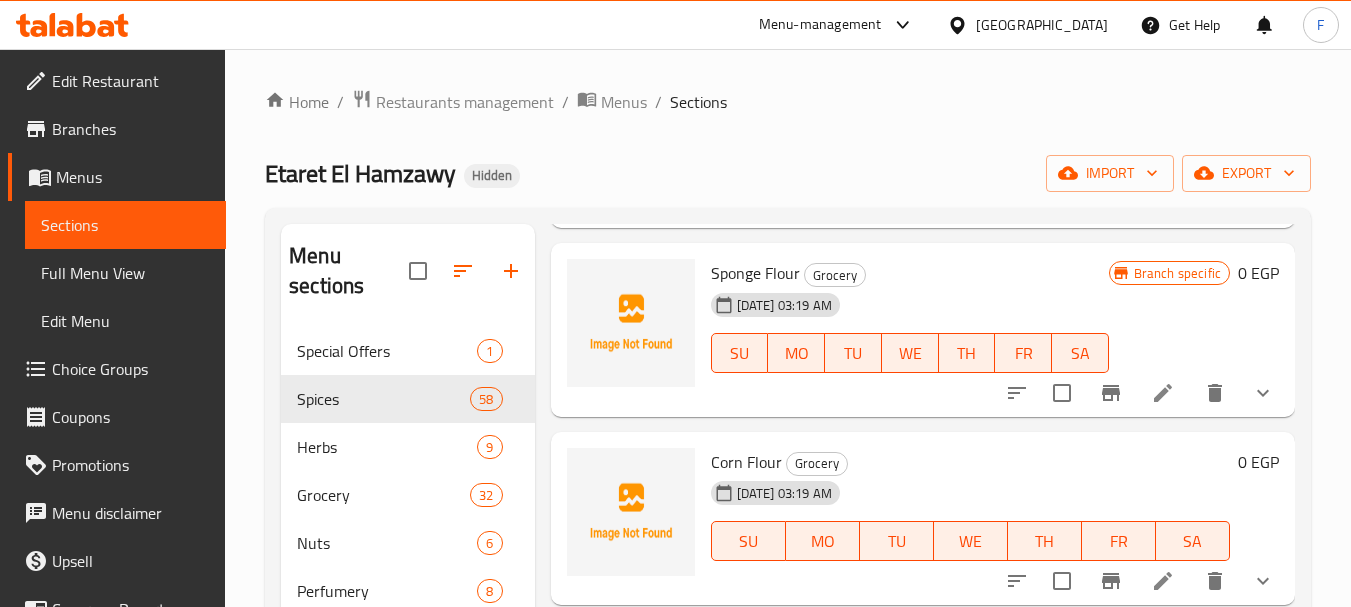 scroll, scrollTop: 848, scrollLeft: 0, axis: vertical 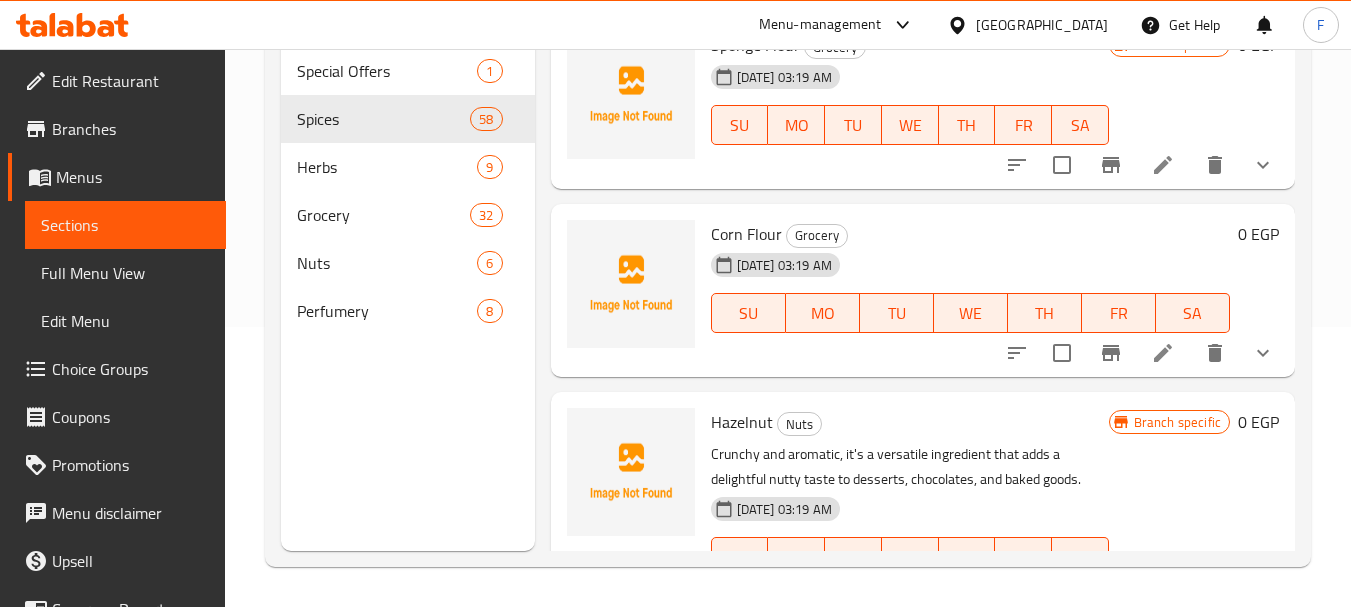 type on "دق" 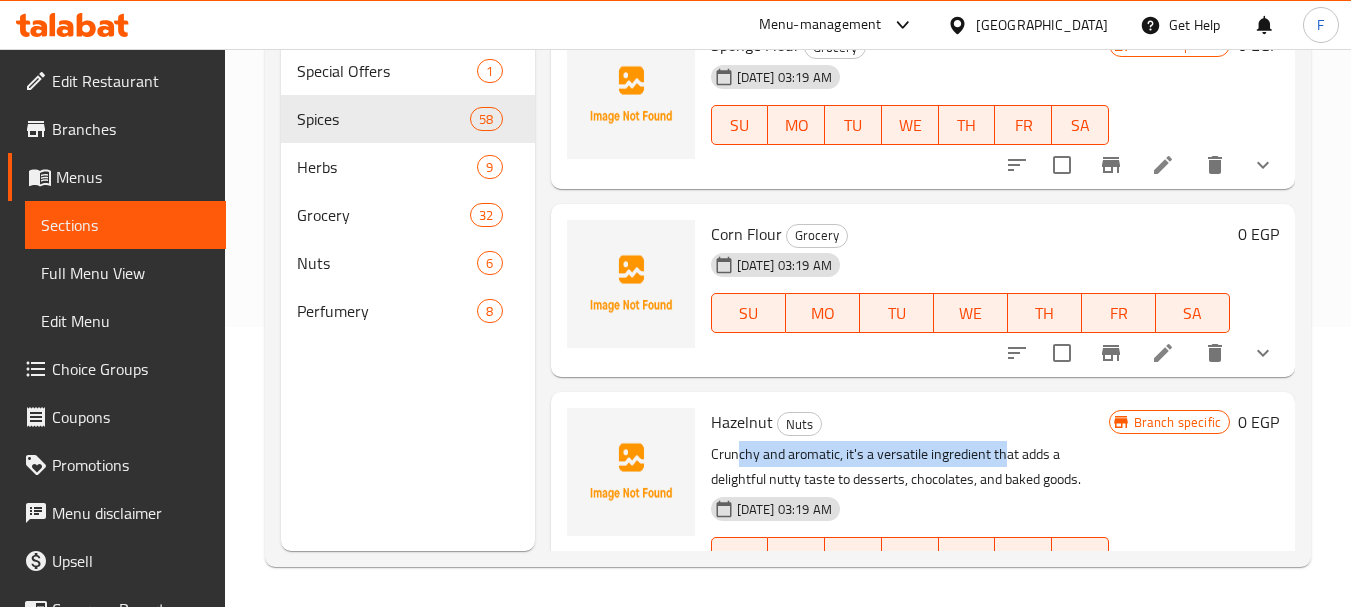 drag, startPoint x: 740, startPoint y: 491, endPoint x: 1005, endPoint y: 493, distance: 265.00754 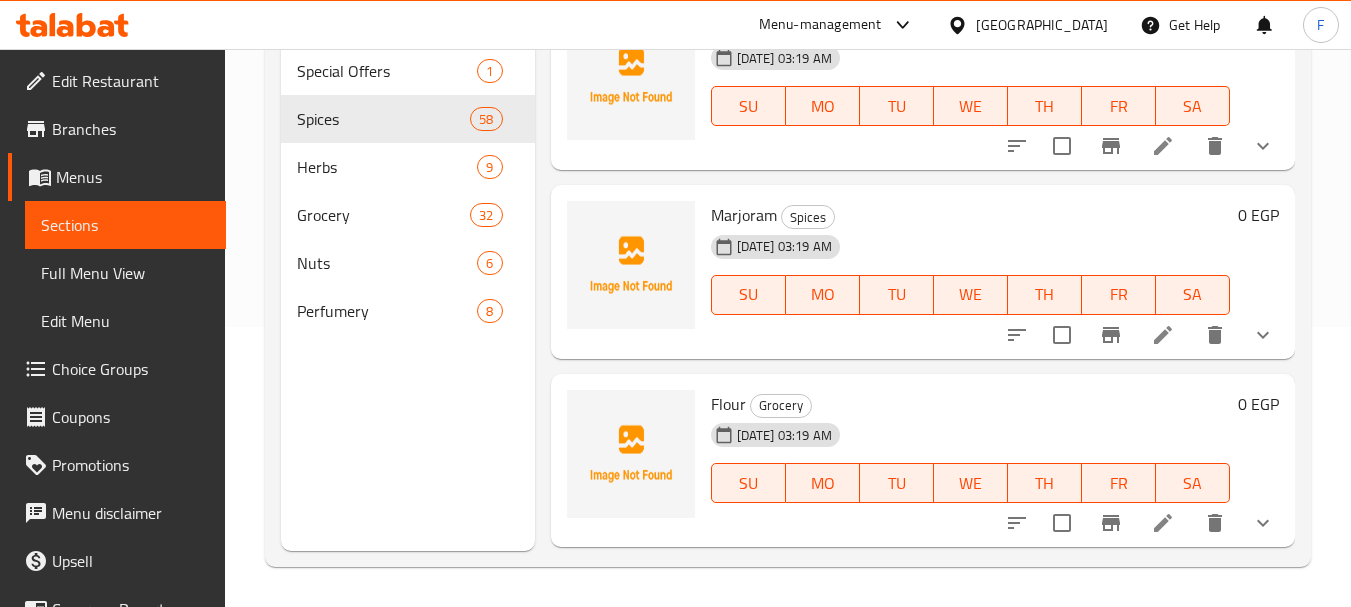 scroll, scrollTop: 0, scrollLeft: 0, axis: both 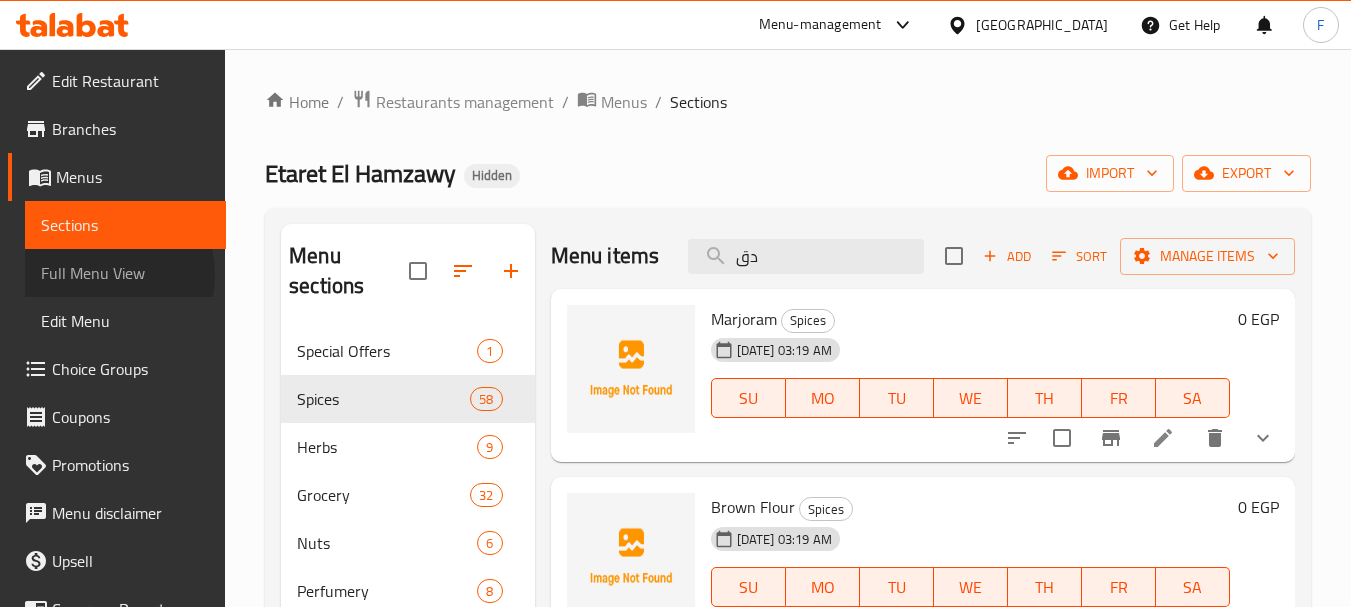 click on "Full Menu View" at bounding box center (125, 273) 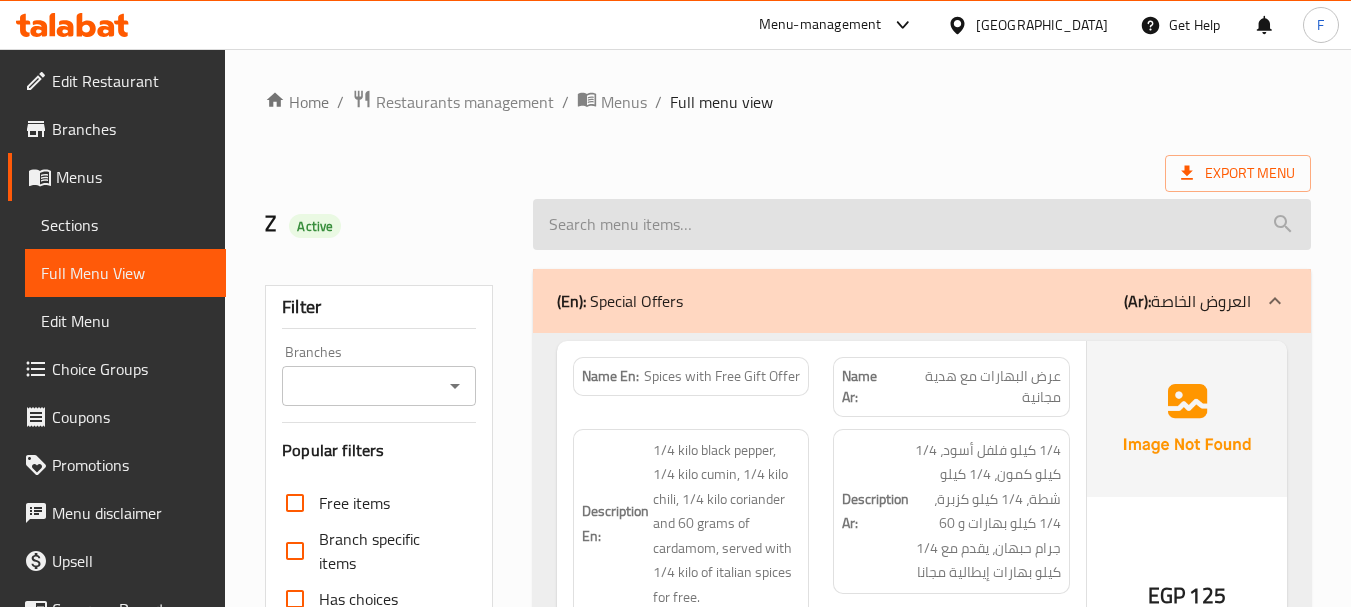 type 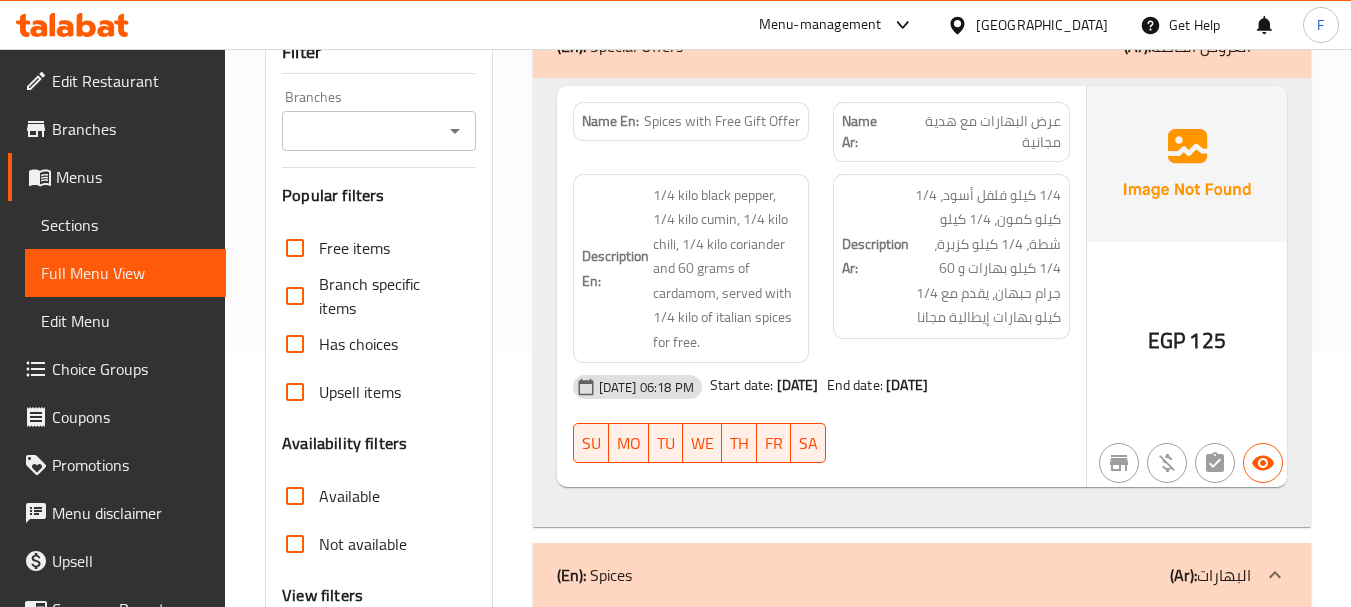 scroll, scrollTop: 0, scrollLeft: 0, axis: both 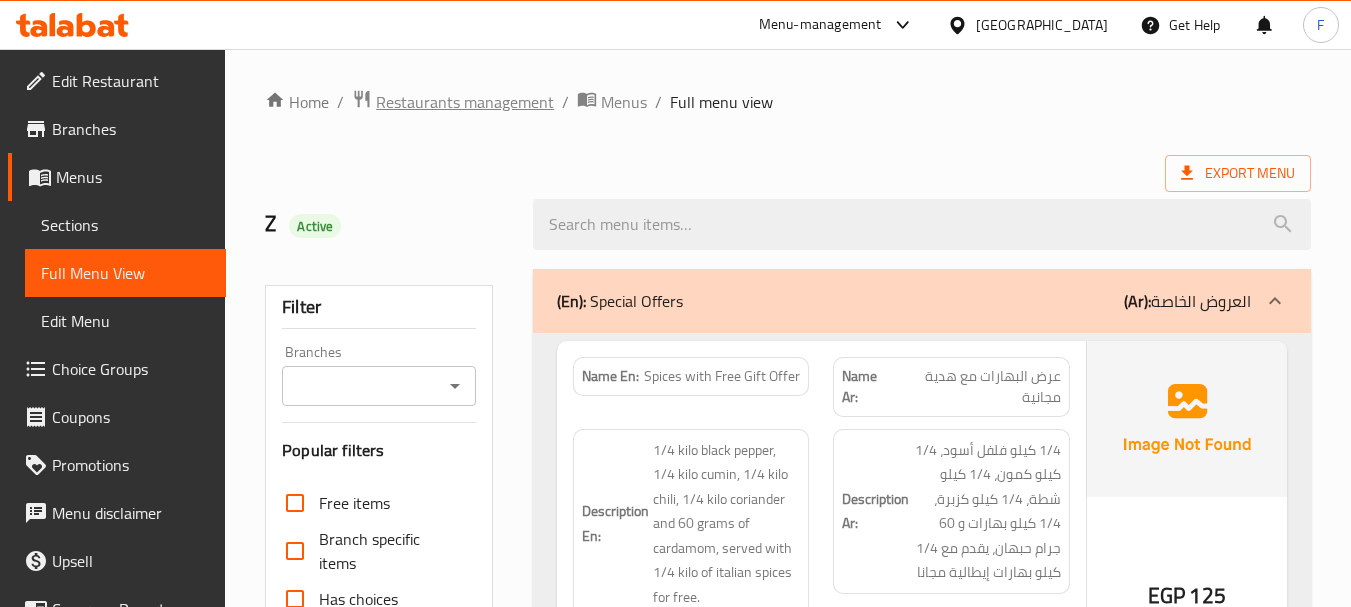 click on "Restaurants management" at bounding box center (465, 102) 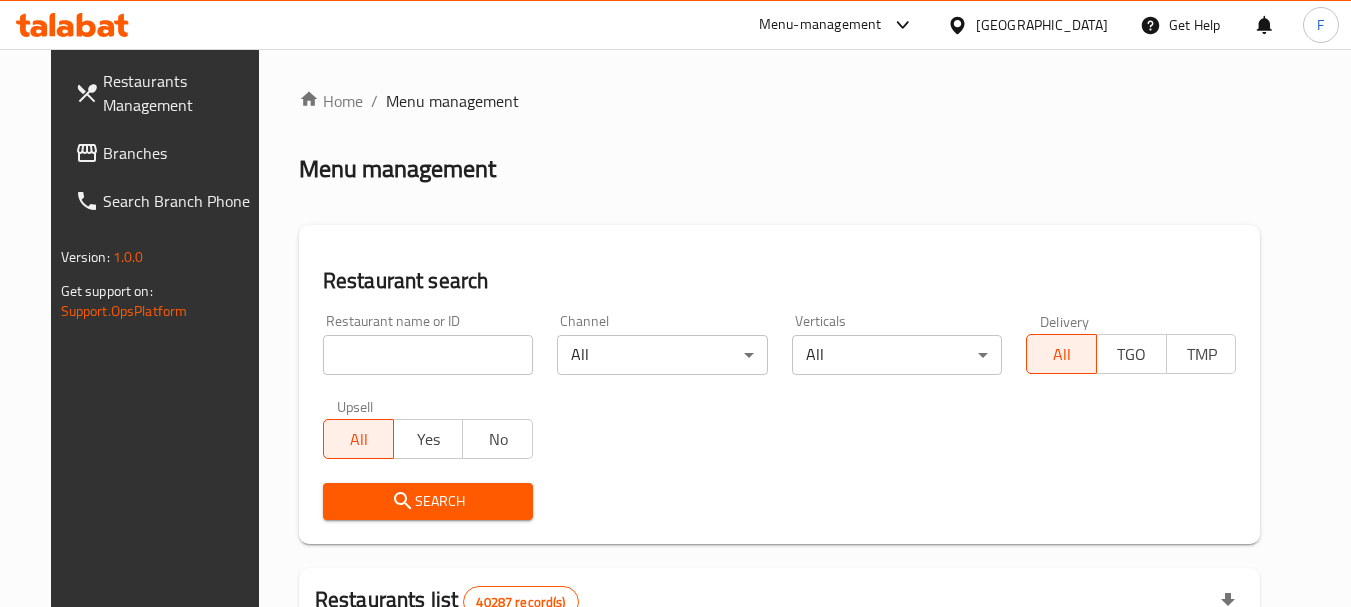 click on "Branches" at bounding box center (182, 153) 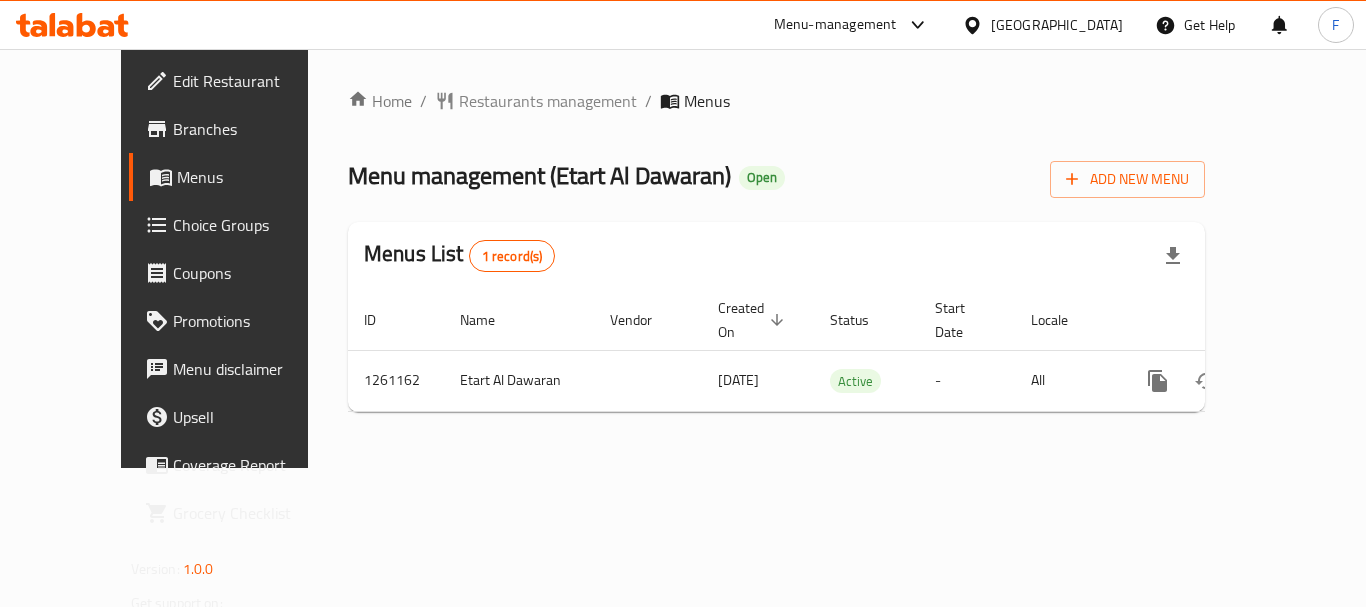 scroll, scrollTop: 0, scrollLeft: 0, axis: both 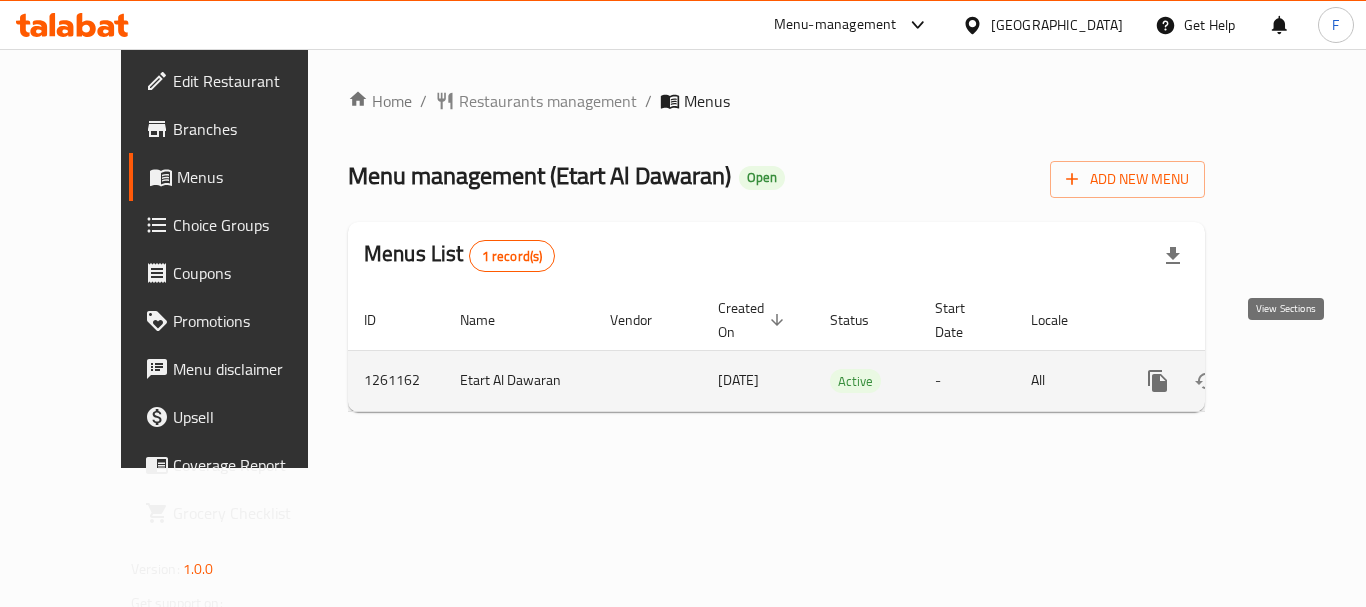 click 